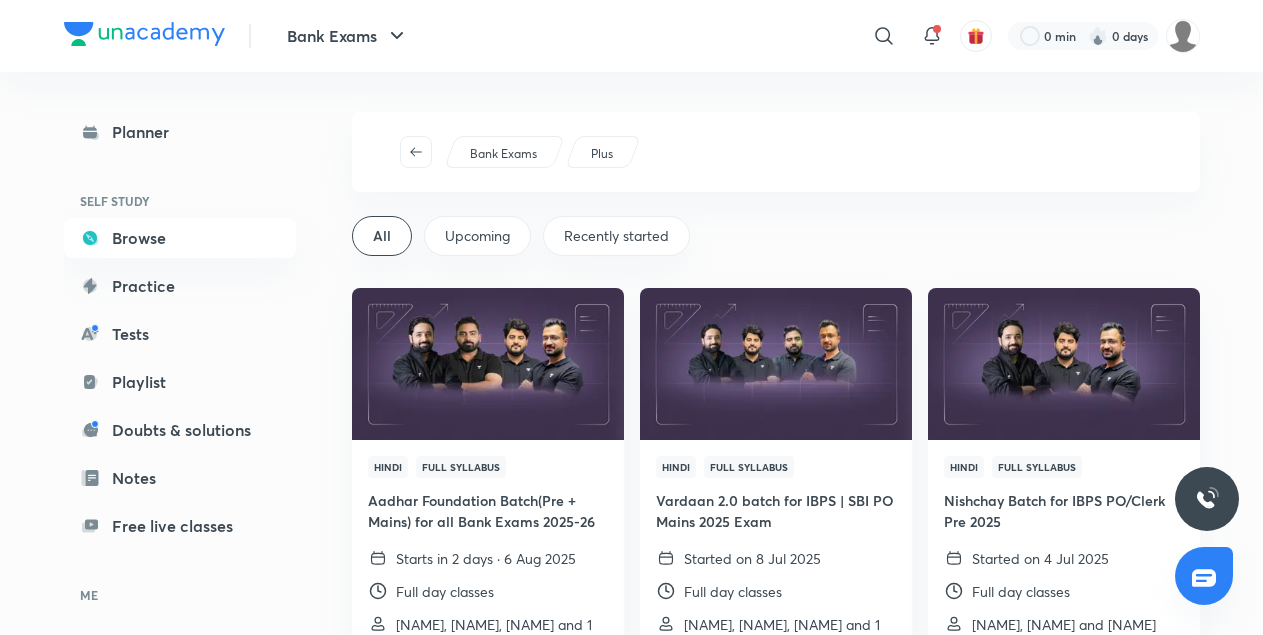 scroll, scrollTop: 0, scrollLeft: 0, axis: both 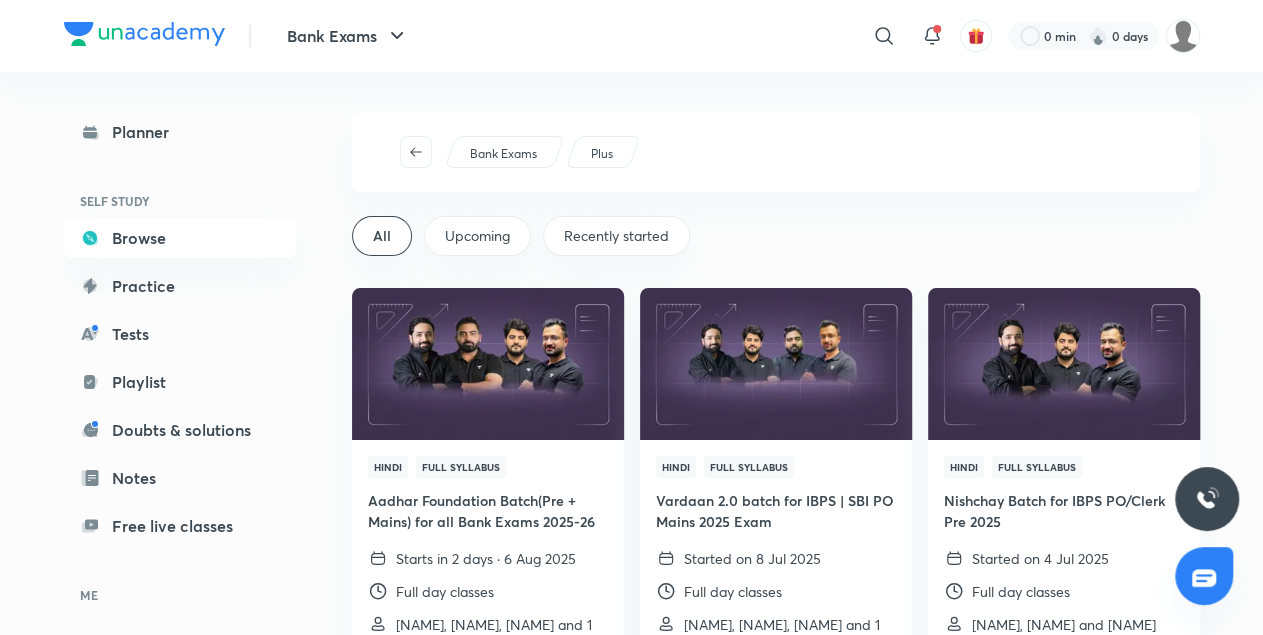click on "Recently started" at bounding box center [616, 236] 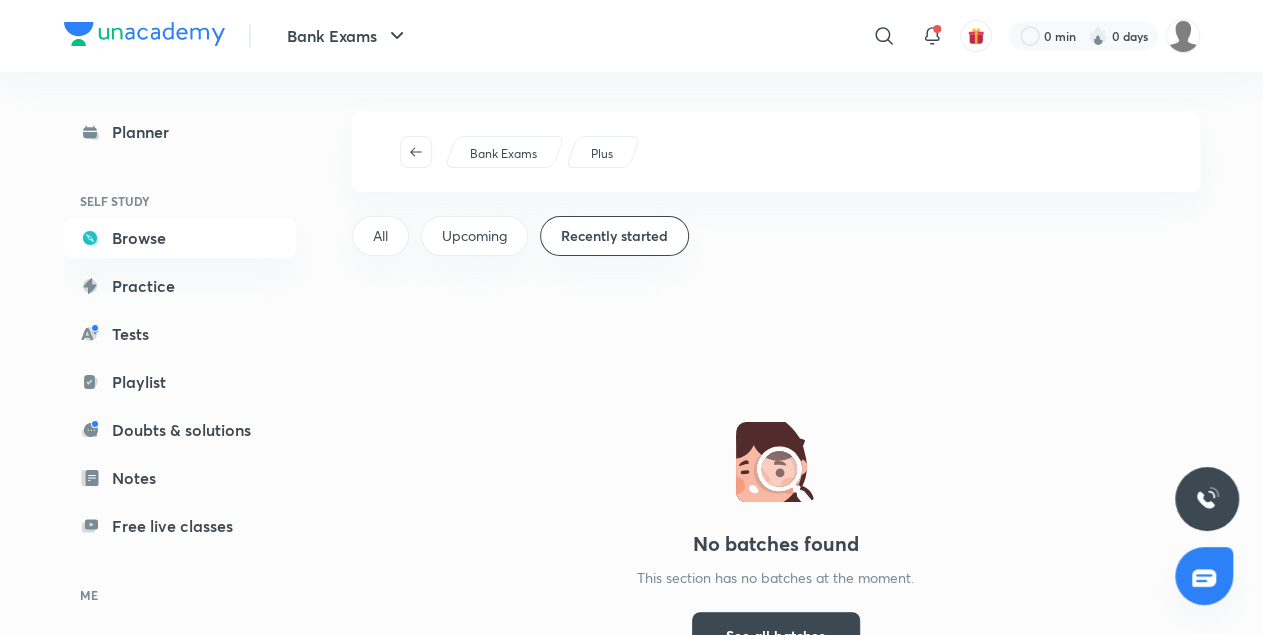 click on "Upcoming" at bounding box center (474, 236) 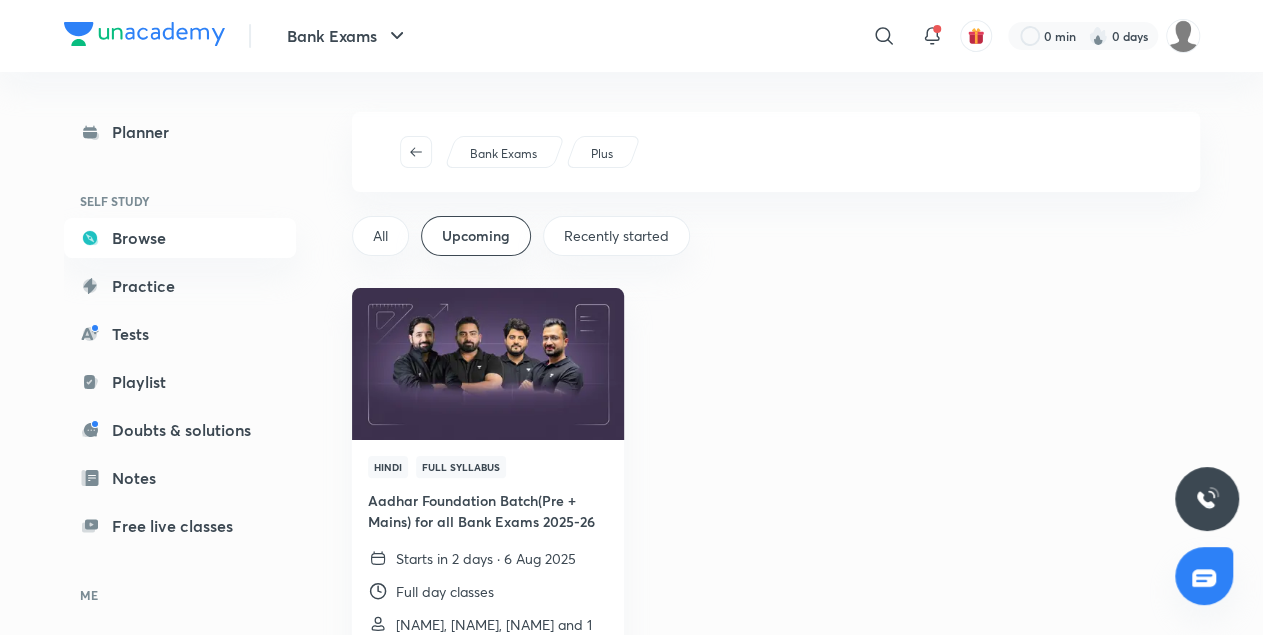 click on "Bank Exams Plus All Upcoming Recently started Hindi Full Syllabus Aadhar Foundation Batch(Pre + Mains) for all Bank Exams 2025-26 Starts in 2 days · 6 Aug 2025 Full day classes Abhijeet Mishra, Vishal Parihar, Puneet Kumar Sharma and 1 more View full schedule" at bounding box center (776, 432) 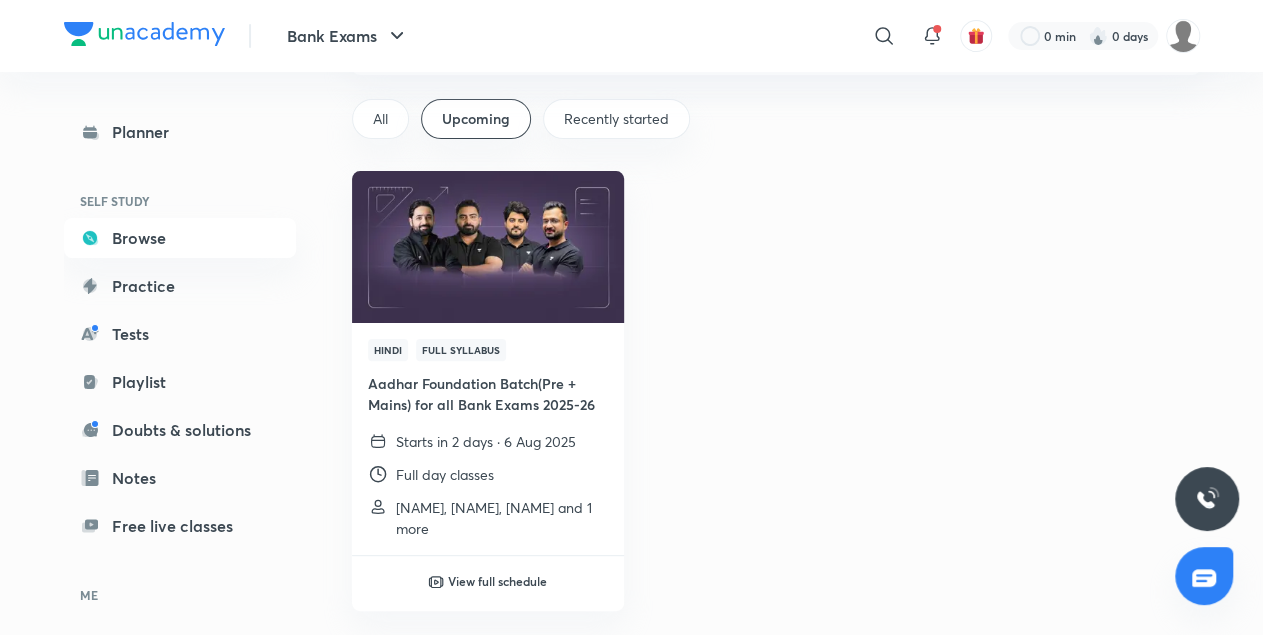 scroll, scrollTop: 0, scrollLeft: 0, axis: both 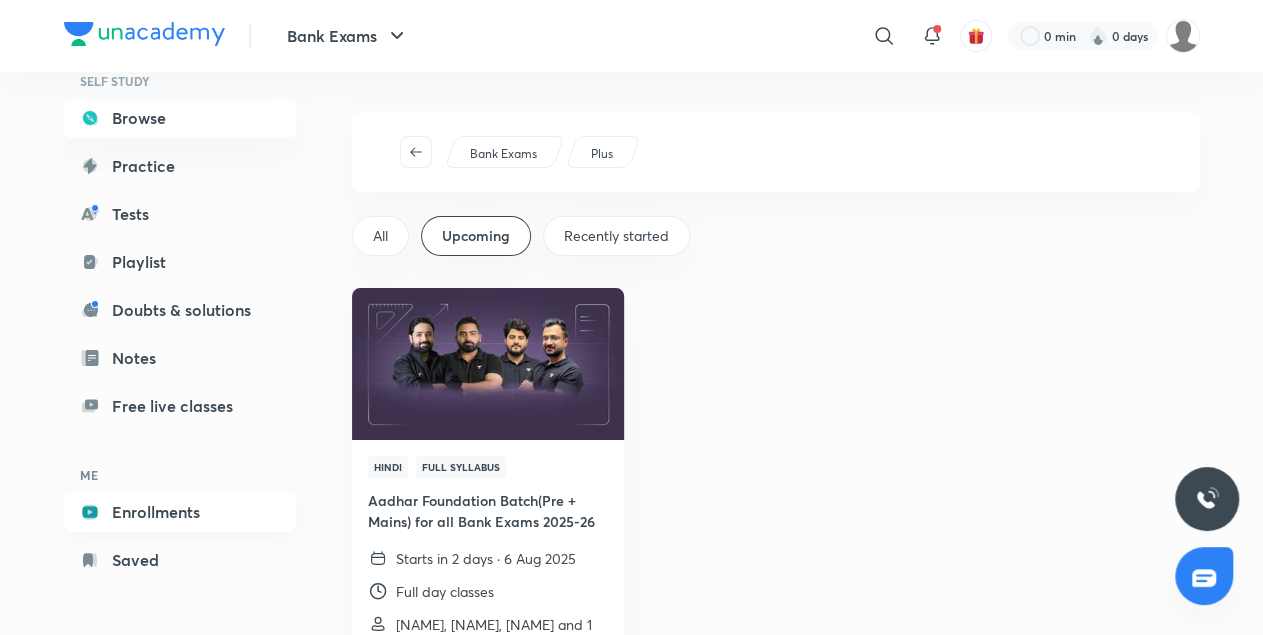 click on "Enrollments" at bounding box center (180, 512) 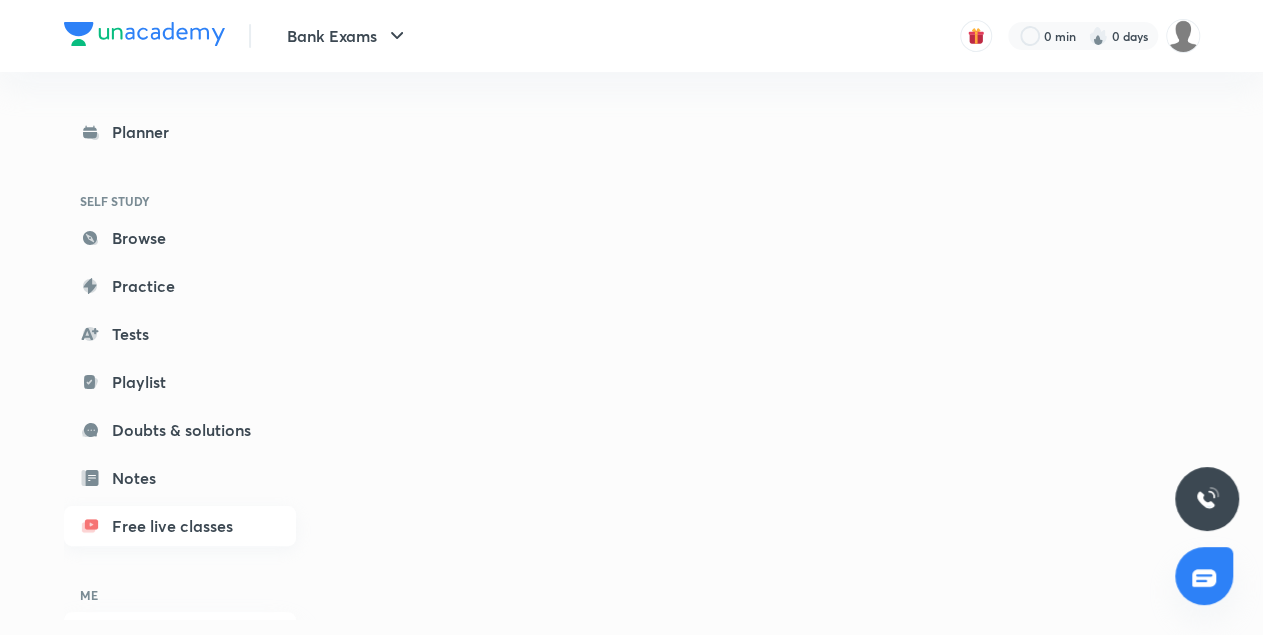 click on "Free live classes" at bounding box center (180, 526) 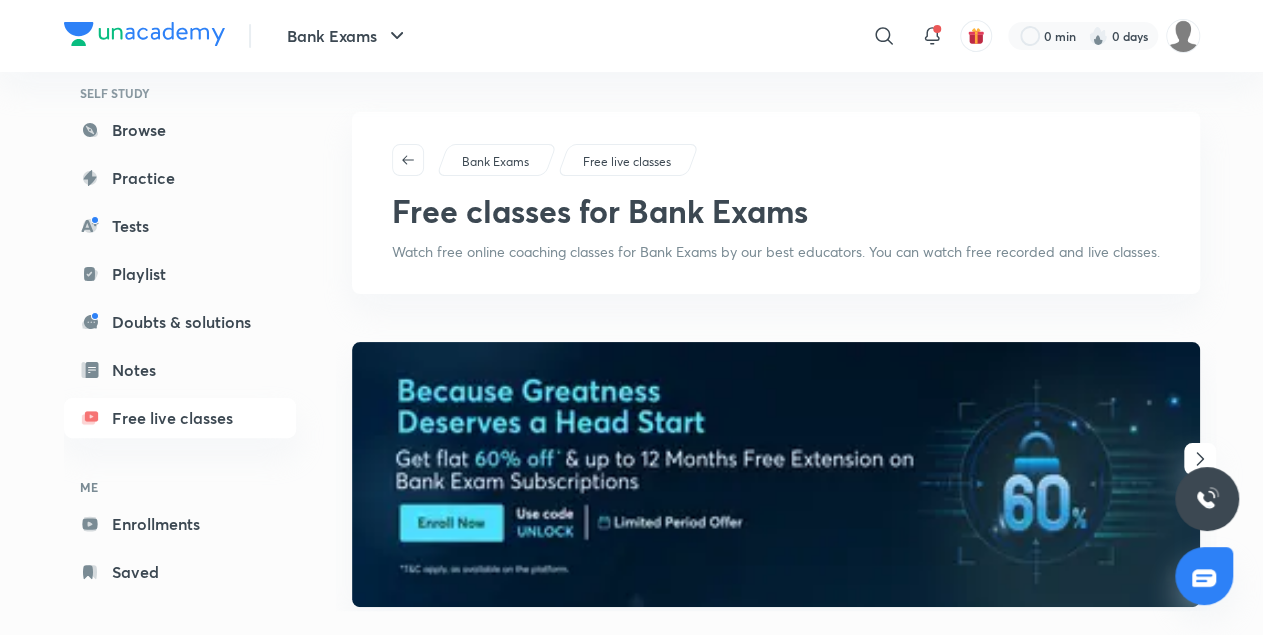 scroll, scrollTop: 120, scrollLeft: 0, axis: vertical 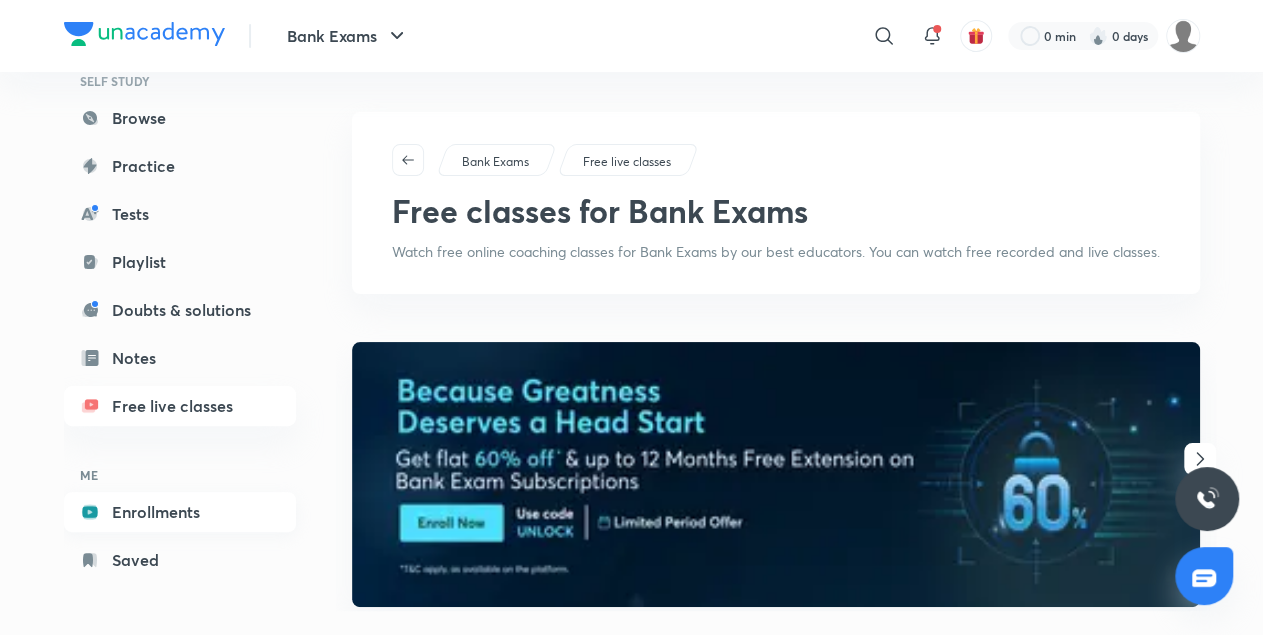 click on "Enrollments" at bounding box center (180, 512) 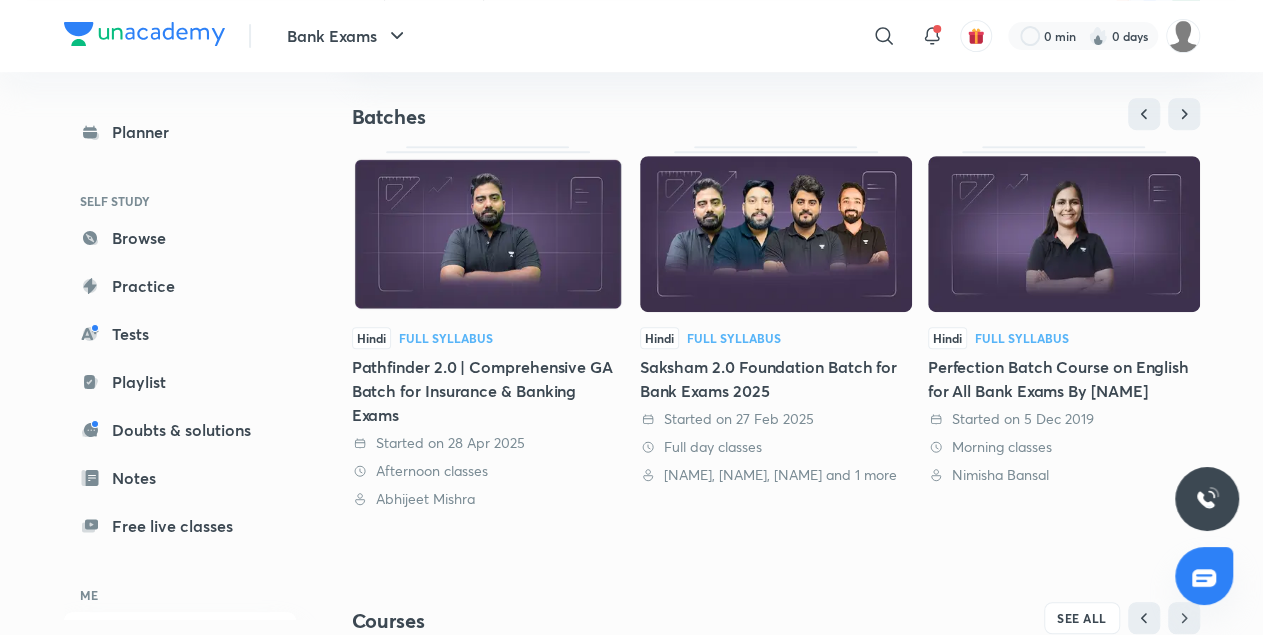 scroll, scrollTop: 386, scrollLeft: 0, axis: vertical 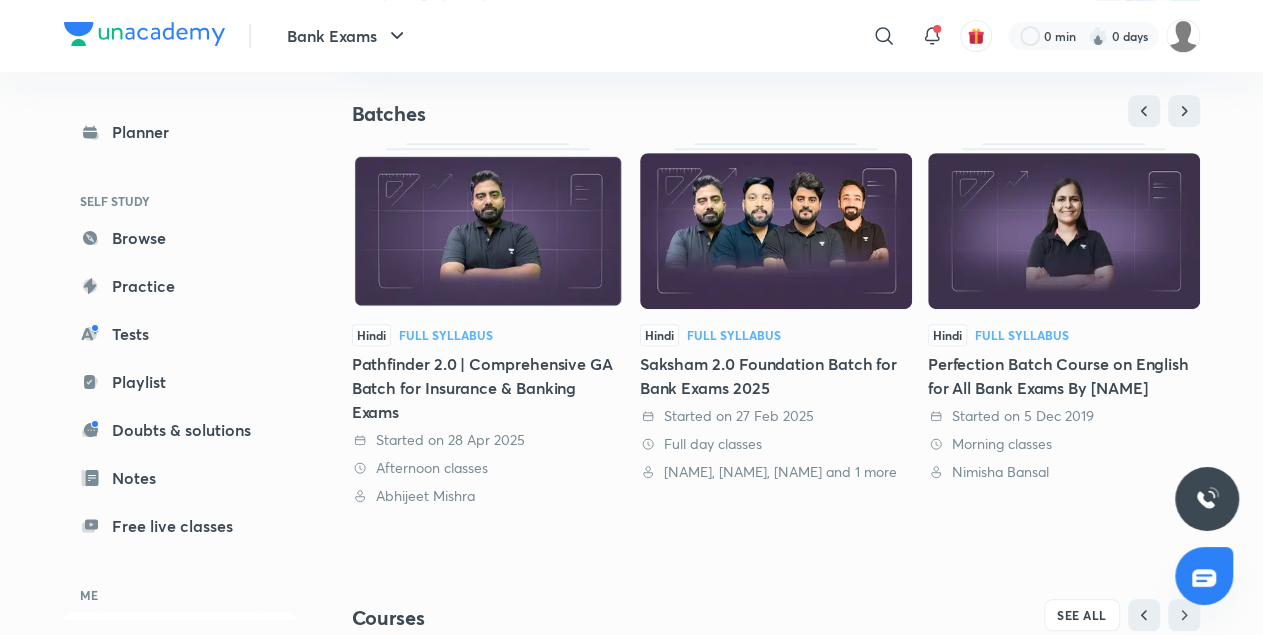 click on "Hindi Full Syllabus" at bounding box center [776, 335] 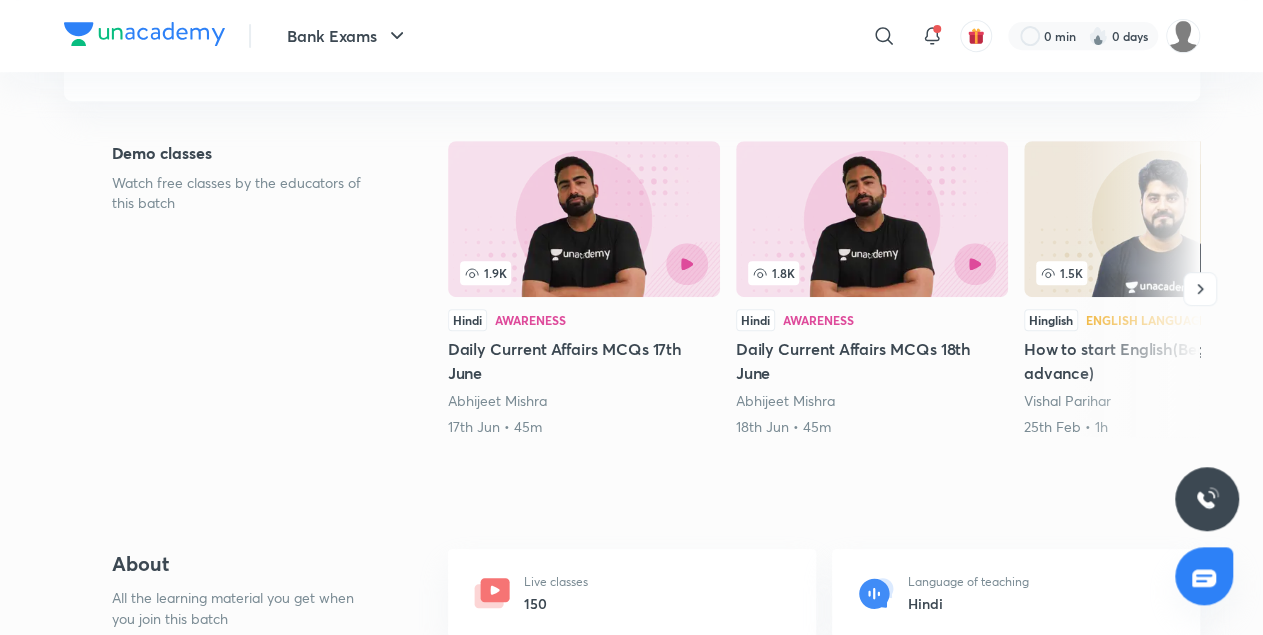 scroll, scrollTop: 0, scrollLeft: 0, axis: both 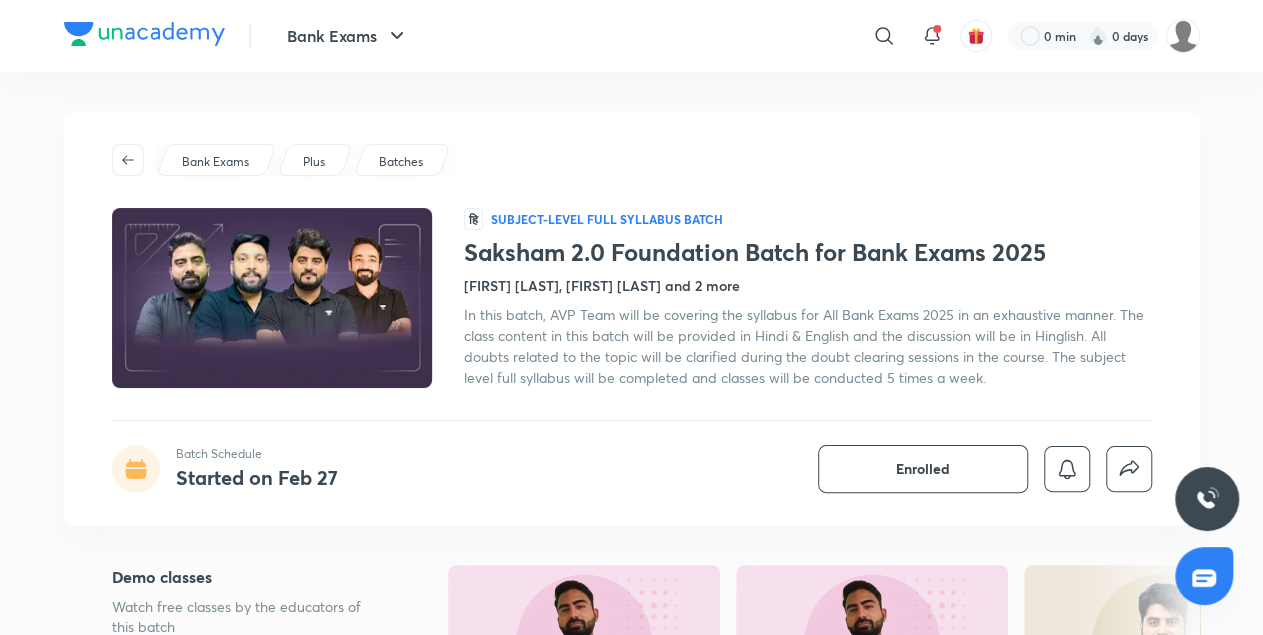 click at bounding box center (134, 160) 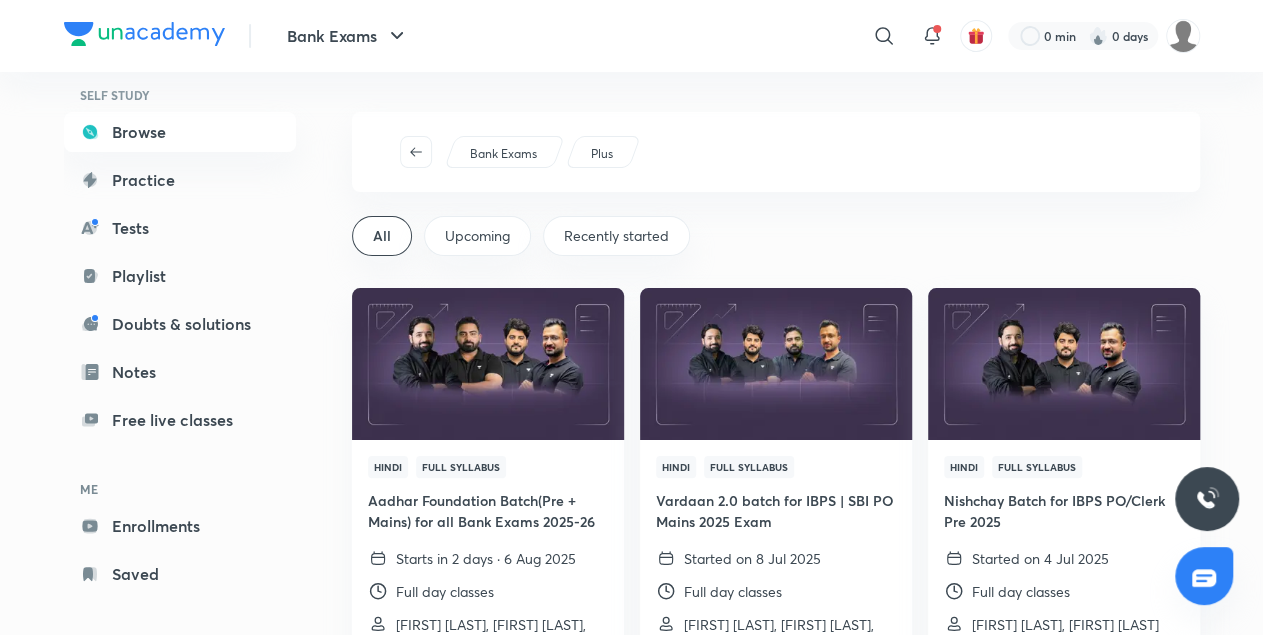 scroll, scrollTop: 120, scrollLeft: 0, axis: vertical 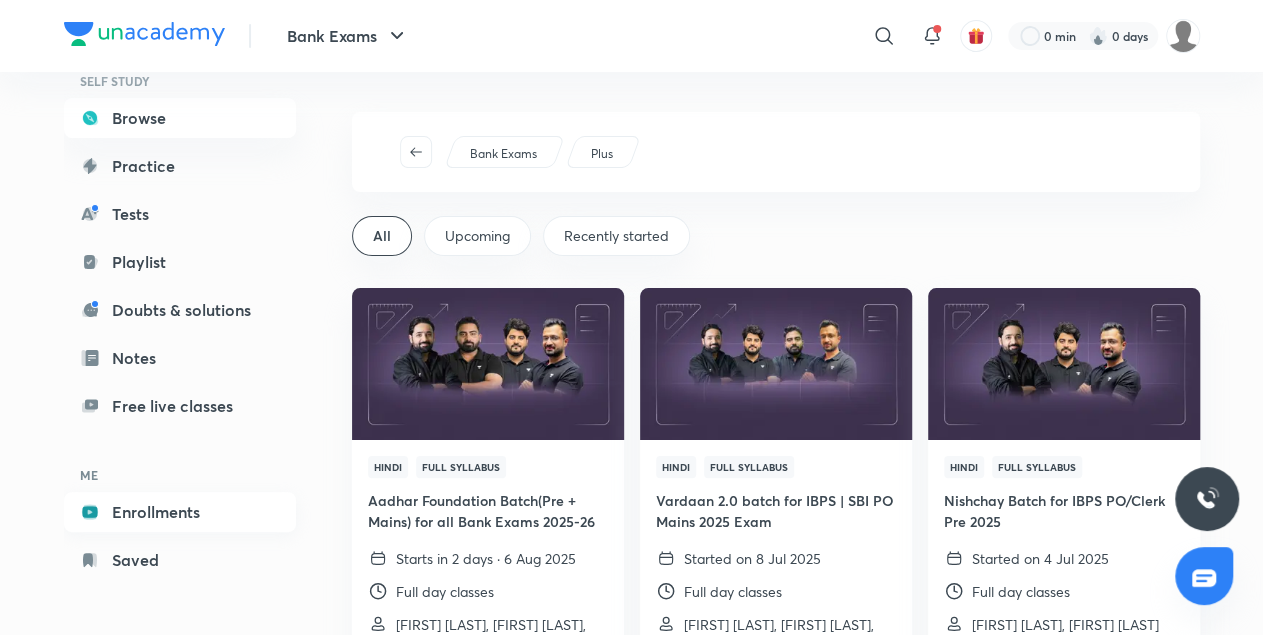 click on "Enrollments" at bounding box center (180, 512) 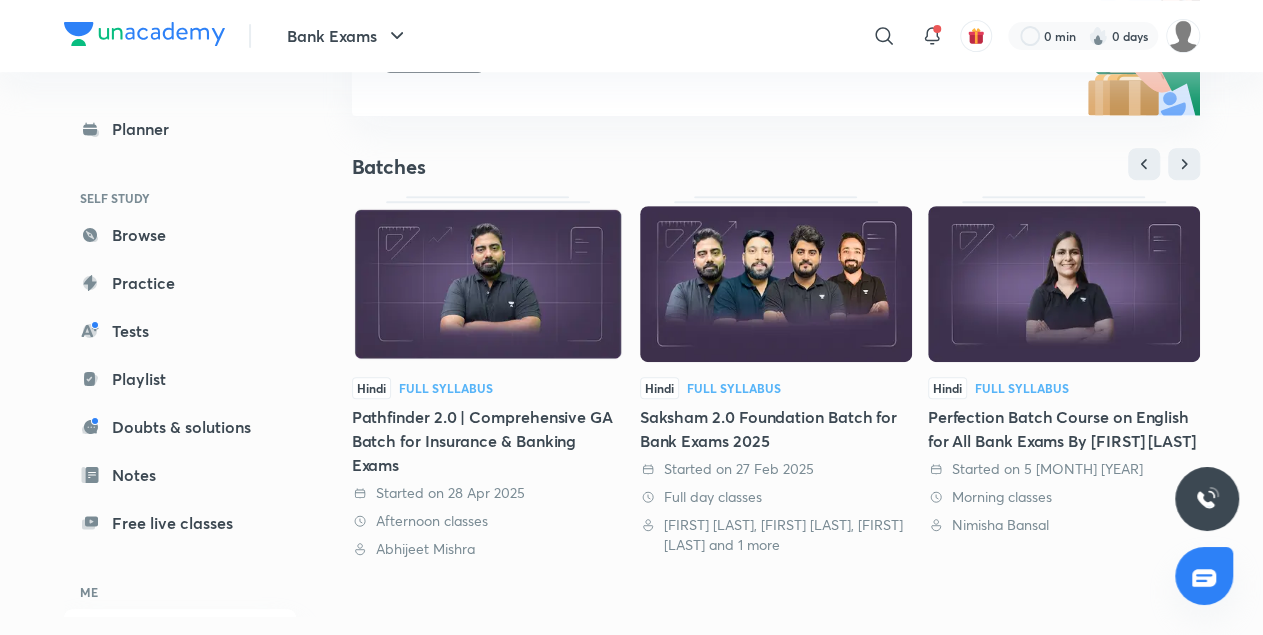 scroll, scrollTop: 346, scrollLeft: 0, axis: vertical 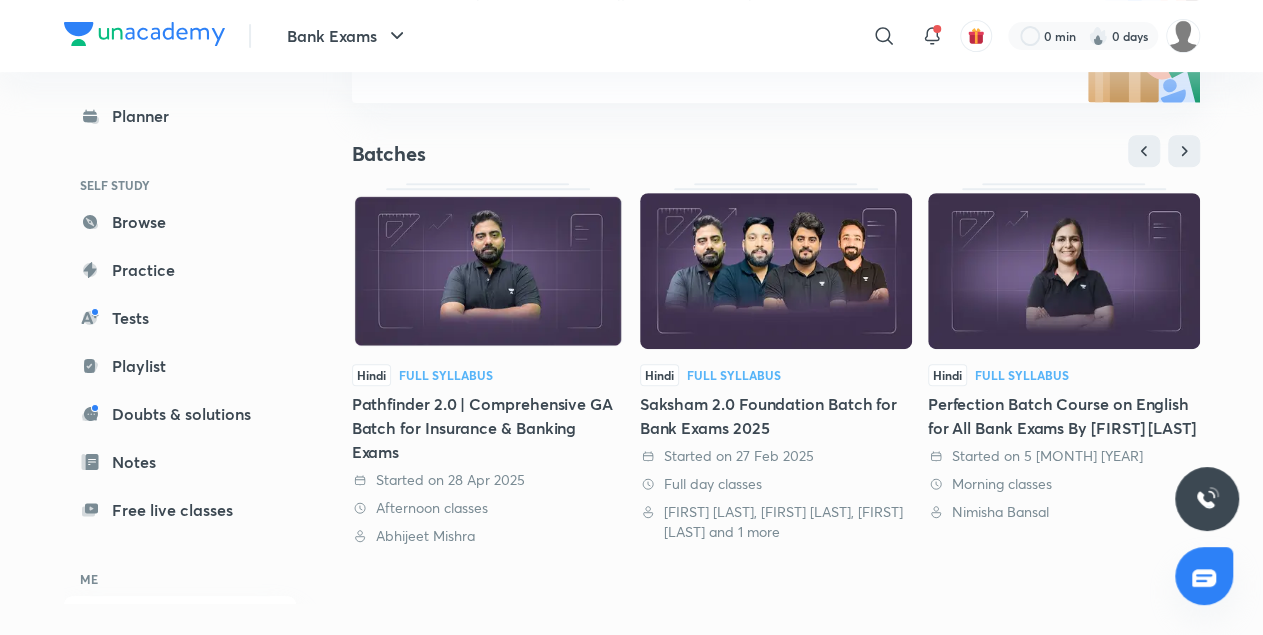 click on "Hindi Full Syllabus Saksham 2.0 Foundation Batch for Bank Exams 2025   Started on 27 Feb 2025   Full day classes   [NAME] [NAME], [NAME] [NAME], [NAME] [NAME] and 1 more" at bounding box center [776, 362] 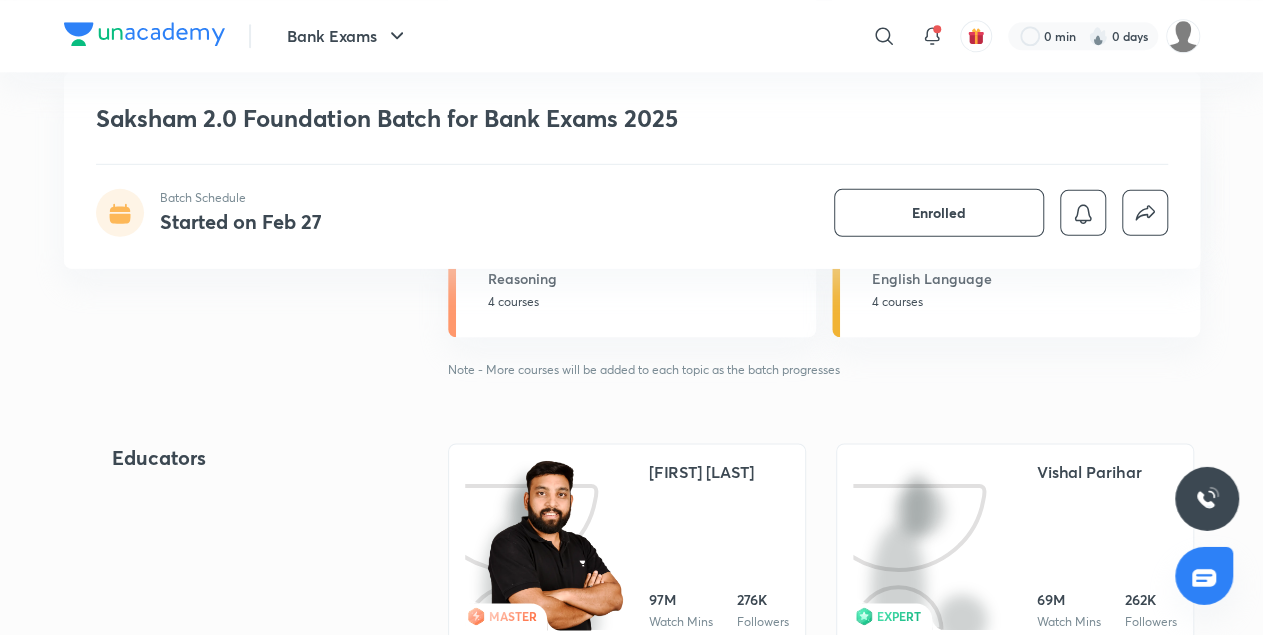 scroll, scrollTop: 1053, scrollLeft: 0, axis: vertical 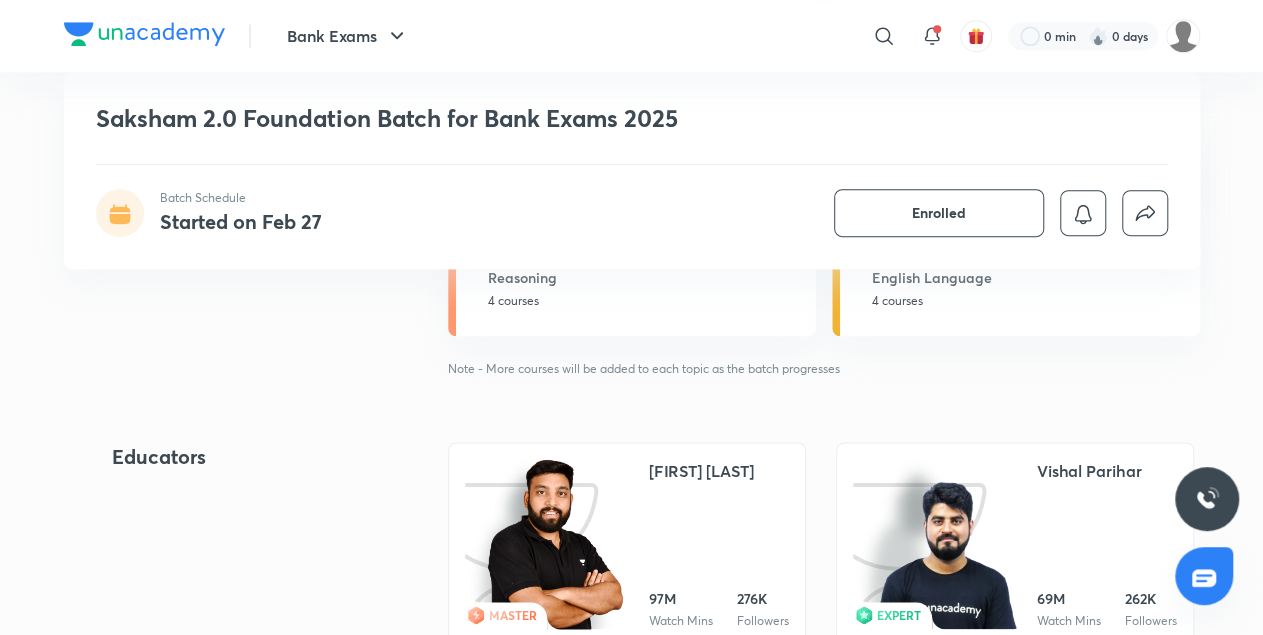 click on "EXPERT Vishal Parihar 69M Watch Mins 262K Followers" at bounding box center (1015, 544) 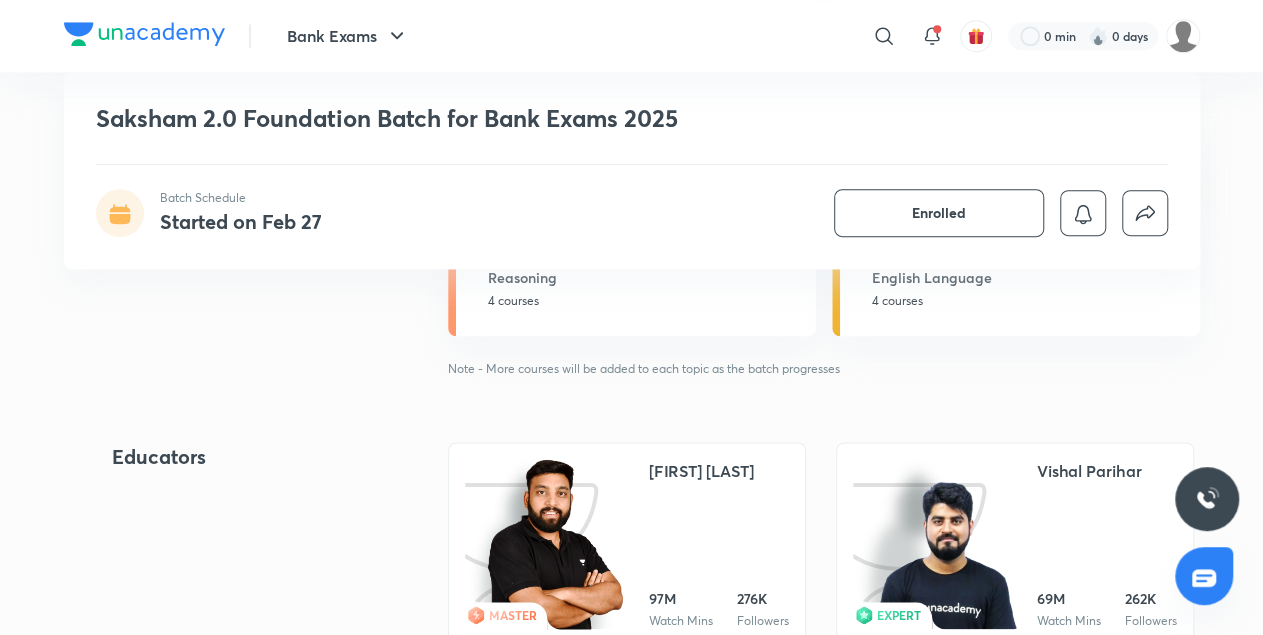 scroll, scrollTop: 1296, scrollLeft: 0, axis: vertical 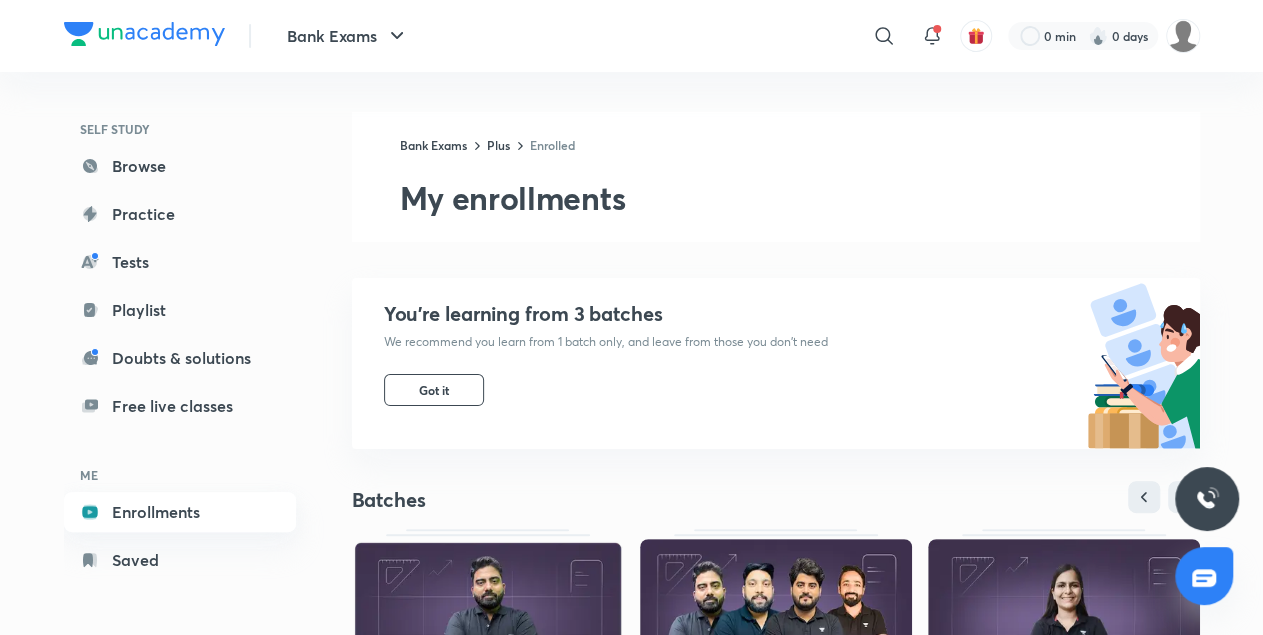 click on "Enrollments" at bounding box center [180, 512] 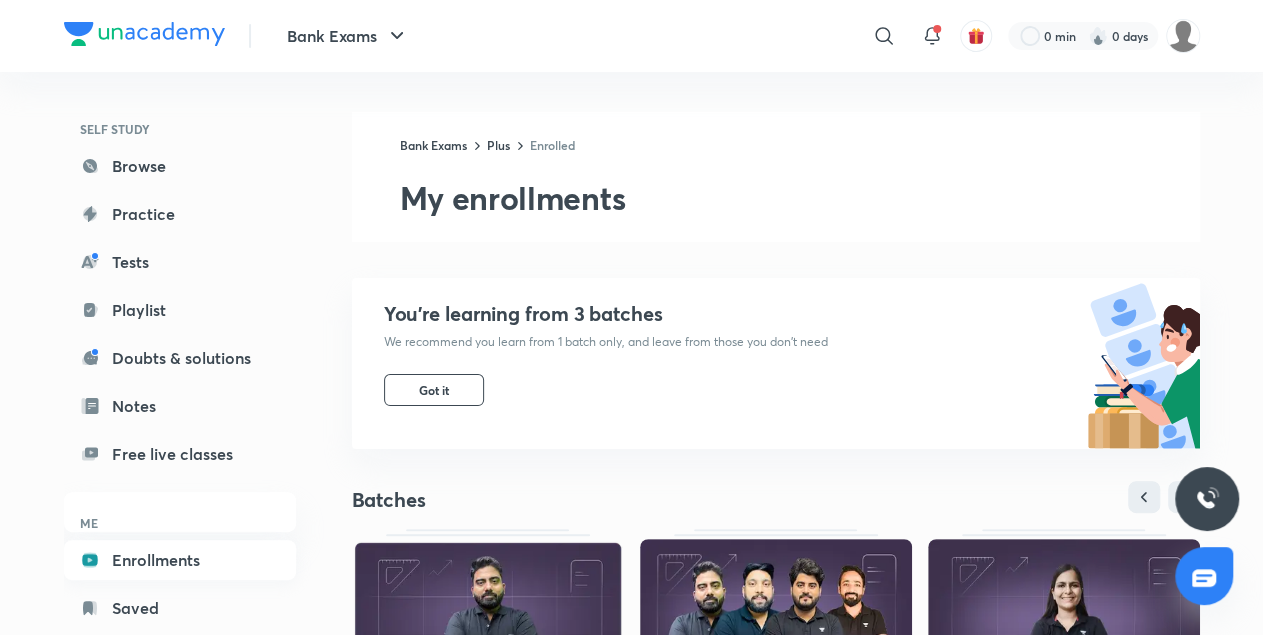 scroll, scrollTop: 72, scrollLeft: 0, axis: vertical 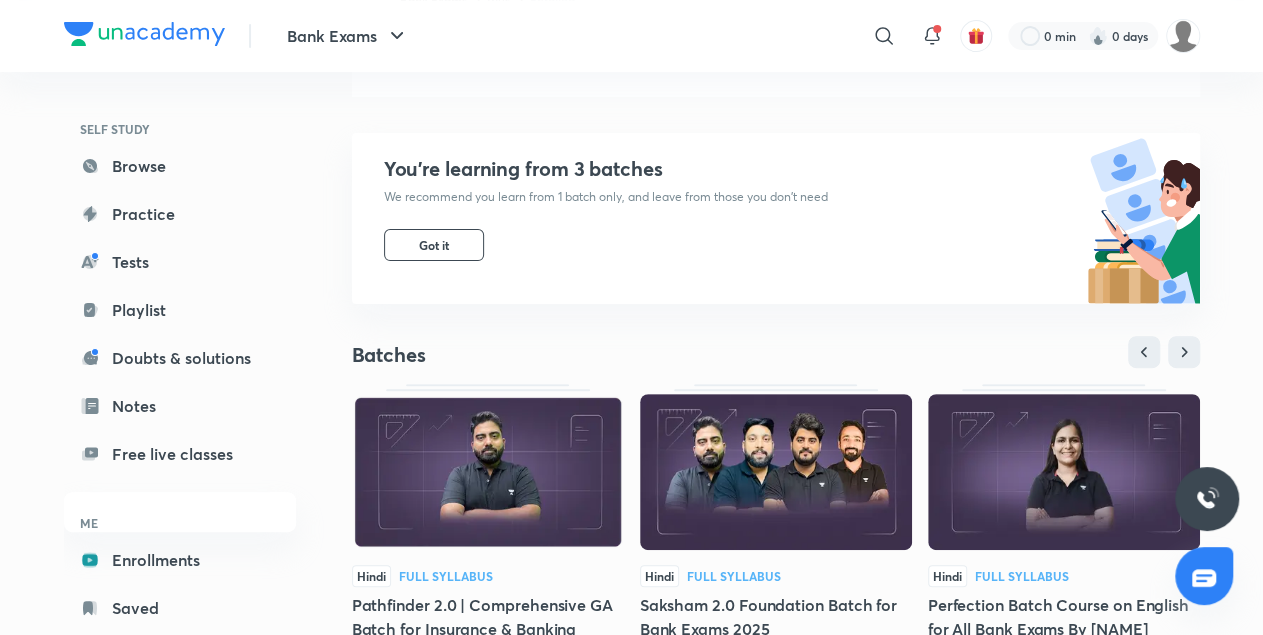 click at bounding box center (776, 472) 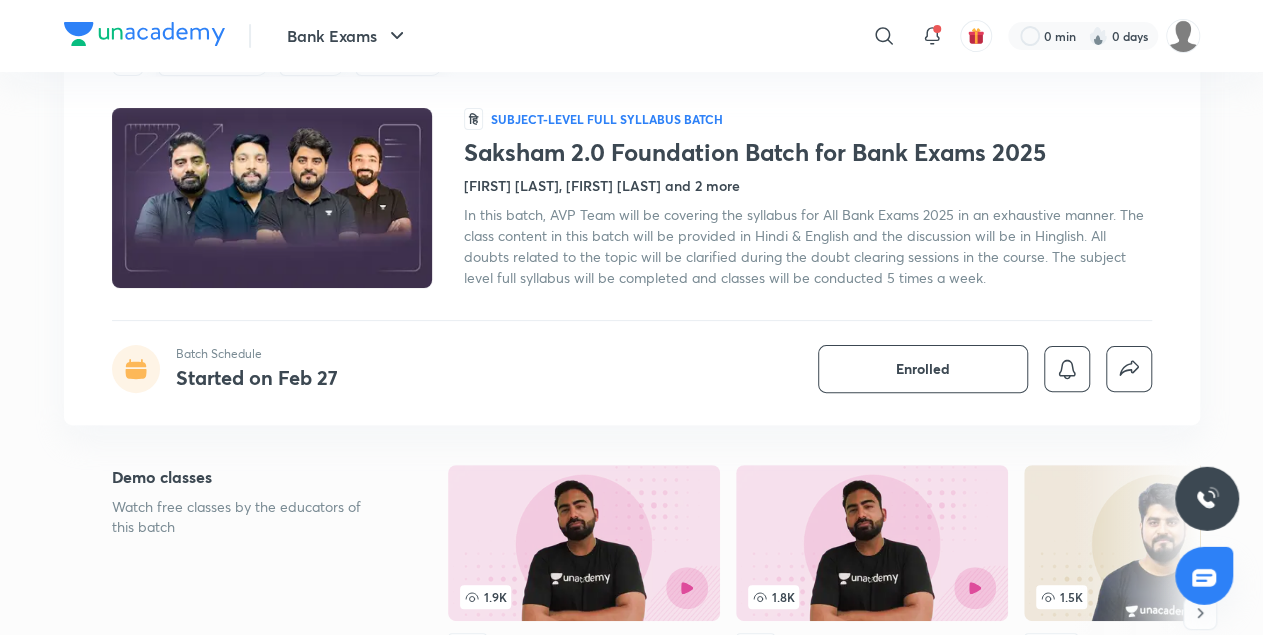 scroll, scrollTop: 0, scrollLeft: 0, axis: both 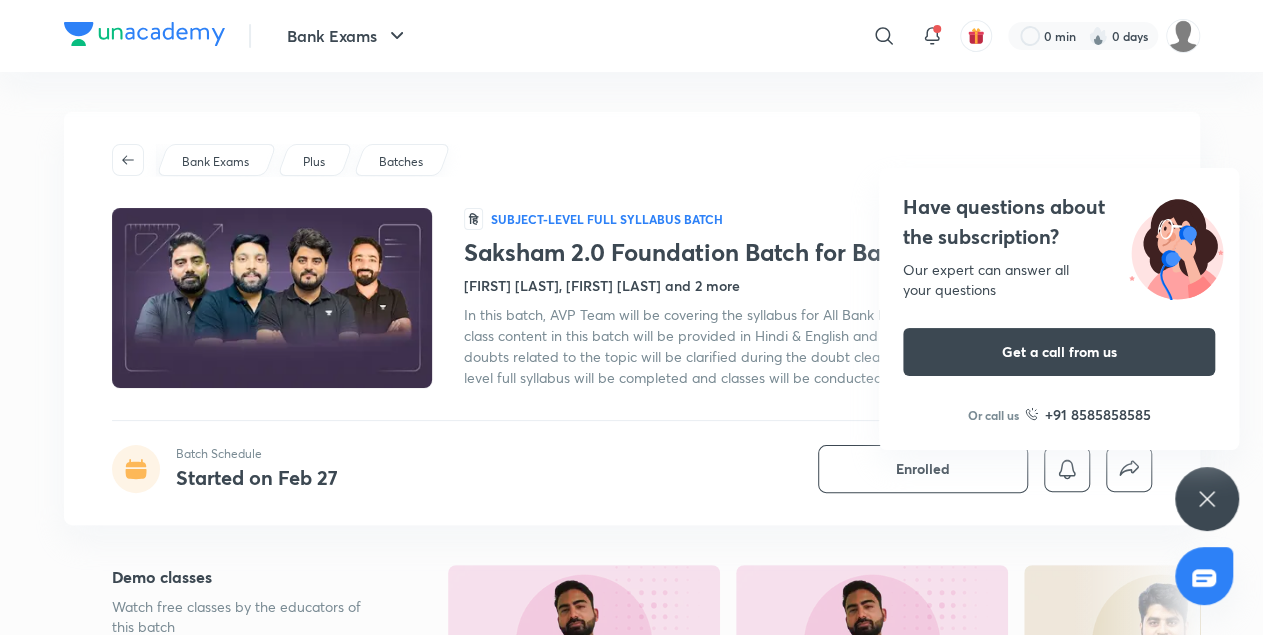 click at bounding box center (271, 298) 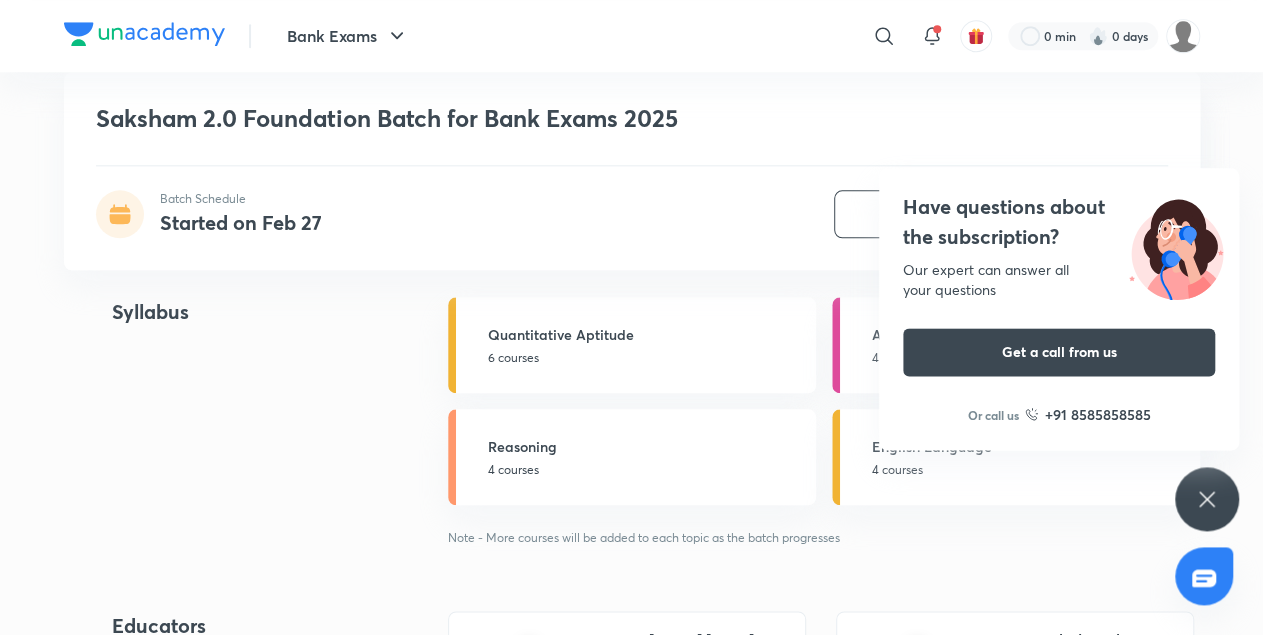 scroll, scrollTop: 850, scrollLeft: 0, axis: vertical 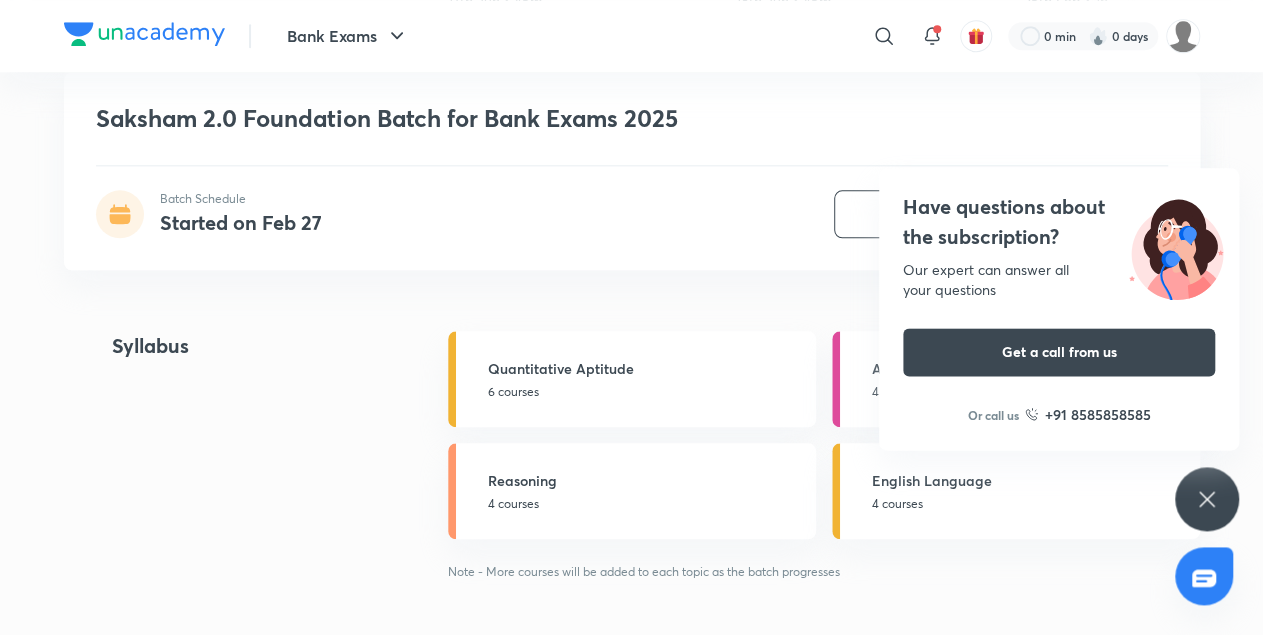 click 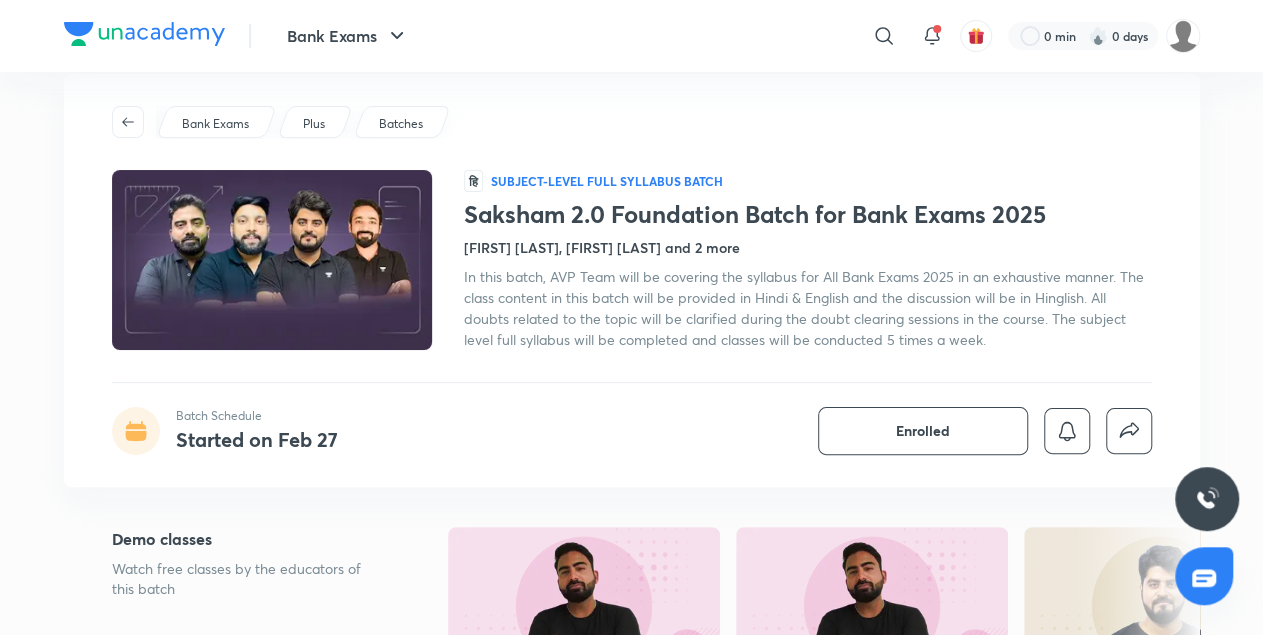 scroll, scrollTop: 0, scrollLeft: 0, axis: both 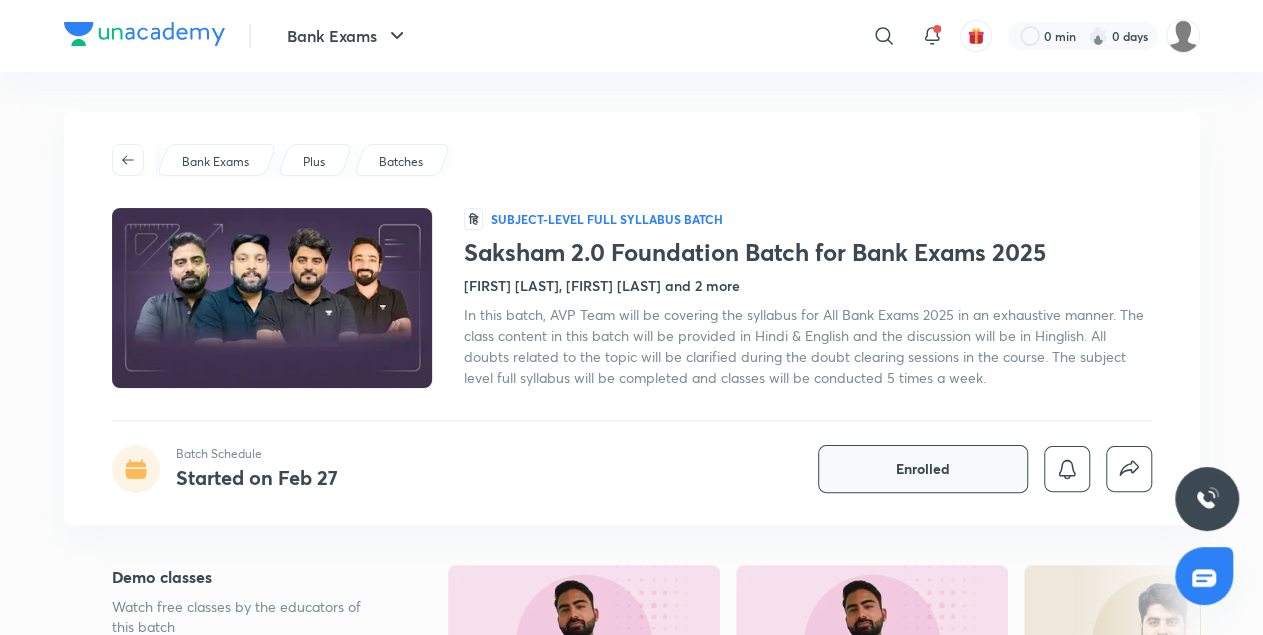 click on "Enrolled" at bounding box center [923, 469] 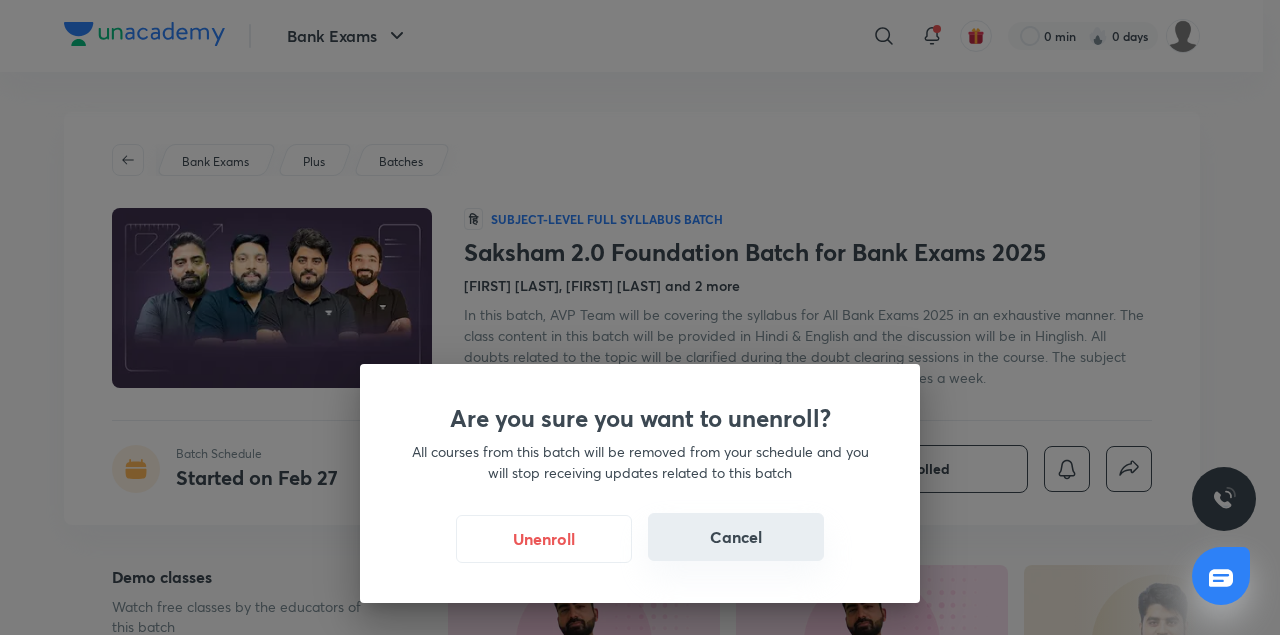 click on "Cancel" at bounding box center (736, 537) 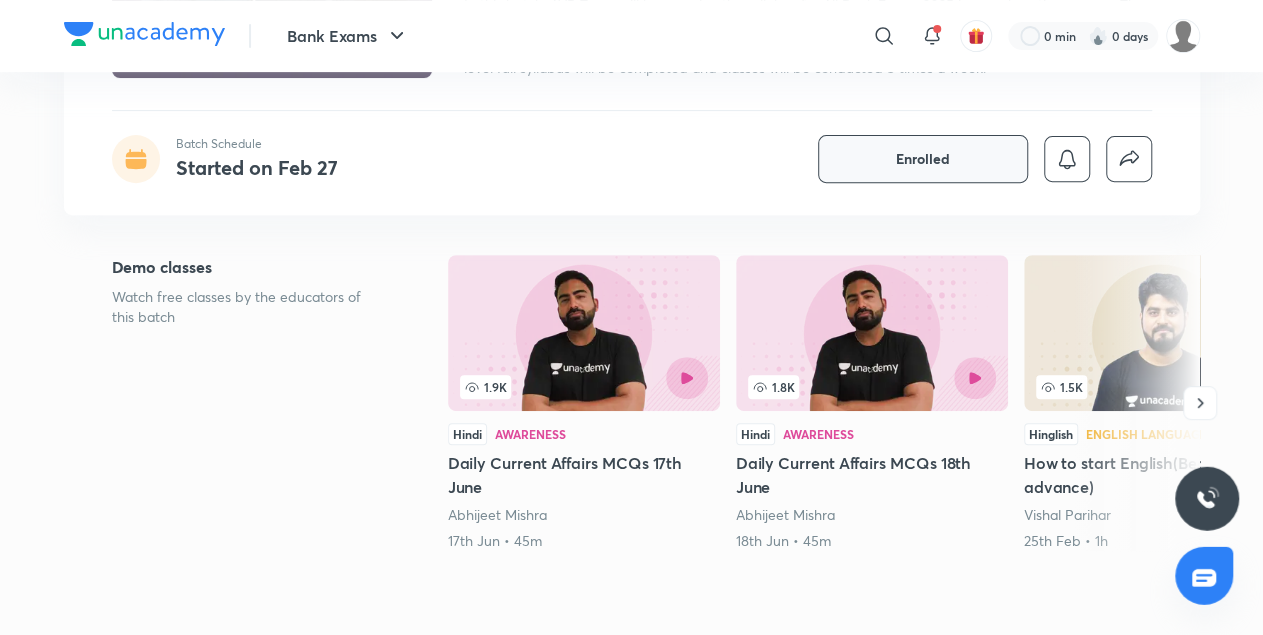scroll, scrollTop: 0, scrollLeft: 0, axis: both 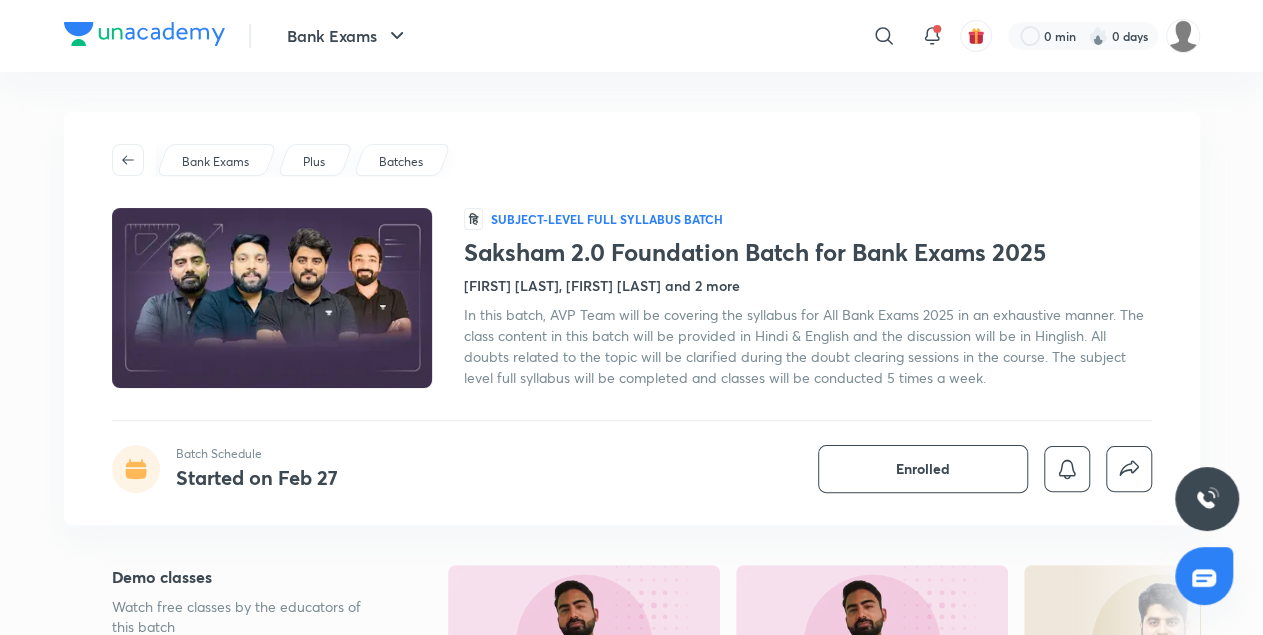 click at bounding box center [271, 298] 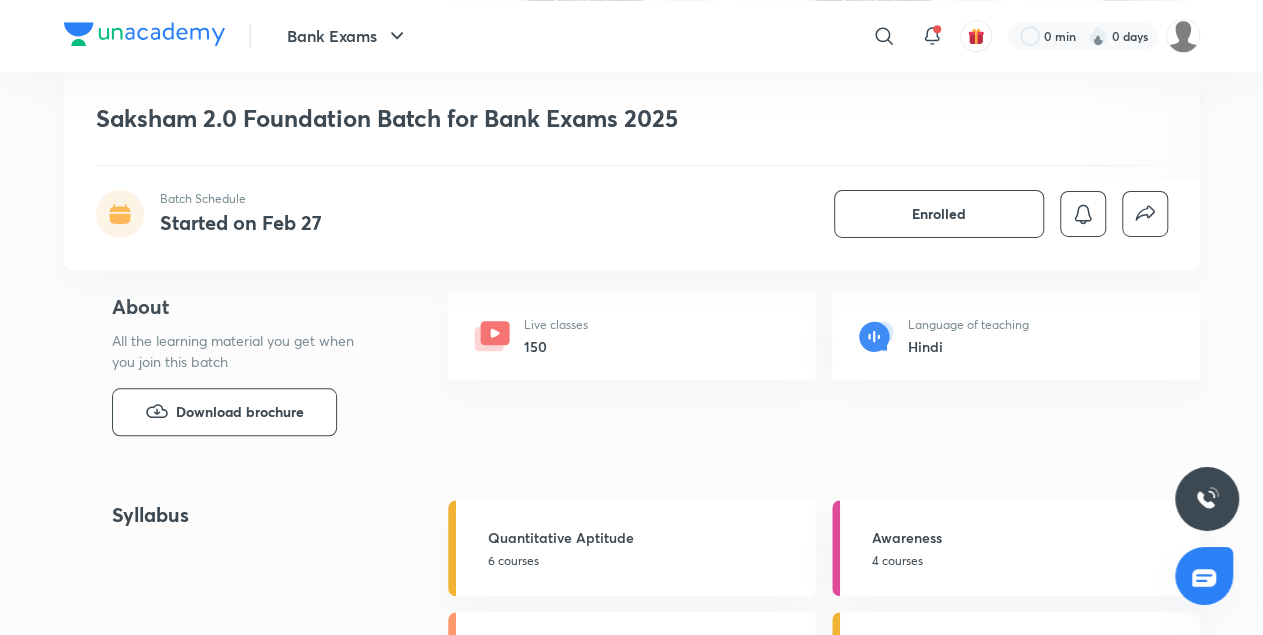 scroll, scrollTop: 682, scrollLeft: 0, axis: vertical 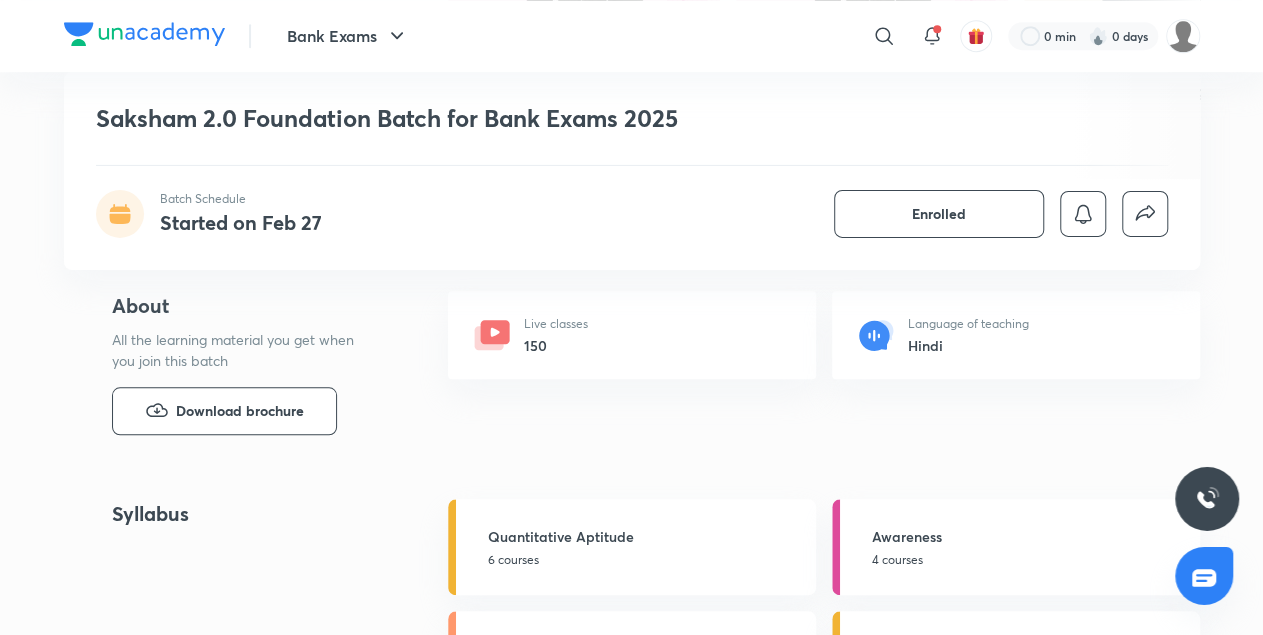 click on "Live classes 150" at bounding box center [632, 335] 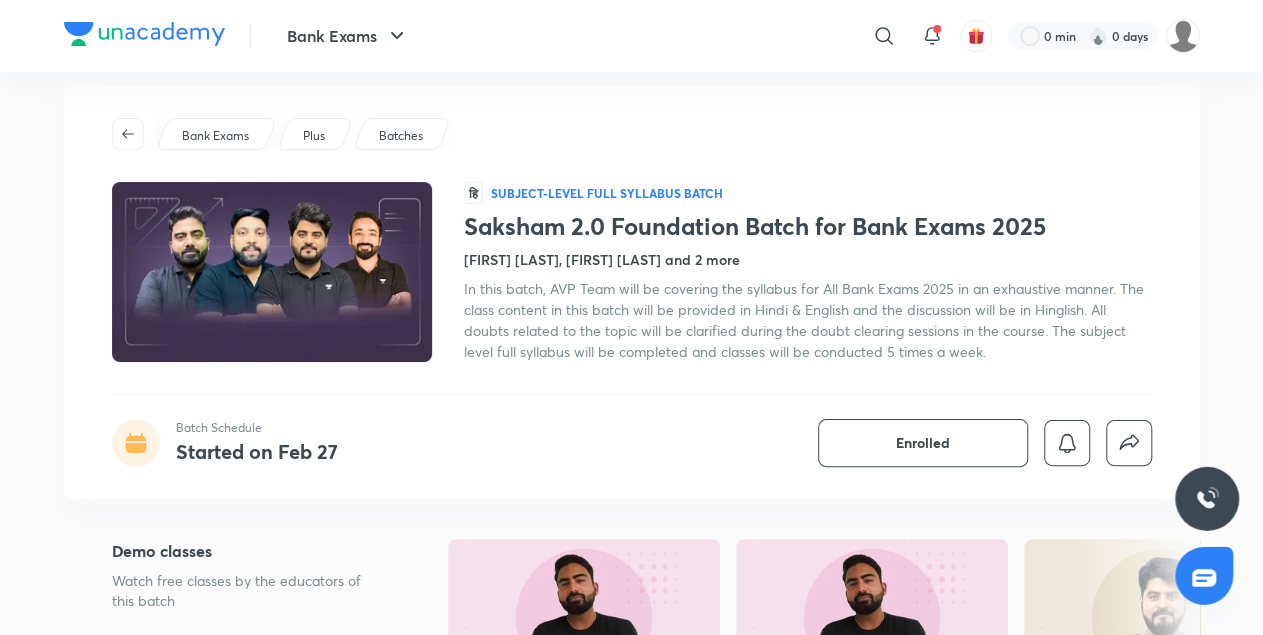 scroll, scrollTop: 0, scrollLeft: 0, axis: both 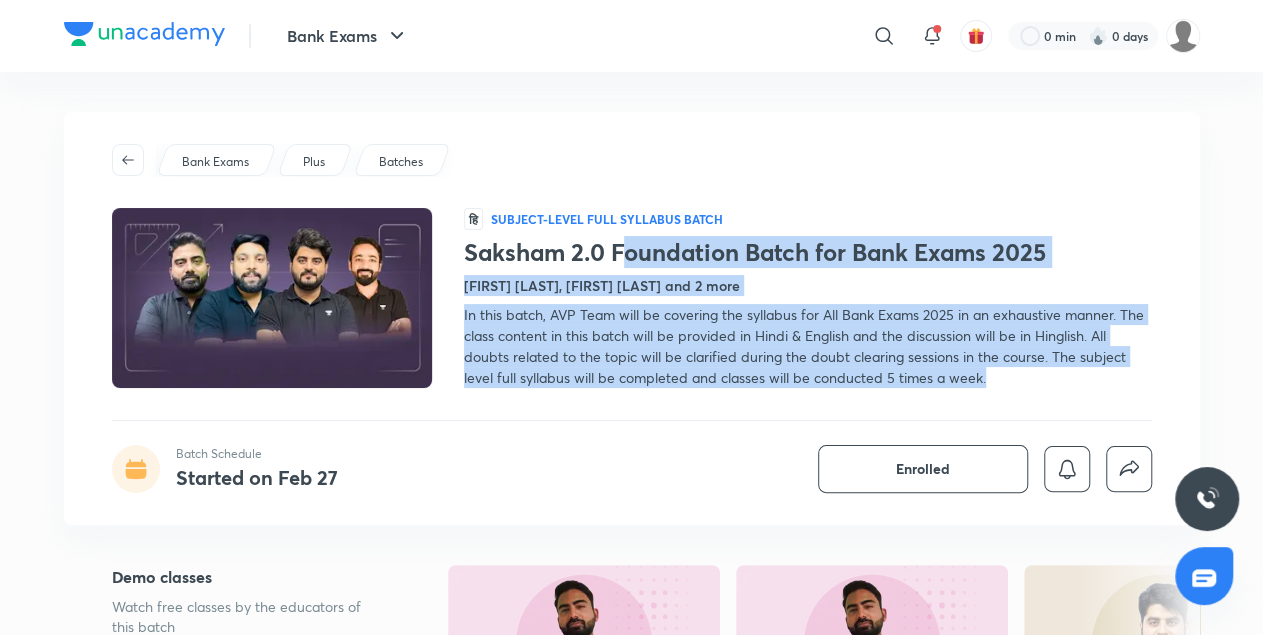 drag, startPoint x: 438, startPoint y: 214, endPoint x: 620, endPoint y: 255, distance: 186.56099 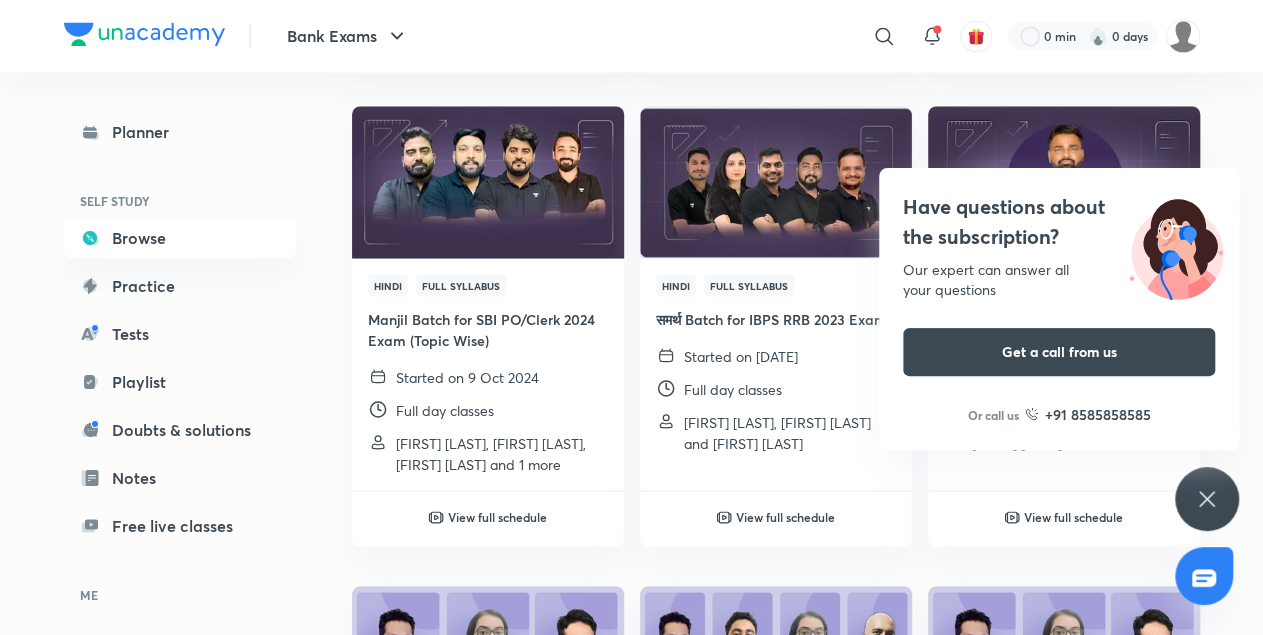 scroll, scrollTop: 1623, scrollLeft: 0, axis: vertical 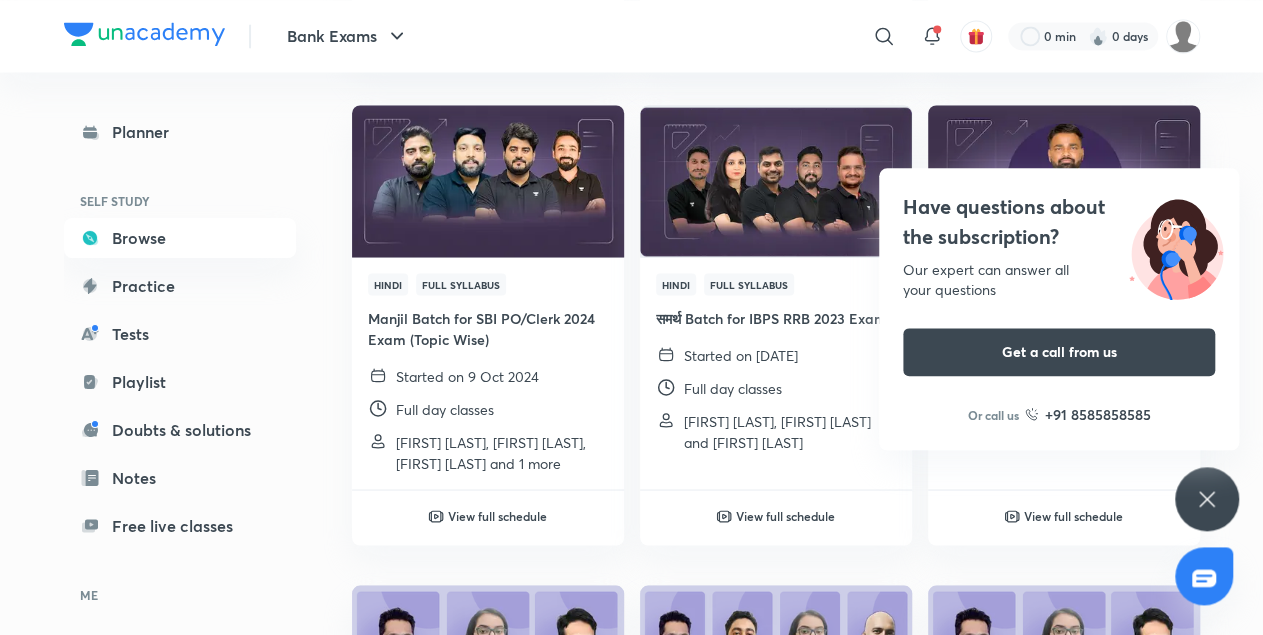 click on "Bank Exams ​ 0 min 0 days Planner SELF STUDY Browse Practice Tests Playlist Doubts & solutions Notes Free live classes ME Enrollments Saved Bank Exams Plus All Upcoming Recently started Hindi Full Syllabus Aadhar Foundation Batch(Pre + Mains) for all Bank Exams 2025-26 Starts in 2 days · 6 Aug 2025 Full day classes Abhijeet Mishra, Vishal Parihar, Puneet Kumar Sharma and 1 more View full schedule Hindi Full Syllabus Vardaan 2.0 batch for IBPS | SBI PO Mains 2025 Exam Started on 8 Jul 2025 Full day classes Abhijeet Mishra, Vishal Parihar, Puneet Kumar Sharma and 1 more View full schedule Hindi Full Syllabus Nishchay Batch for IBPS PO/Clerk Pre 2025 Started on 4 Jul 2025 Full day classes Vishal Parihar, Puneet Kumar Sharma and Sumit Kumar Verma View full schedule Hindi Full Syllabus प्रयास 2.0 Foundation Batch for Bank Exams 2025 Started on 9 Jun 2025 Full day classes Abhijeet Mishra, Vishal Parihar, Puneet Kumar Sharma and 1 more View full schedule Hindi Full Syllabus Started on 2 Jun 2025 Hindi" at bounding box center (631, 211) 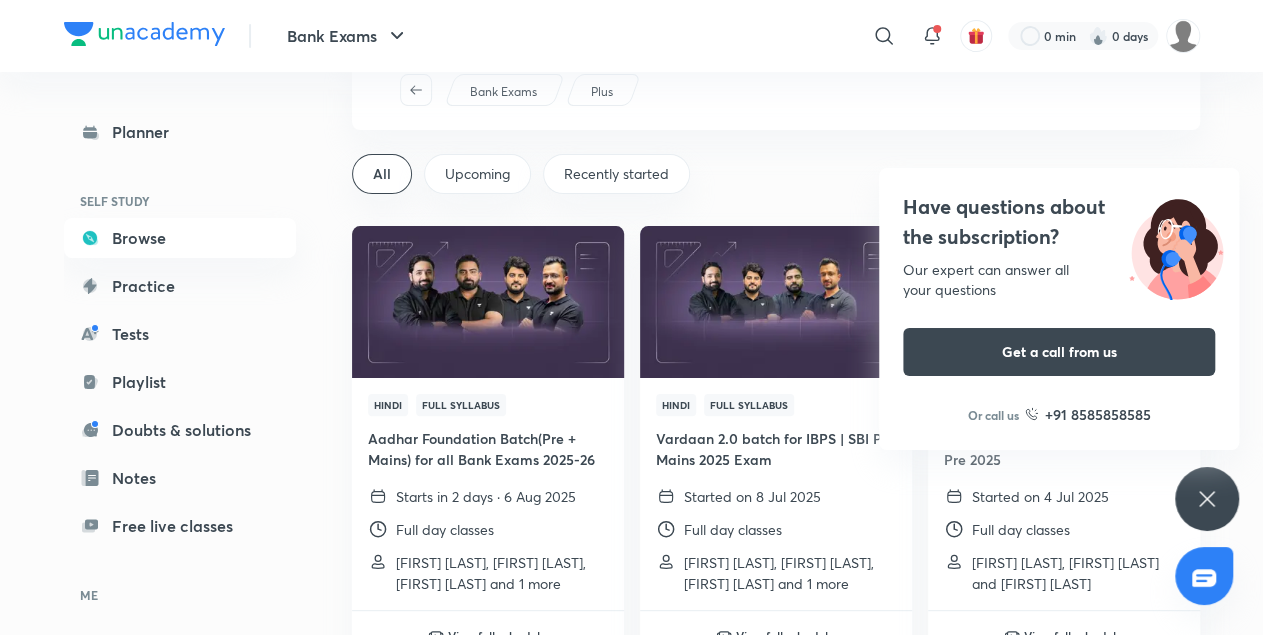 scroll, scrollTop: 0, scrollLeft: 0, axis: both 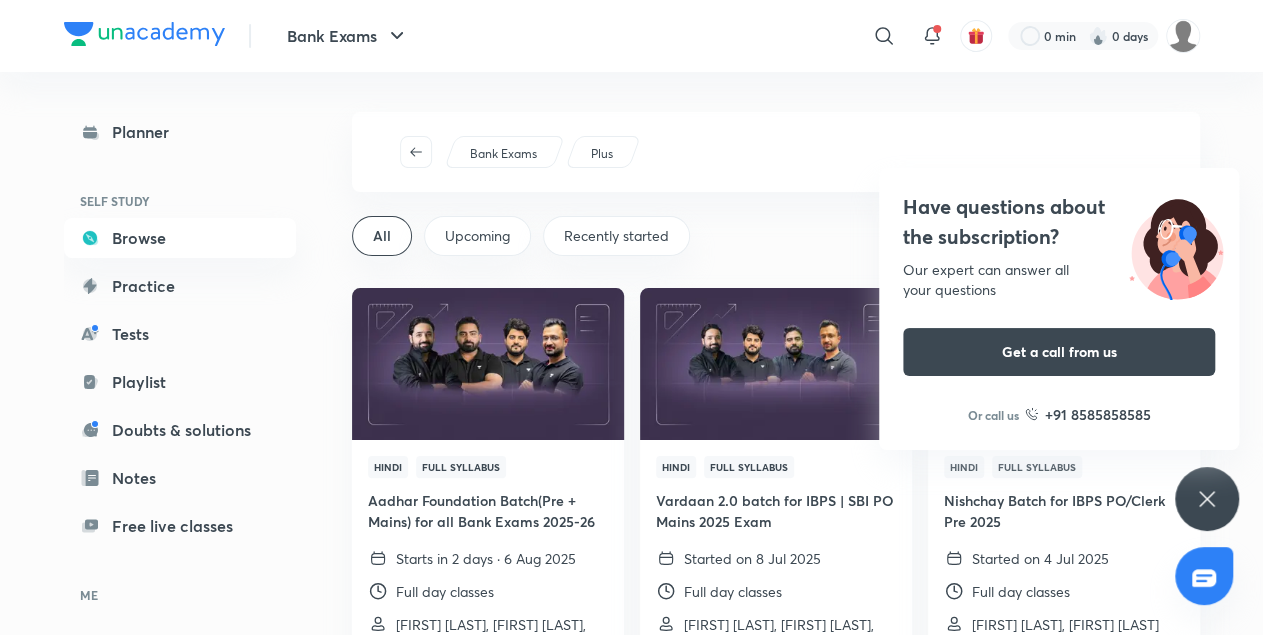 click 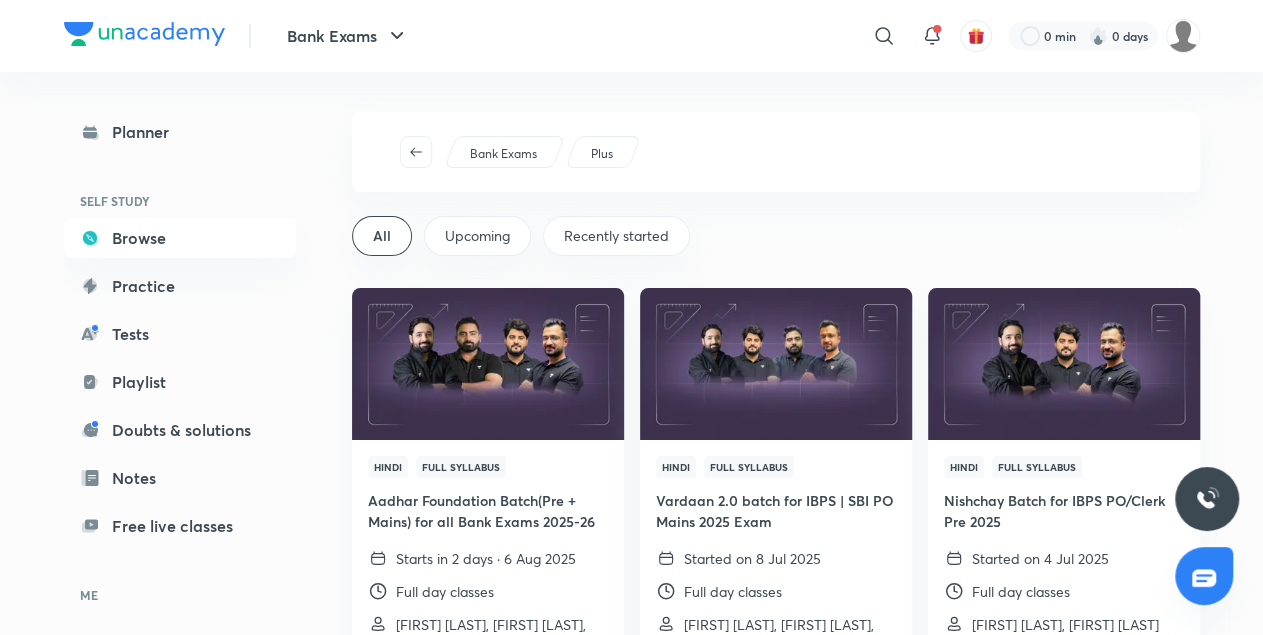 scroll, scrollTop: 120, scrollLeft: 0, axis: vertical 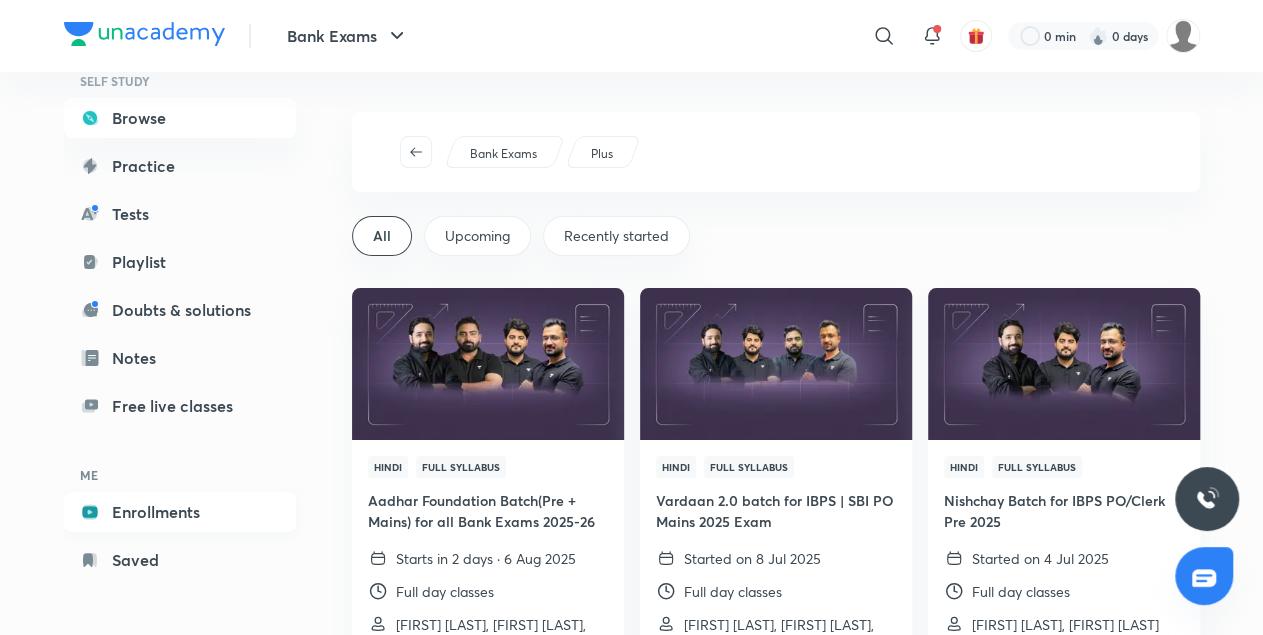 click on "Enrollments" at bounding box center [180, 512] 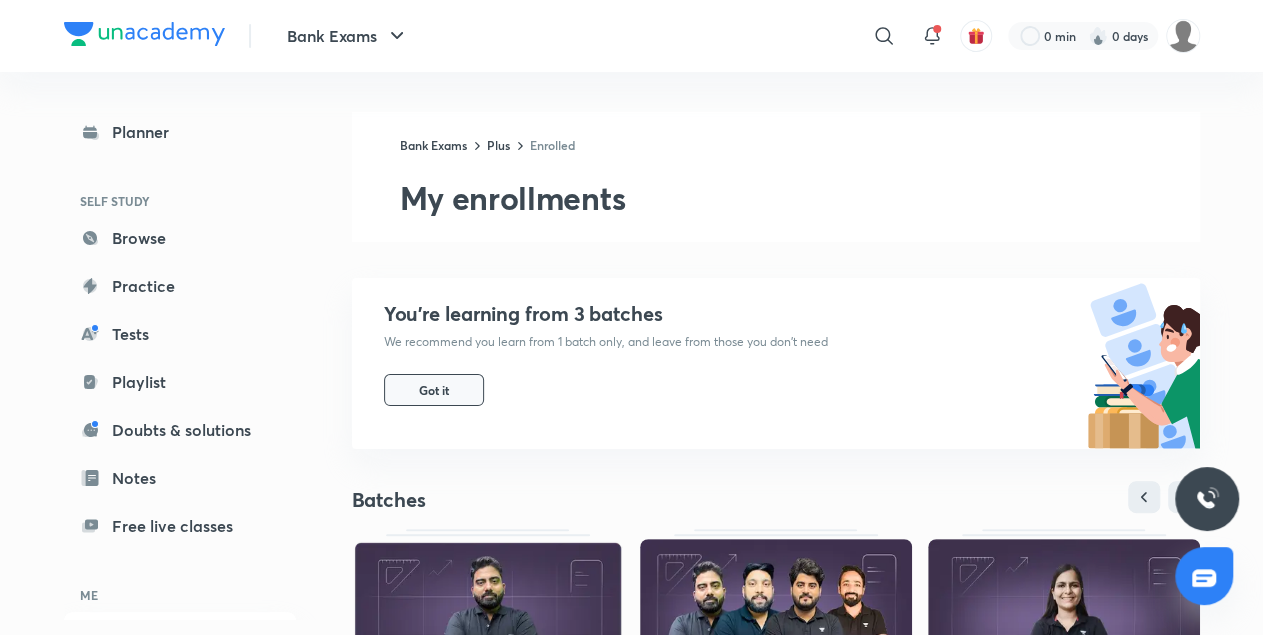 click on "Got it" at bounding box center (434, 390) 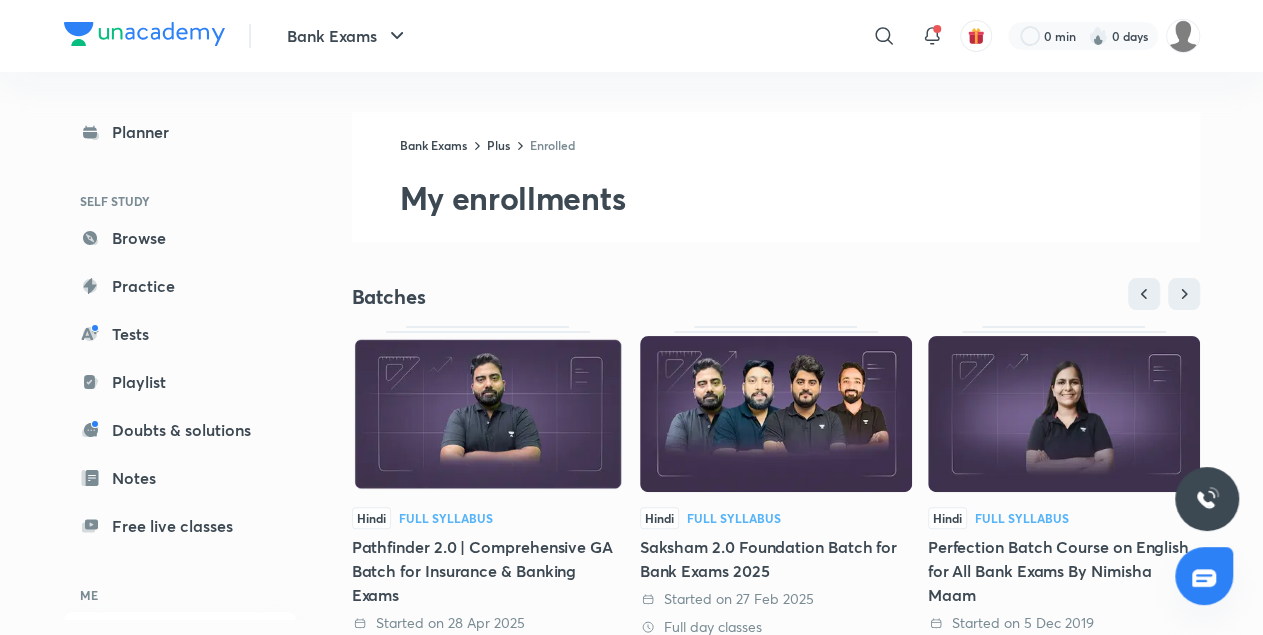 click on "Hindi Full Syllabus Saksham 2.0 Foundation Batch for Bank Exams 2025   Started on 27 Feb 2025   Full day classes   Abhijeet Mishra, Vishal Parihar, Puneet Kumar Sharma and 1 more" at bounding box center (776, 505) 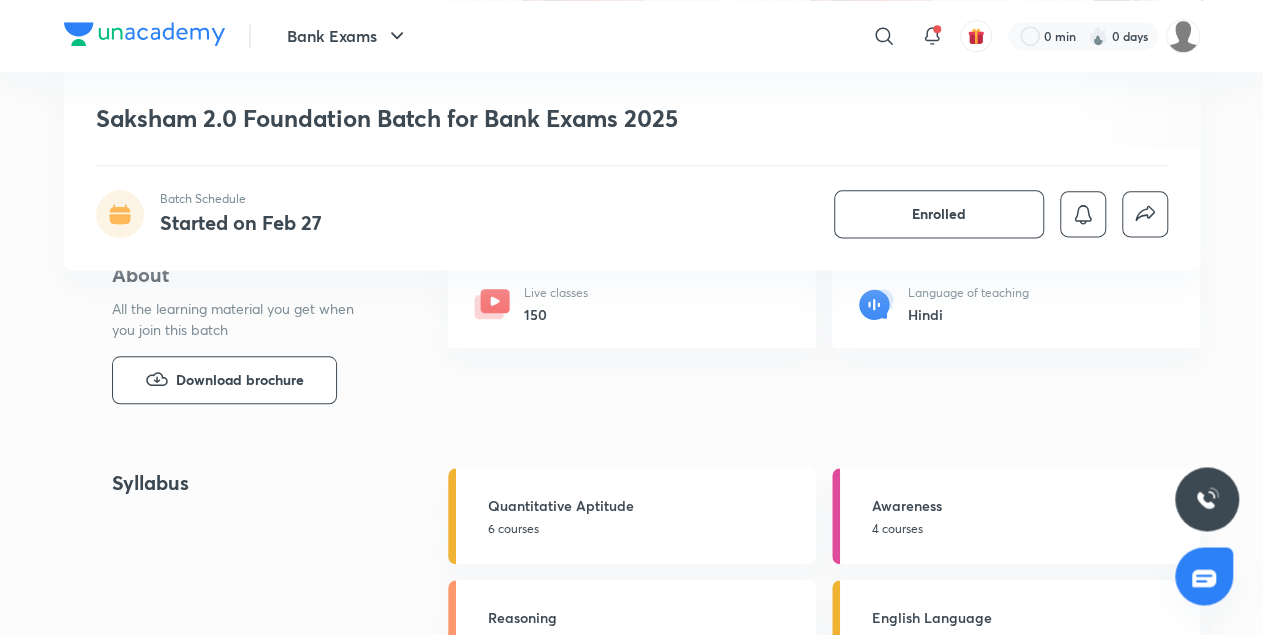 scroll, scrollTop: 712, scrollLeft: 0, axis: vertical 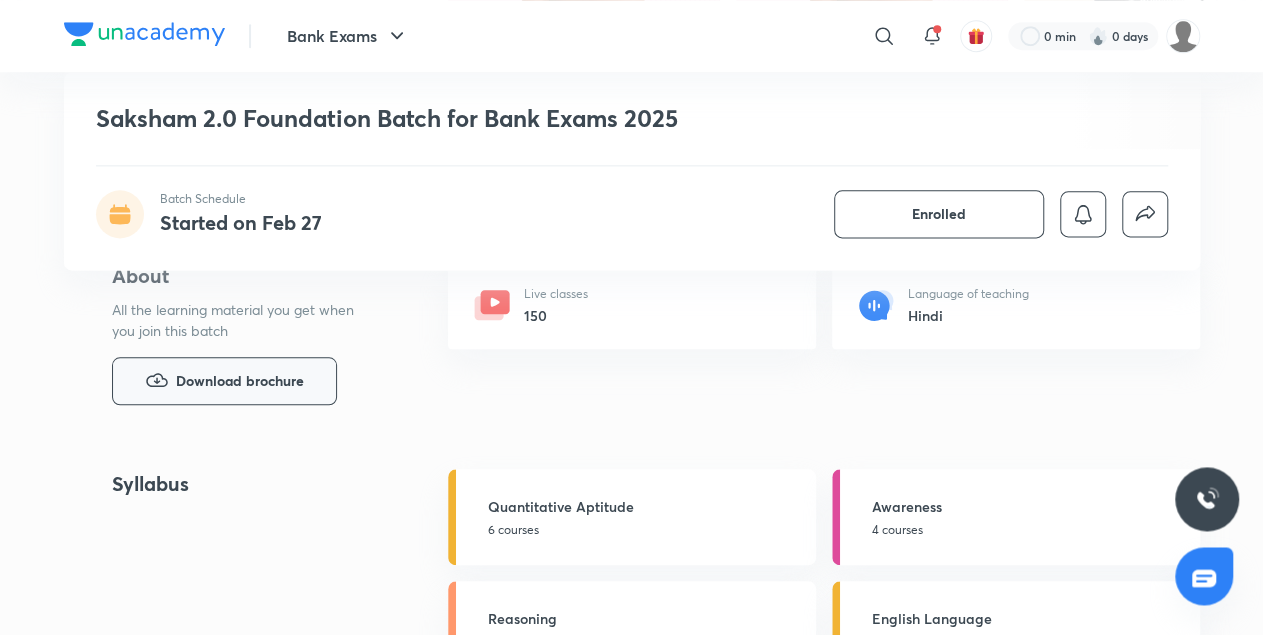 click on "Download brochure" at bounding box center (240, 381) 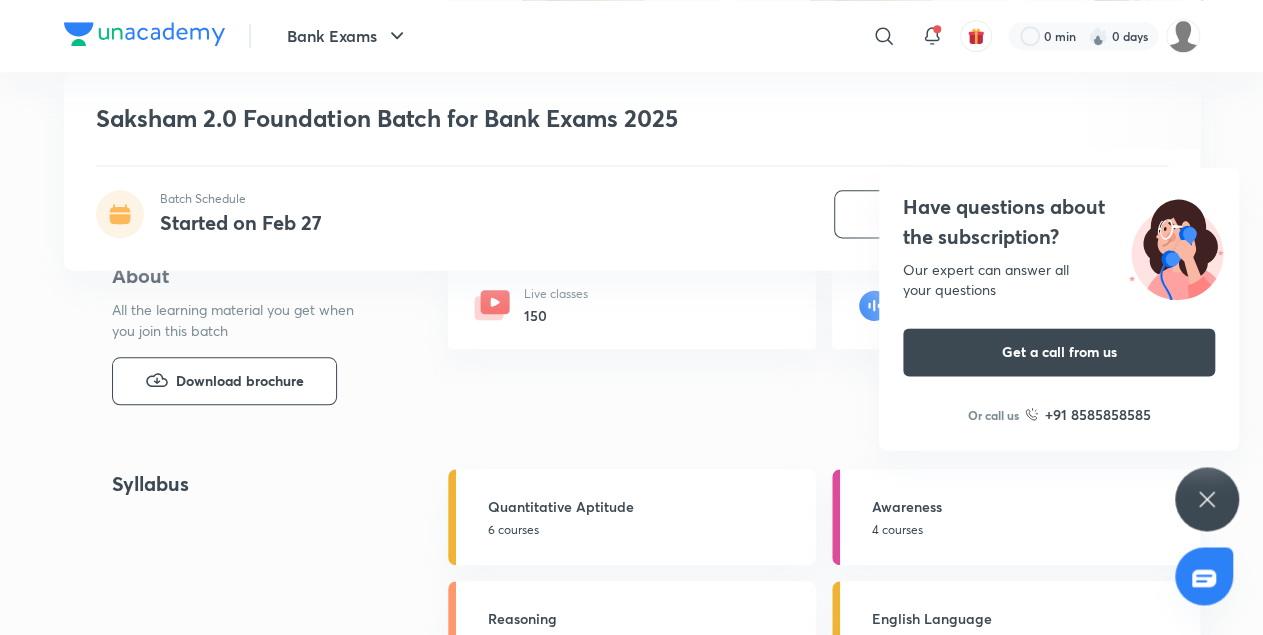 click 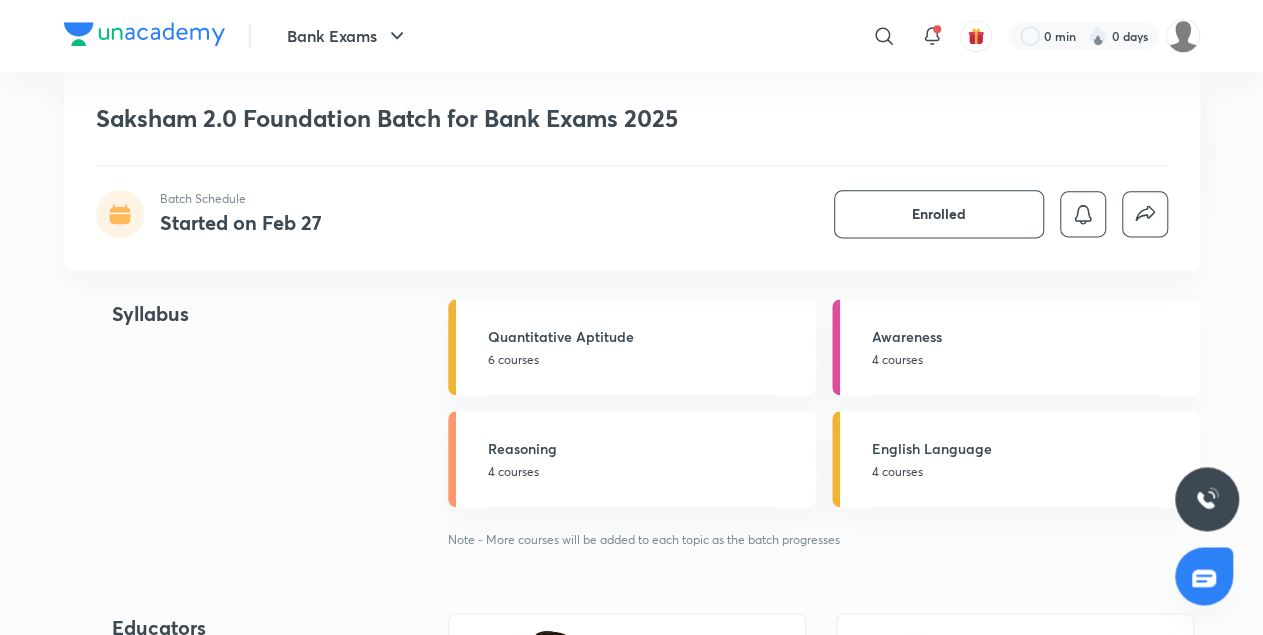 scroll, scrollTop: 883, scrollLeft: 0, axis: vertical 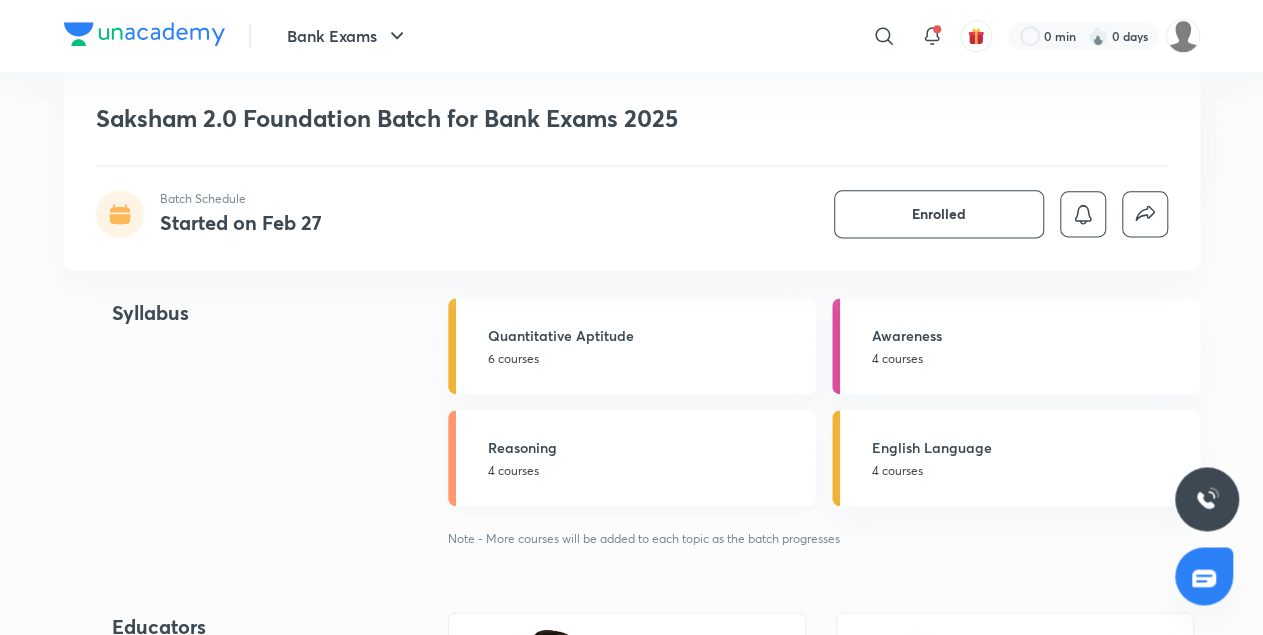 click on "Reasoning 4 courses" at bounding box center (646, 458) 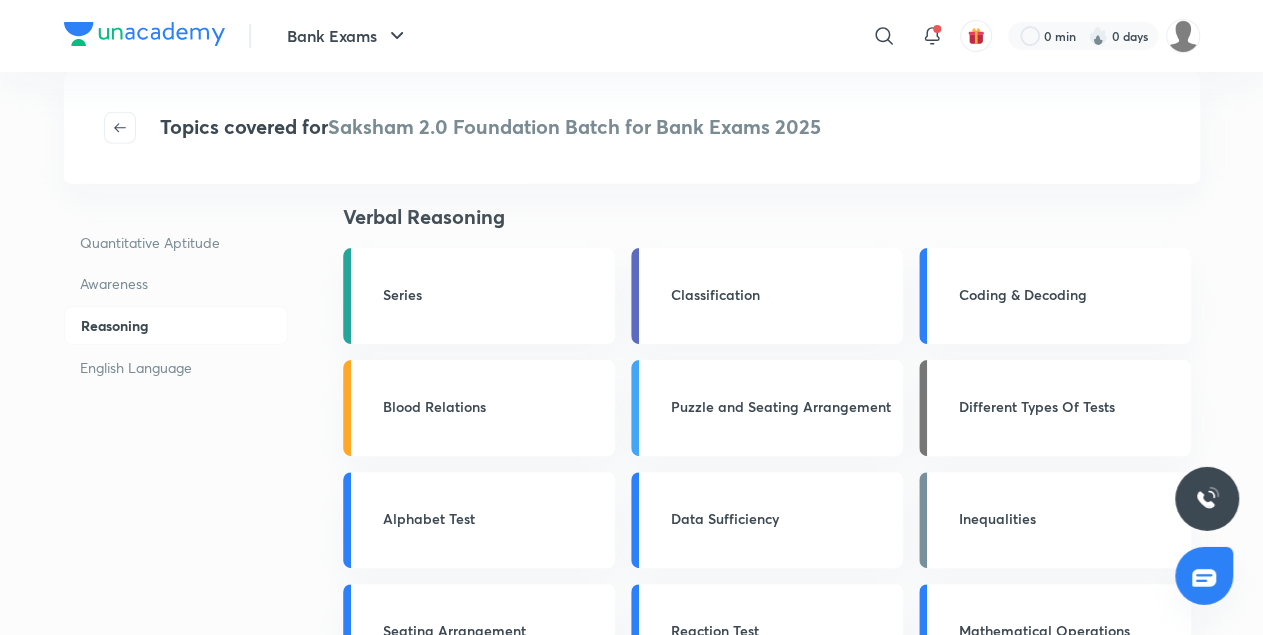 scroll, scrollTop: 0, scrollLeft: 0, axis: both 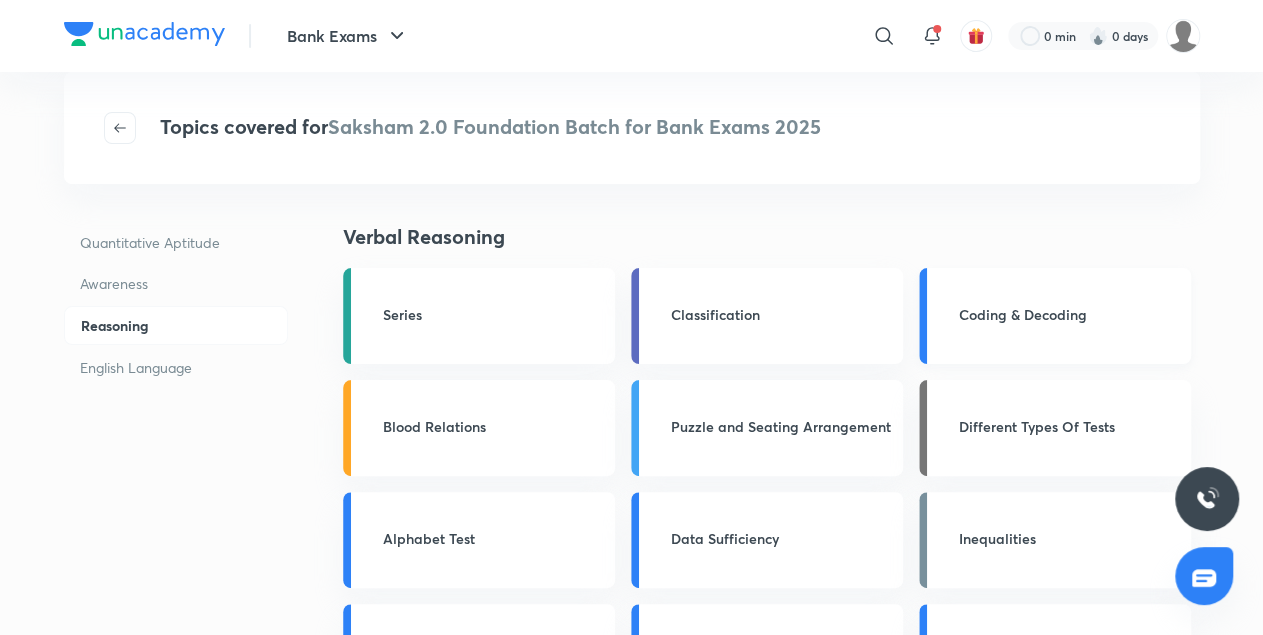 click on "Coding & Decoding" at bounding box center [1069, 314] 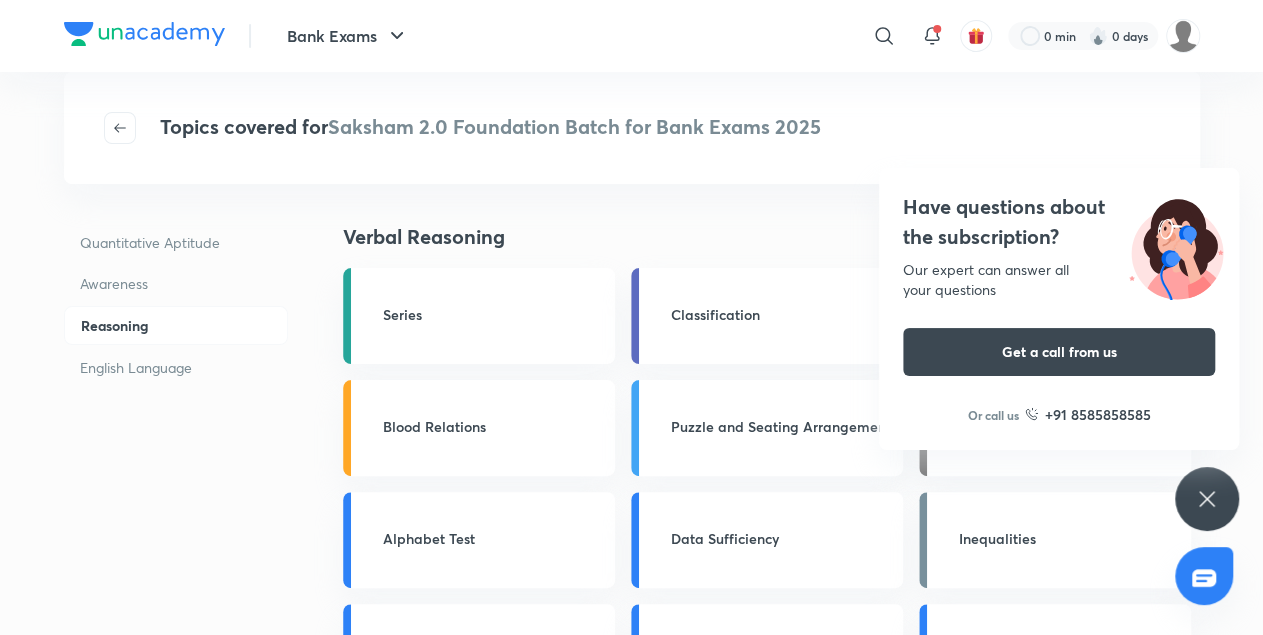 click 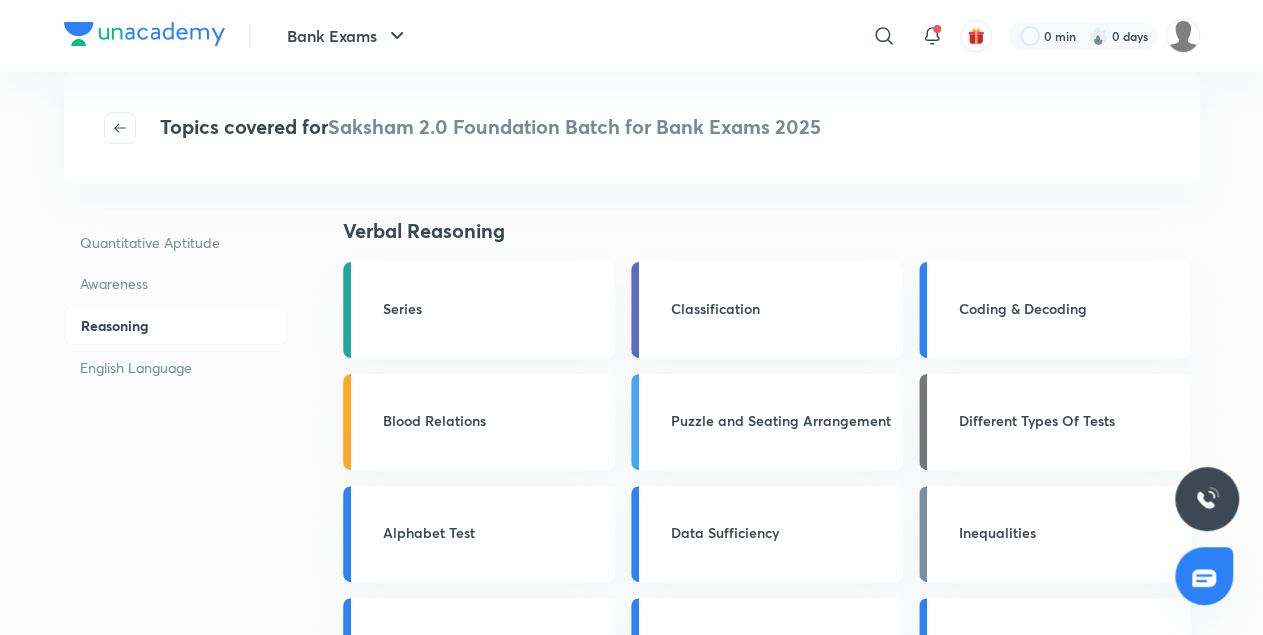 scroll, scrollTop: 0, scrollLeft: 0, axis: both 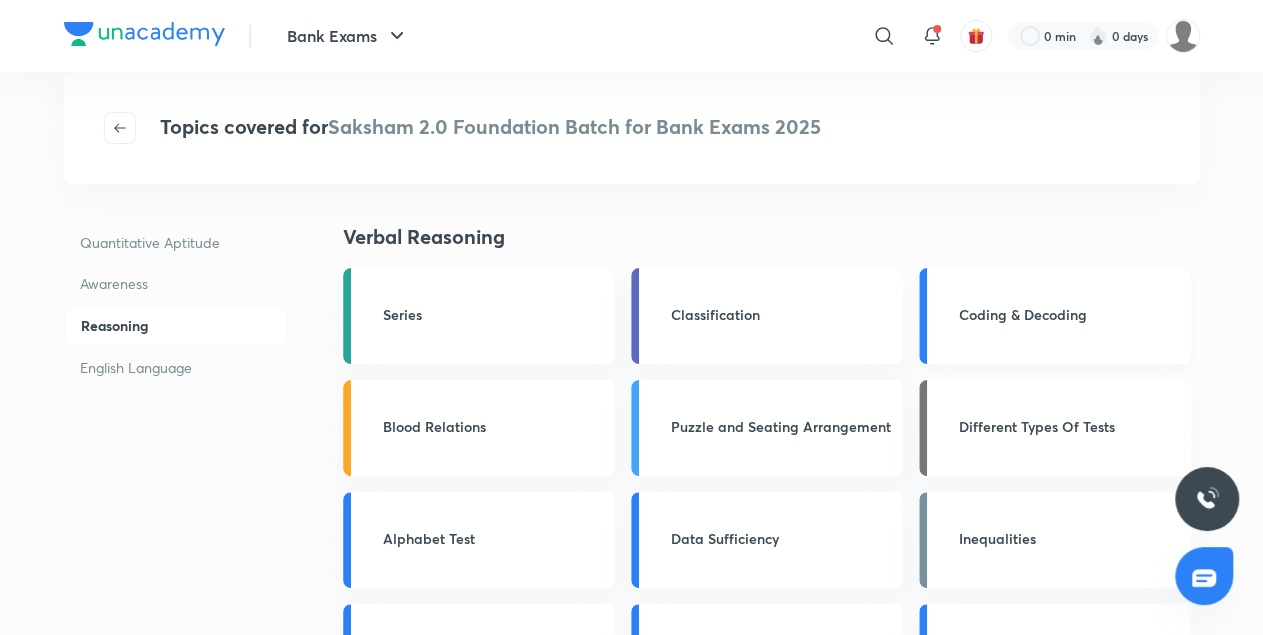 click on "Coding & Decoding" at bounding box center [1069, 314] 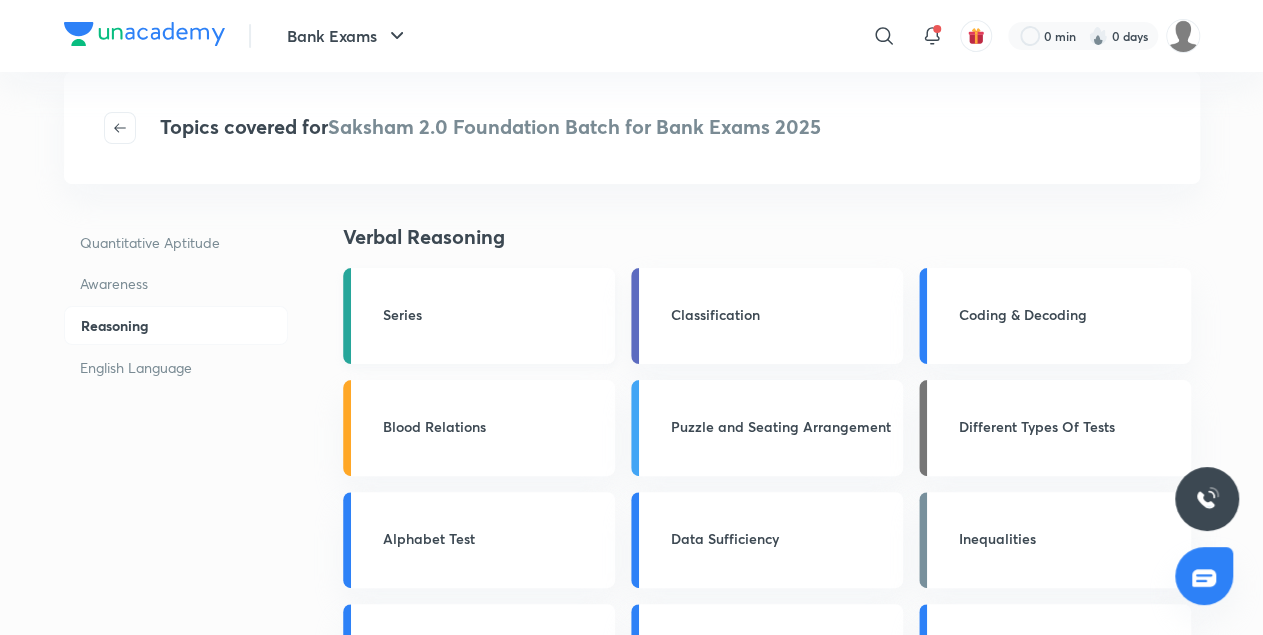 click on "Series" at bounding box center (493, 314) 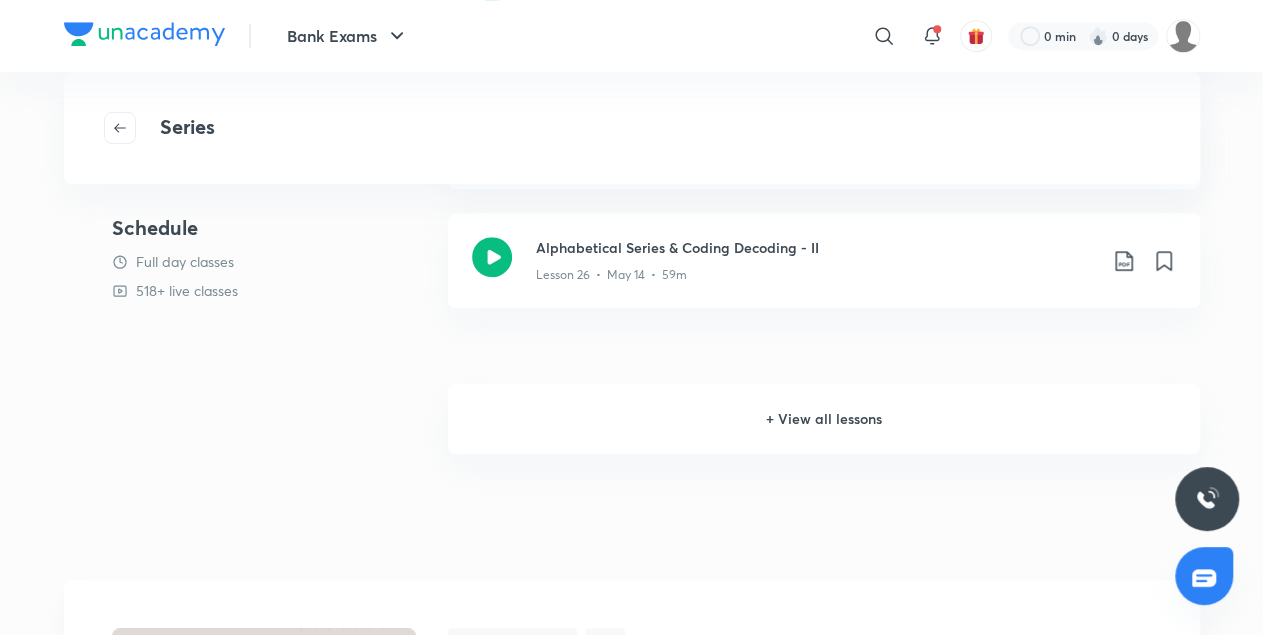 scroll, scrollTop: 554, scrollLeft: 0, axis: vertical 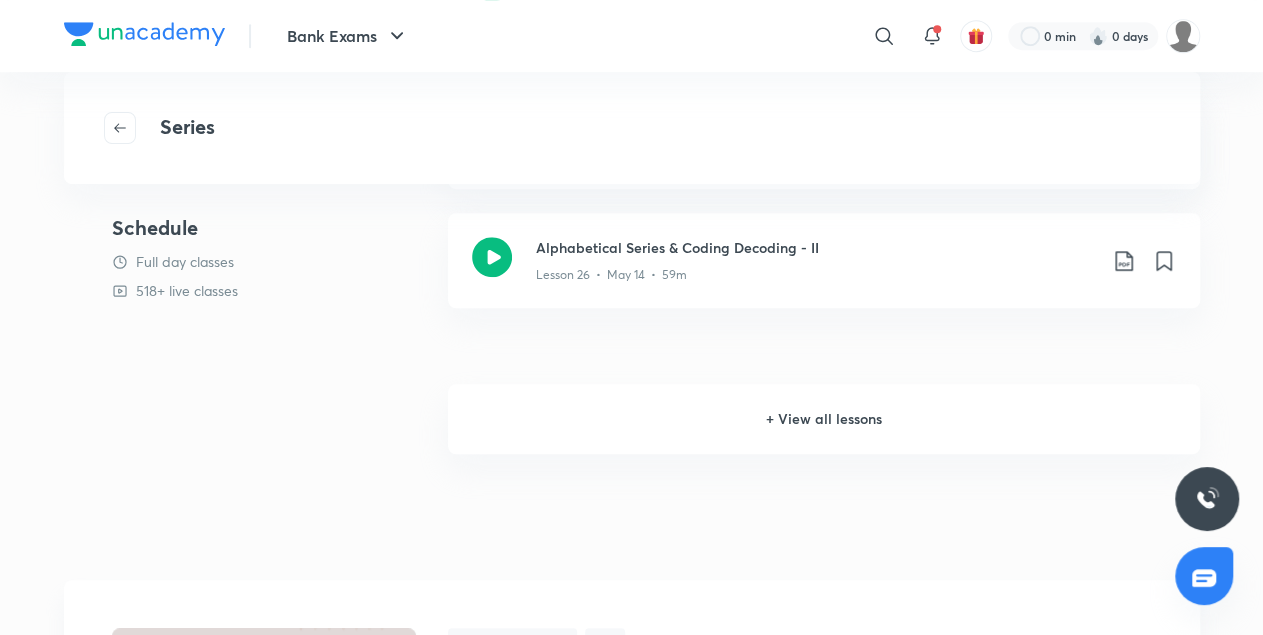 click on "+ View all lessons" at bounding box center (824, 419) 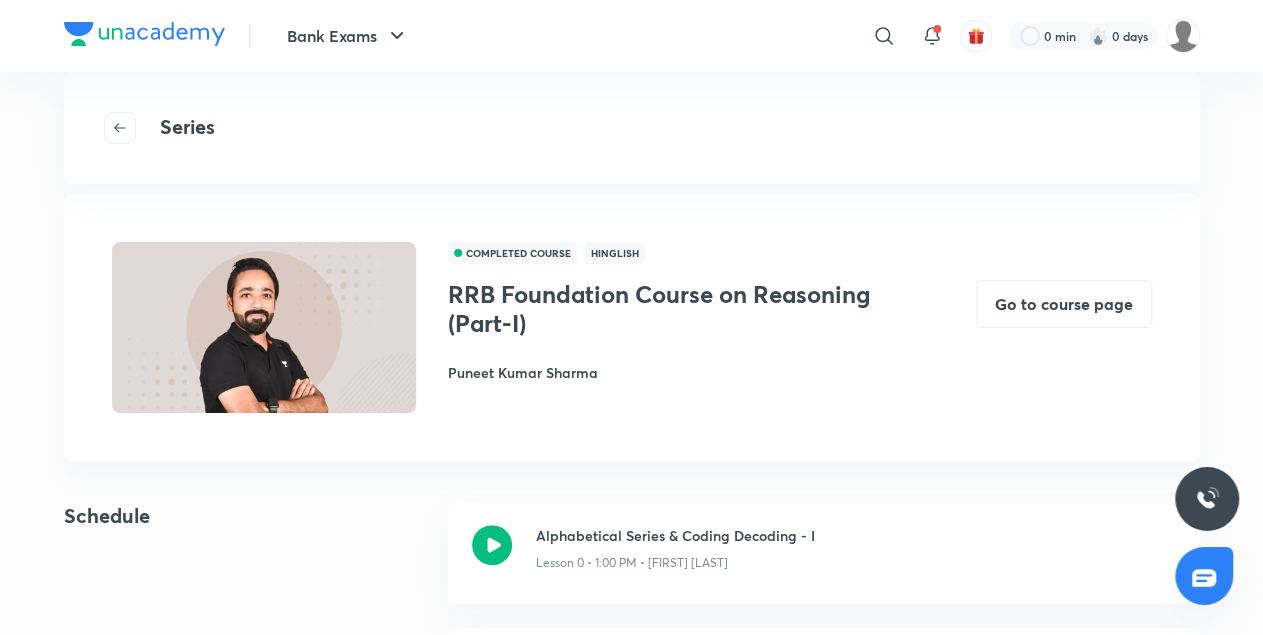 scroll, scrollTop: 0, scrollLeft: 0, axis: both 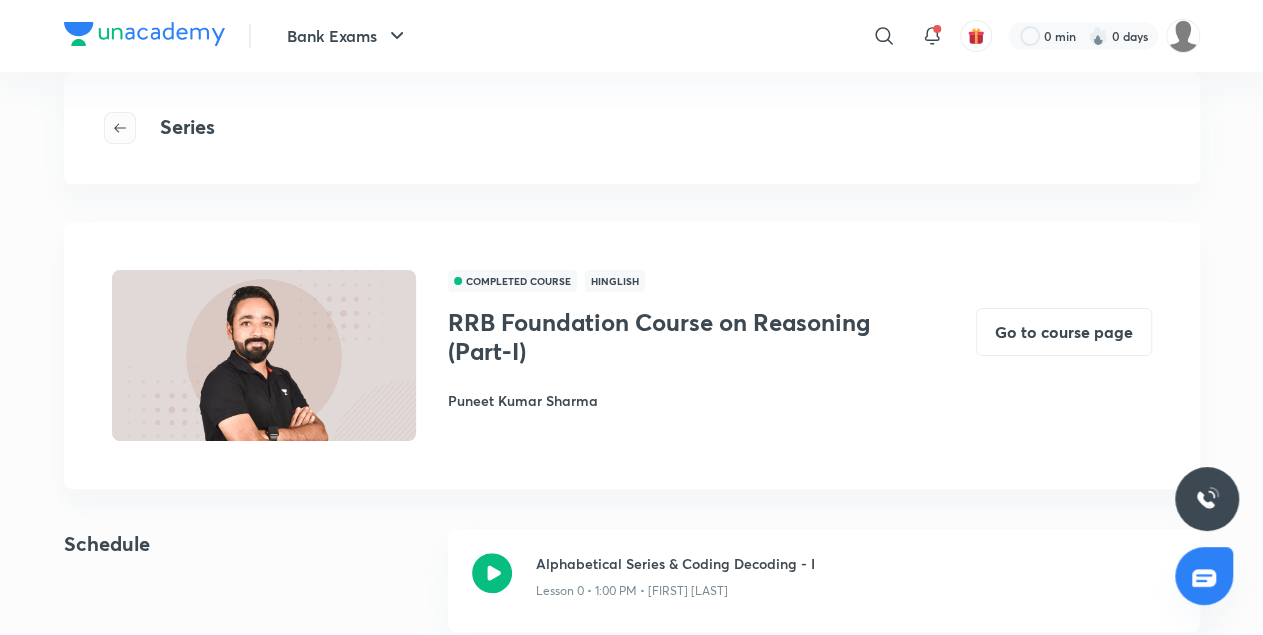 click 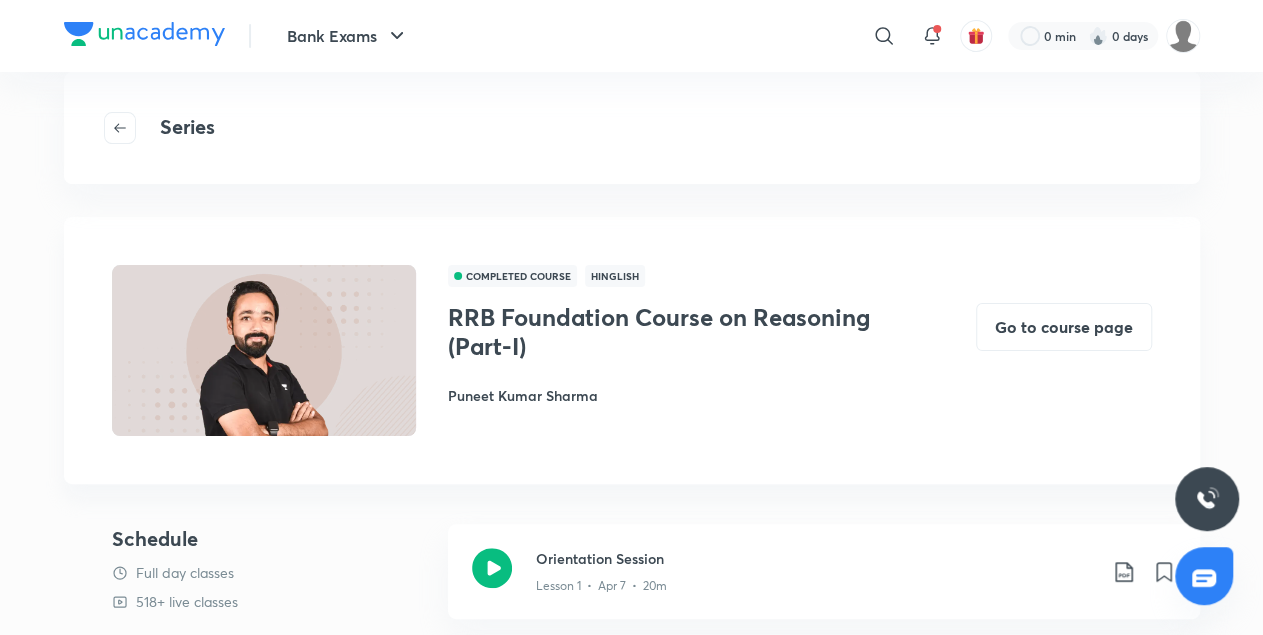 scroll, scrollTop: 0, scrollLeft: 0, axis: both 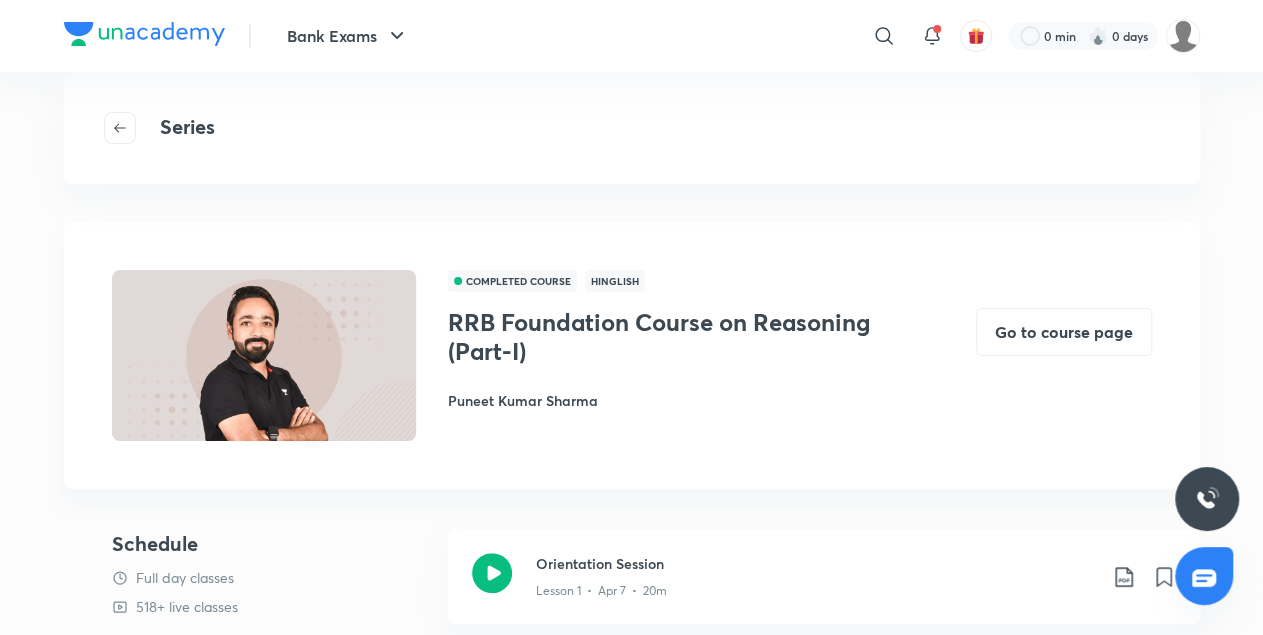 click at bounding box center (126, 128) 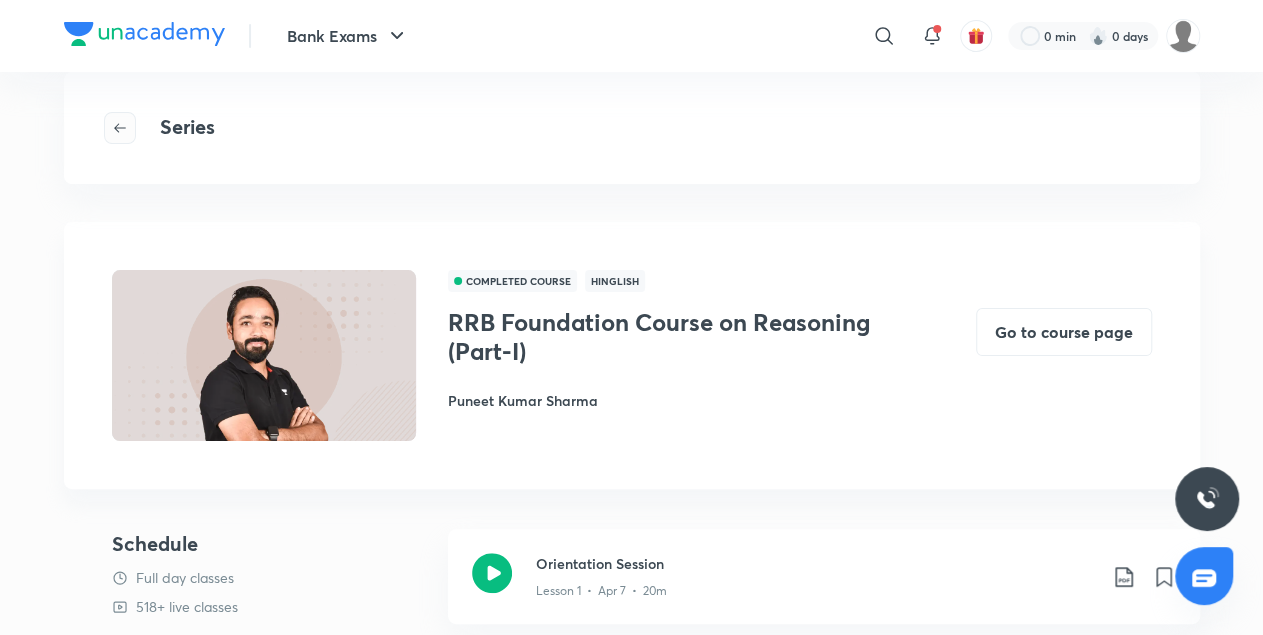 click at bounding box center (120, 128) 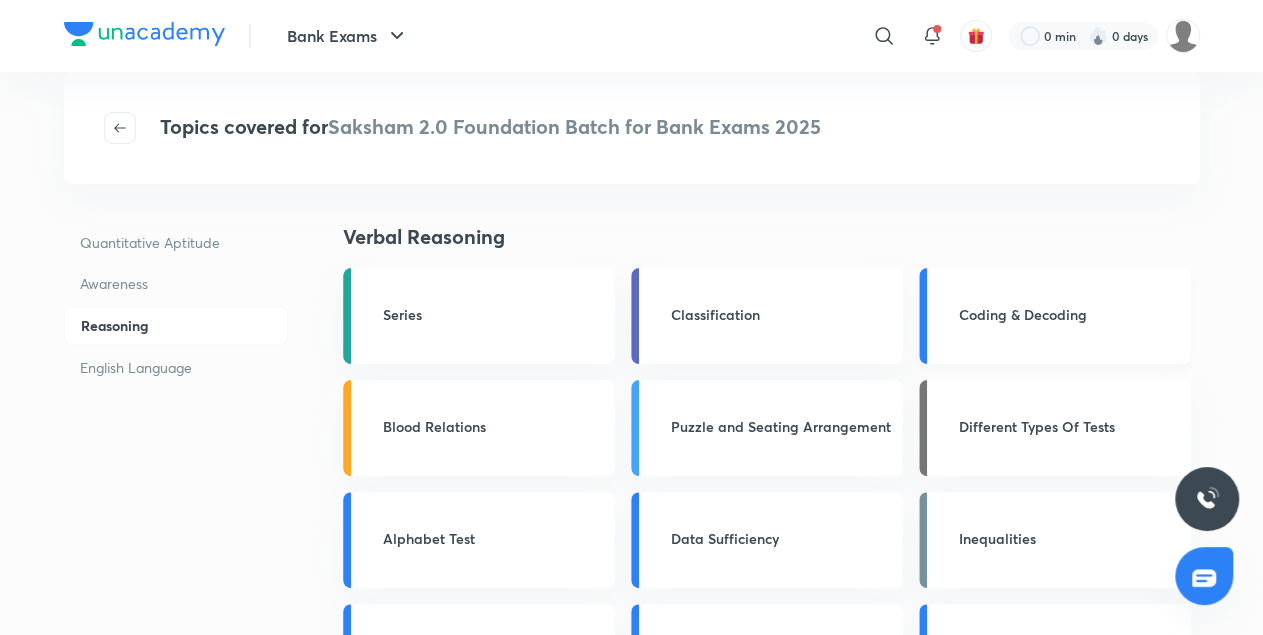 click on "Coding & Decoding" at bounding box center [1069, 314] 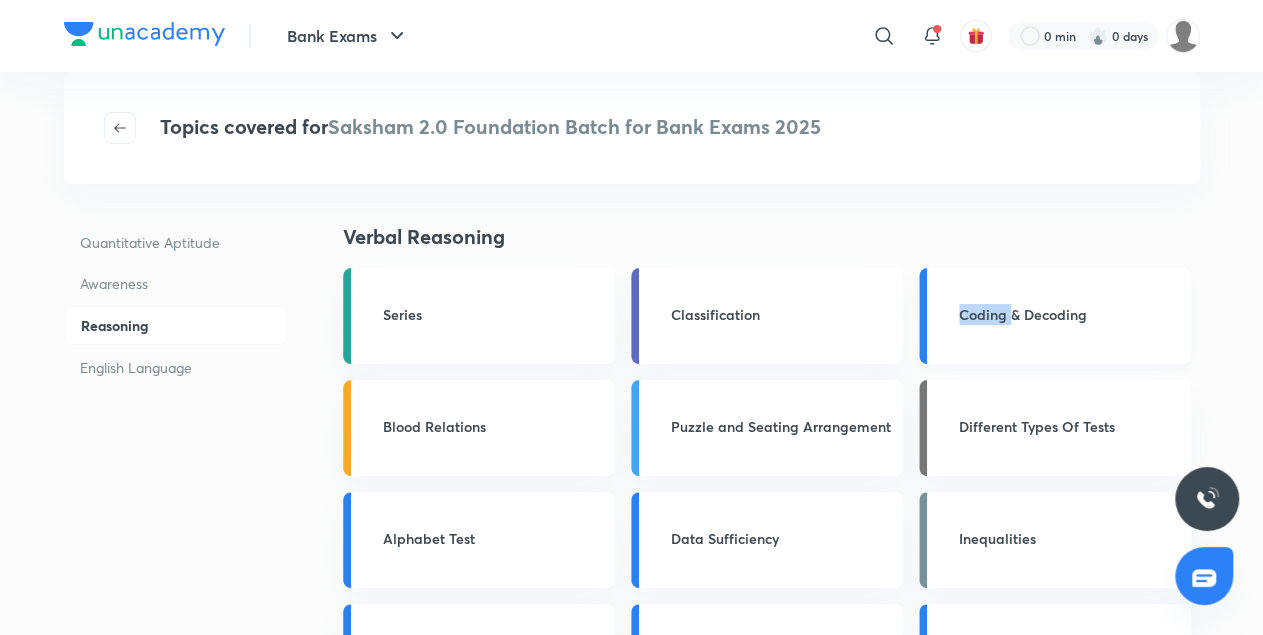 click on "Coding & Decoding" at bounding box center (1069, 314) 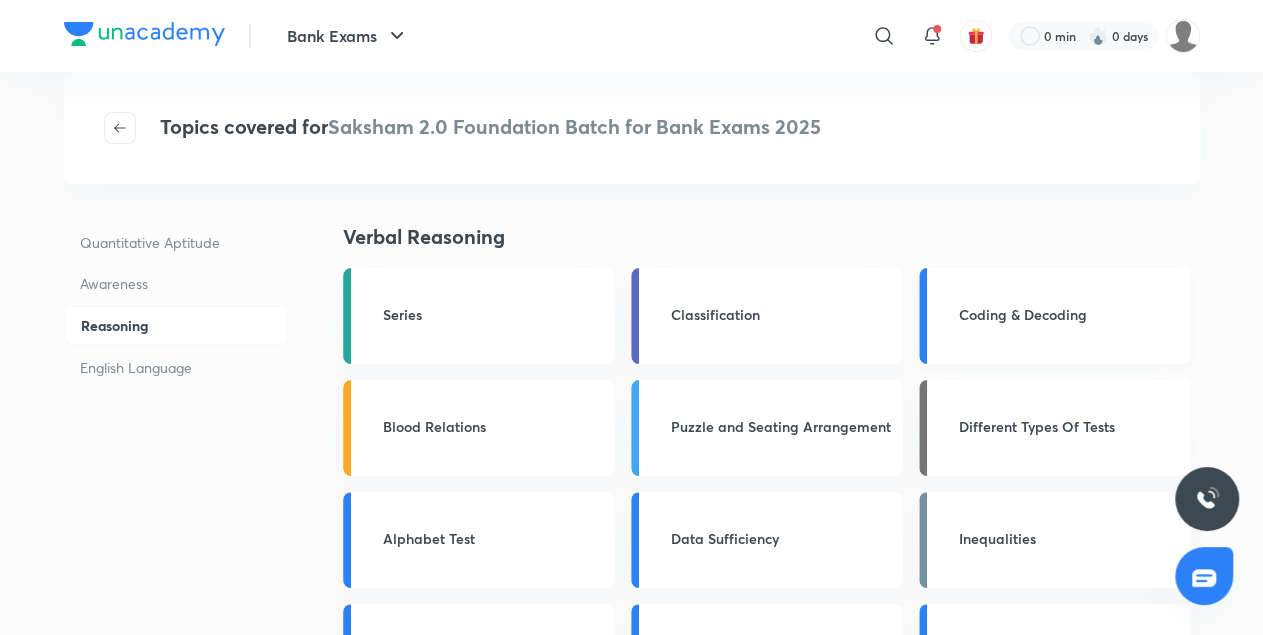 click on "Coding & Decoding" at bounding box center [1069, 314] 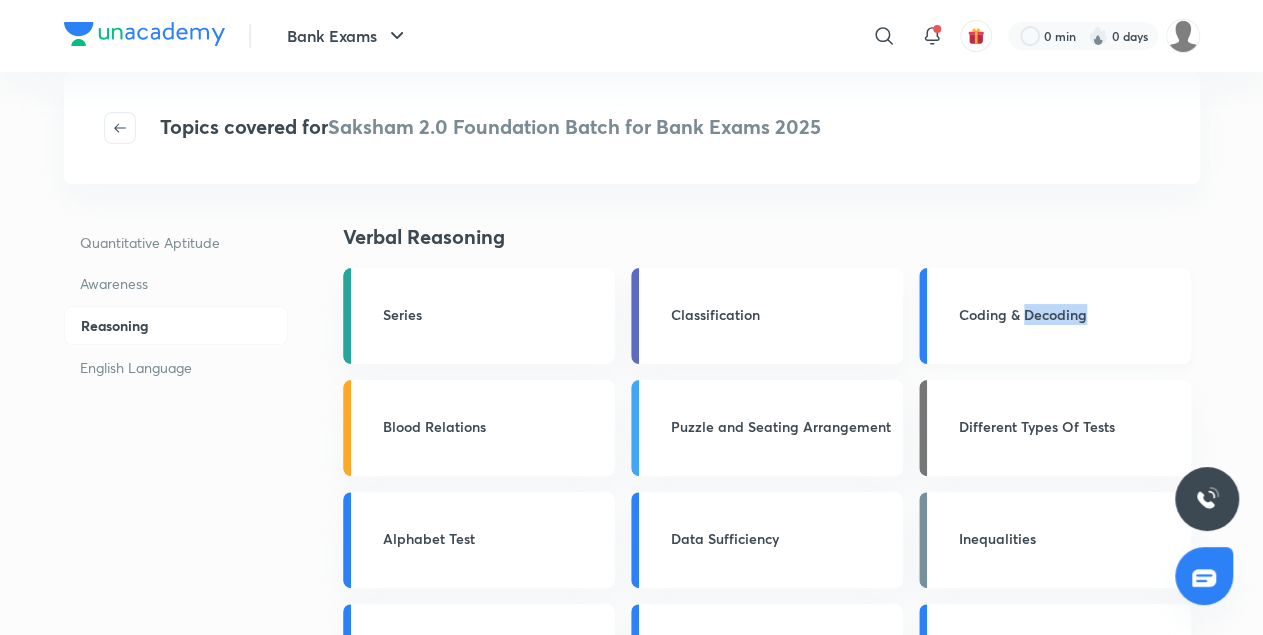 click on "Coding & Decoding" at bounding box center [1069, 314] 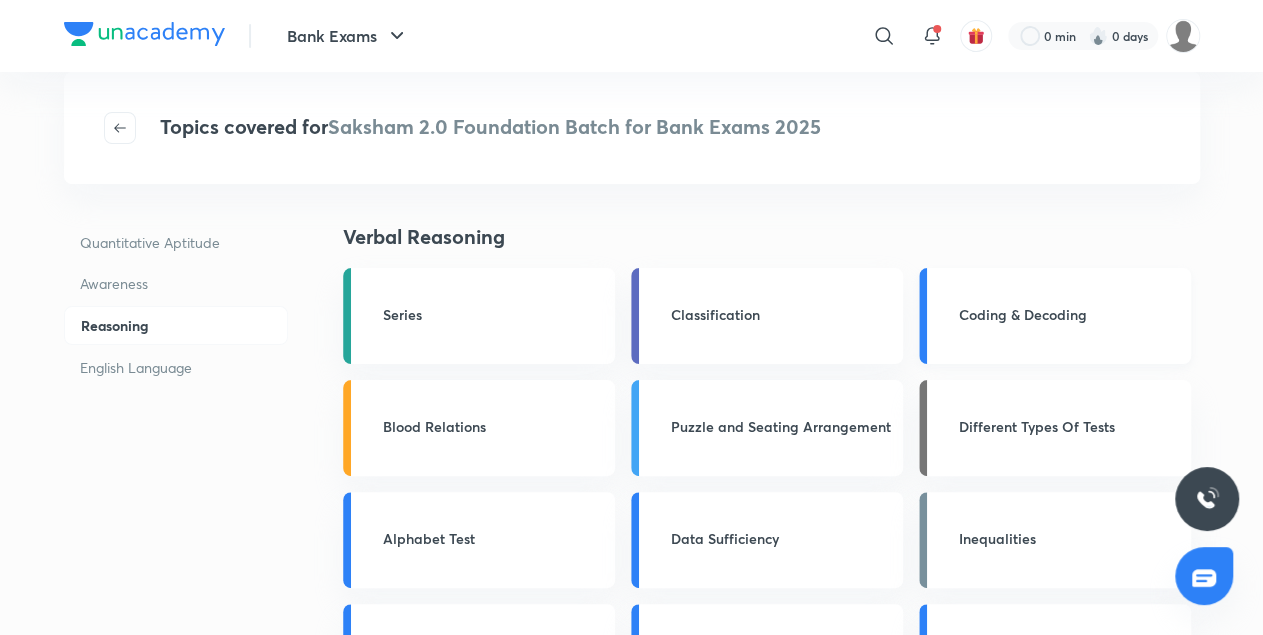 click on "Coding & Decoding" at bounding box center [1069, 314] 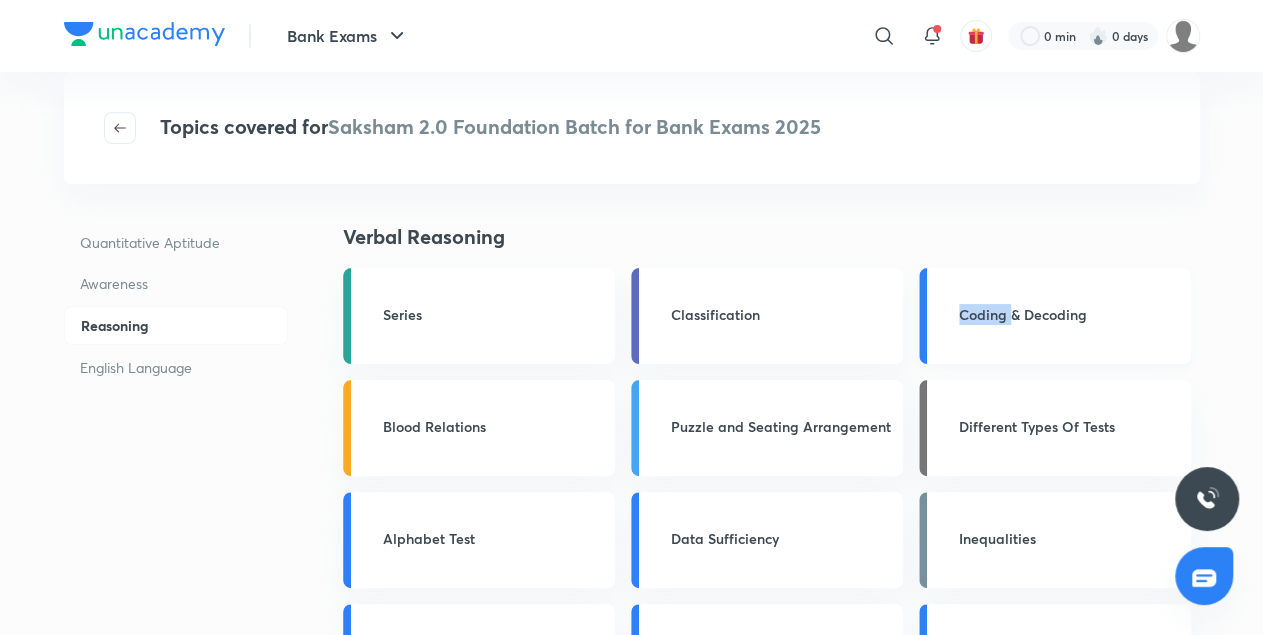 click on "Coding & Decoding" at bounding box center [1069, 314] 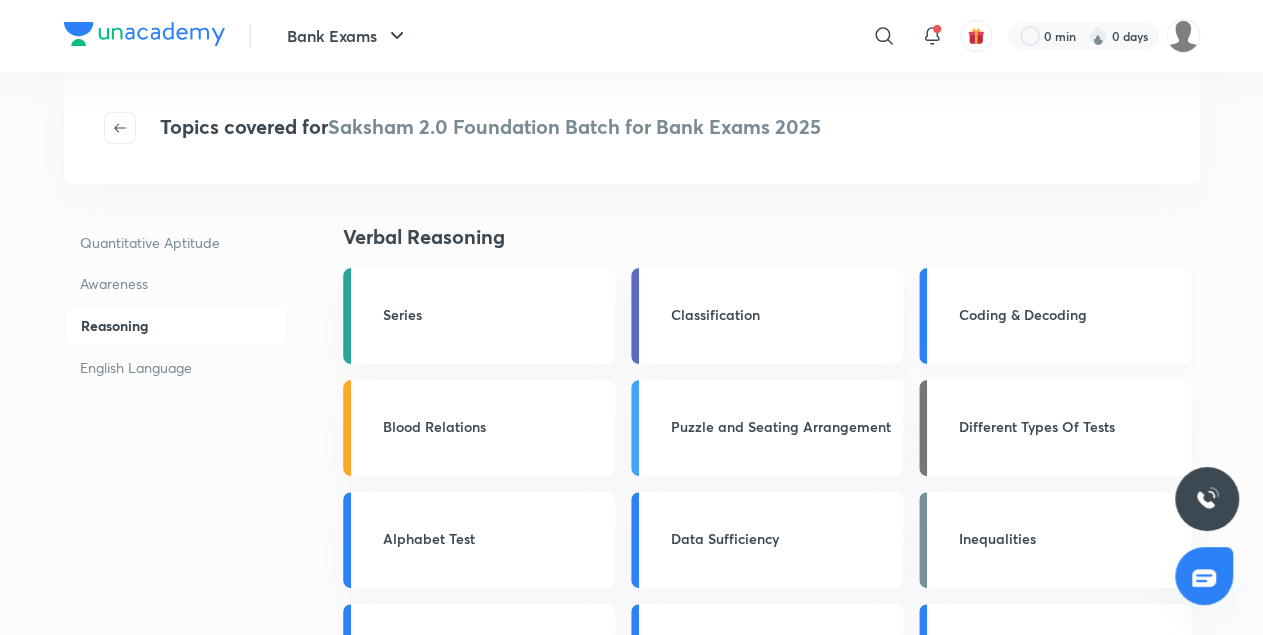click on "Coding & Decoding" at bounding box center [1055, 316] 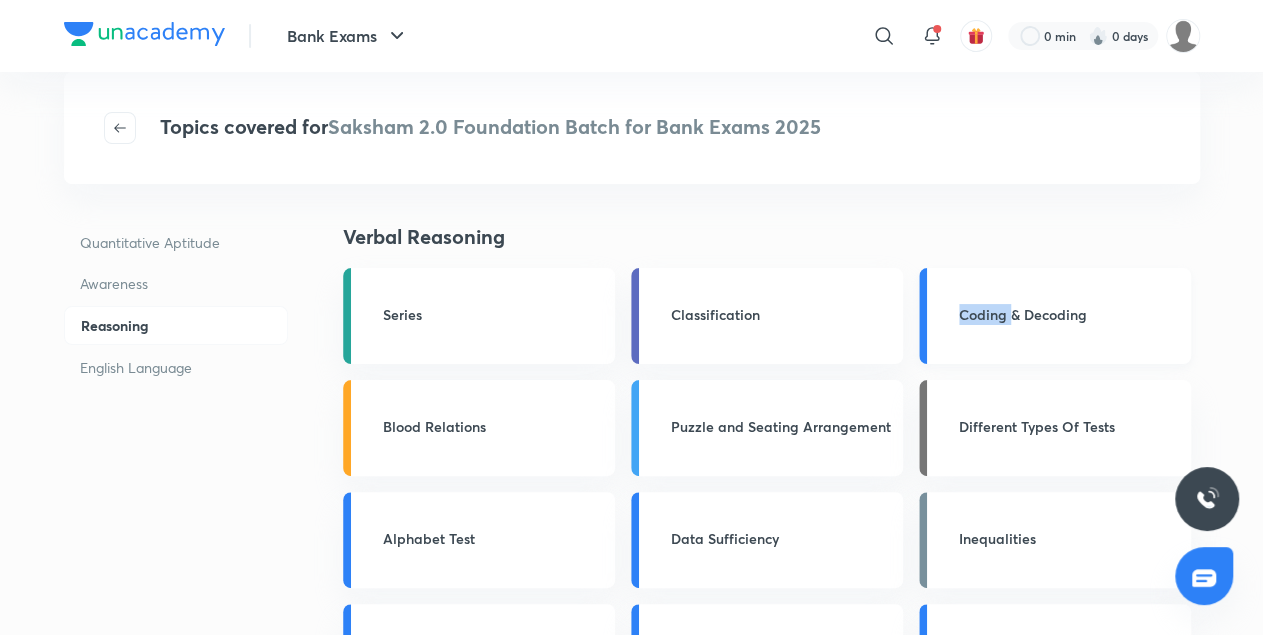 click on "Coding & Decoding" at bounding box center [1055, 316] 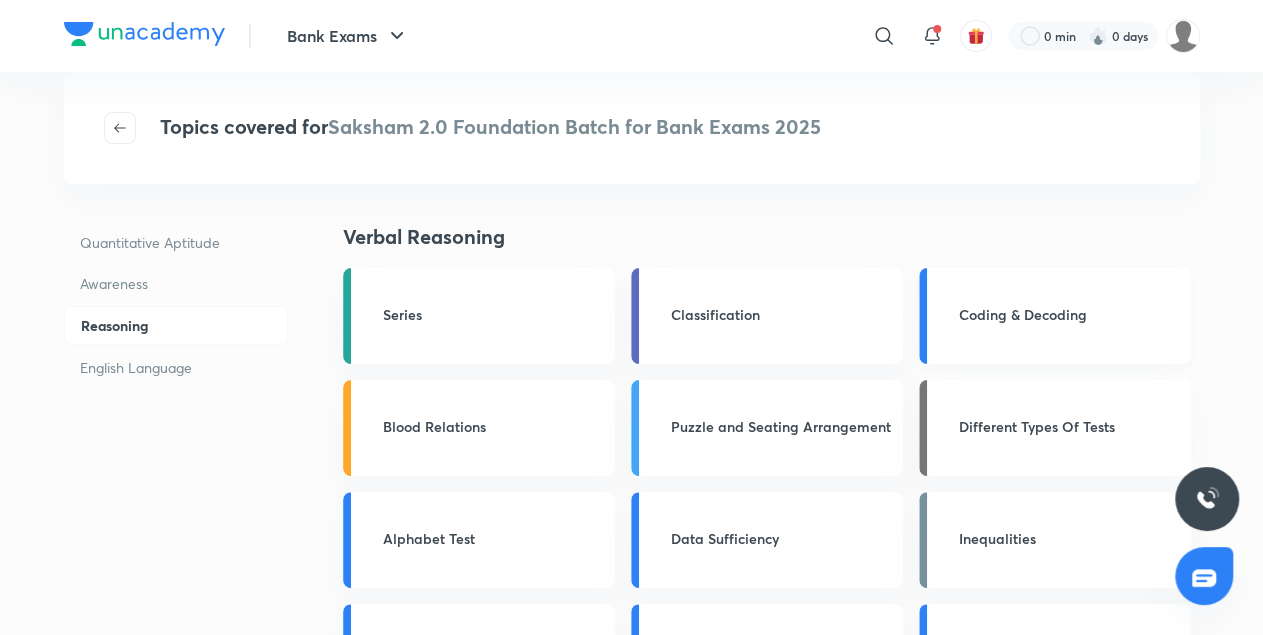 click on "Coding & Decoding" at bounding box center [1055, 316] 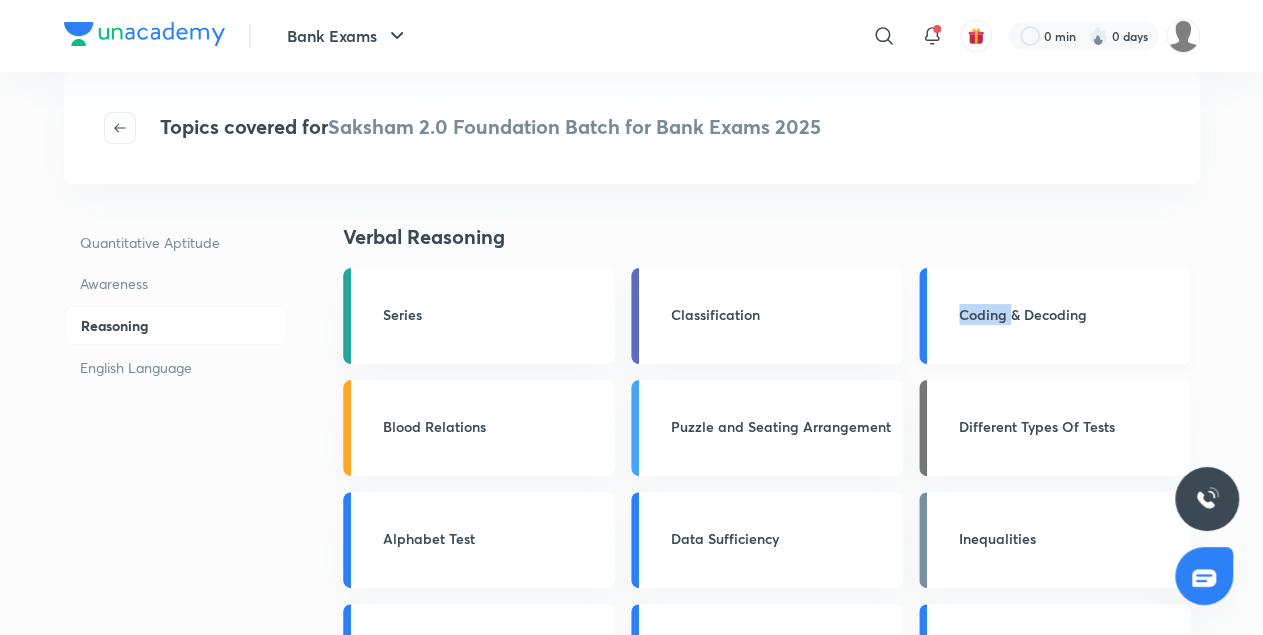 click on "Coding & Decoding" at bounding box center [1055, 316] 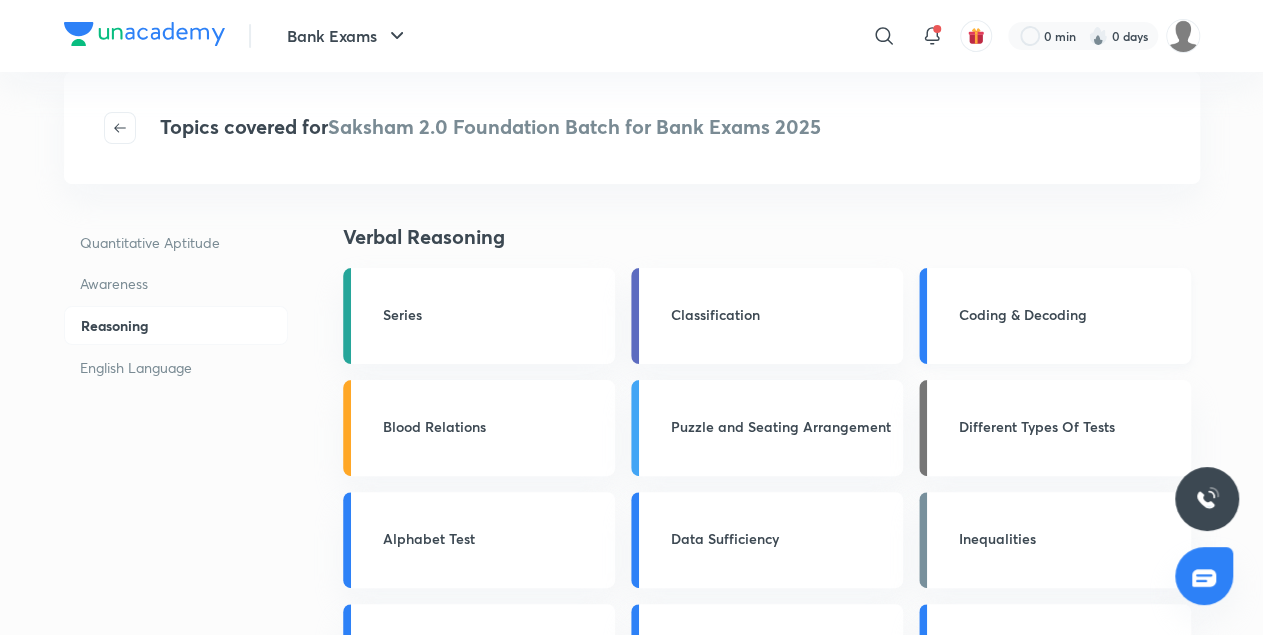 click on "Coding & Decoding" at bounding box center [1055, 316] 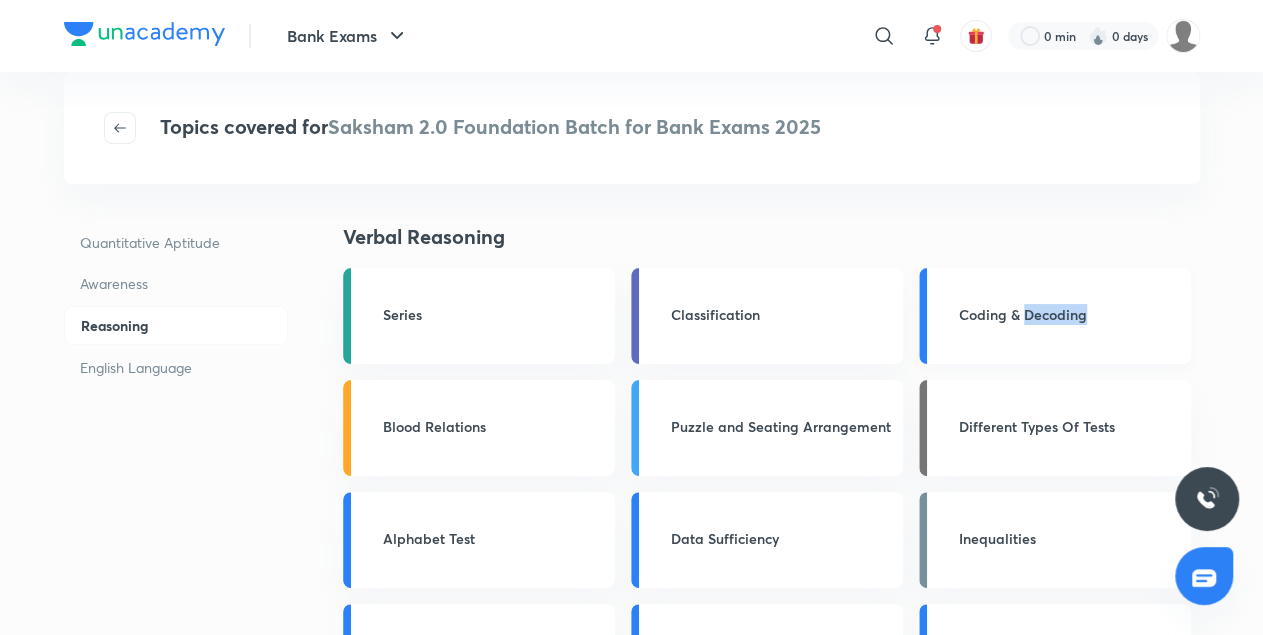click on "Coding & Decoding" at bounding box center [1055, 316] 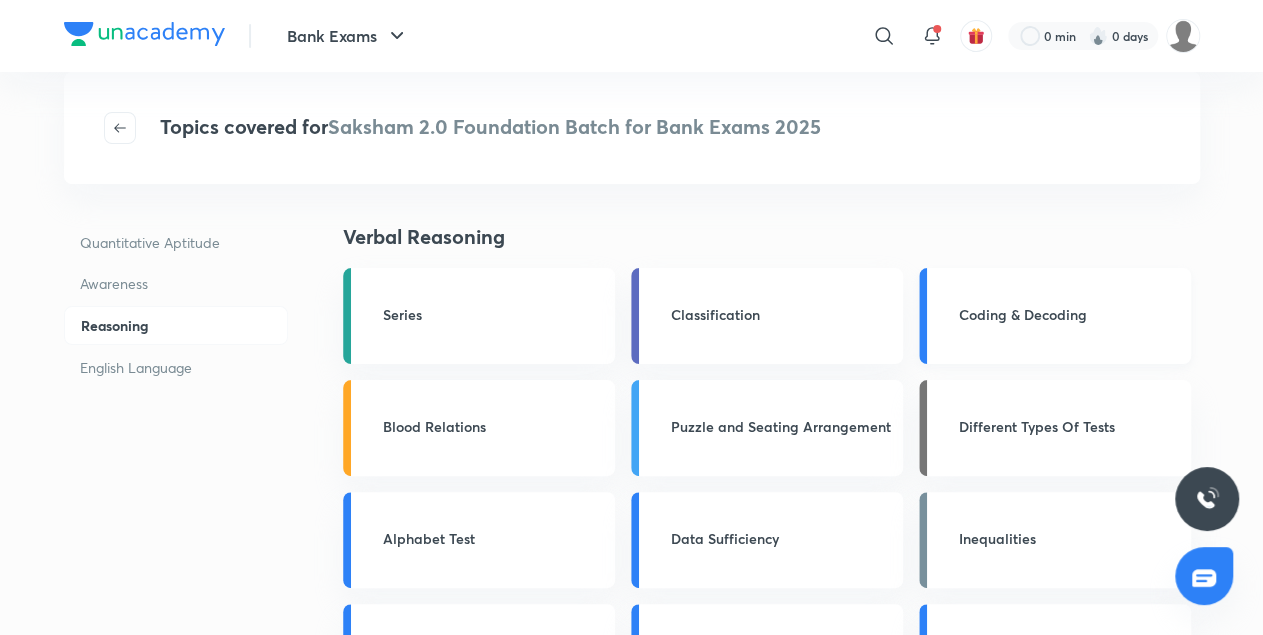 click on "Coding & Decoding" at bounding box center [1055, 316] 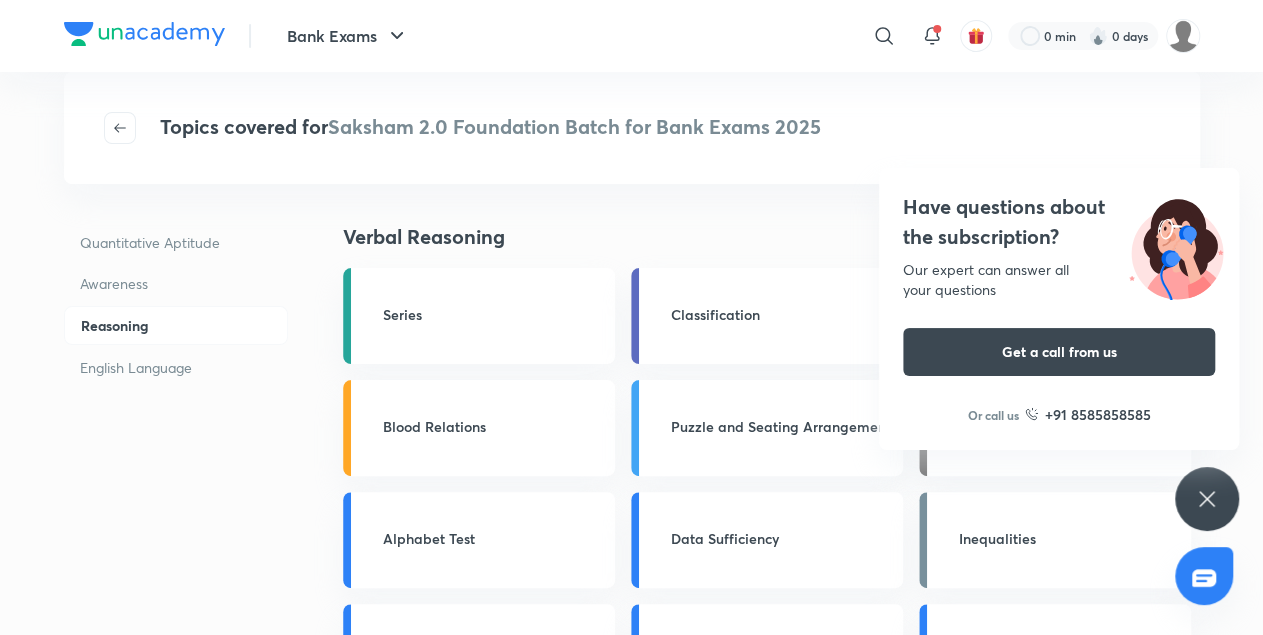 click on "Get a call from us" at bounding box center (1059, 352) 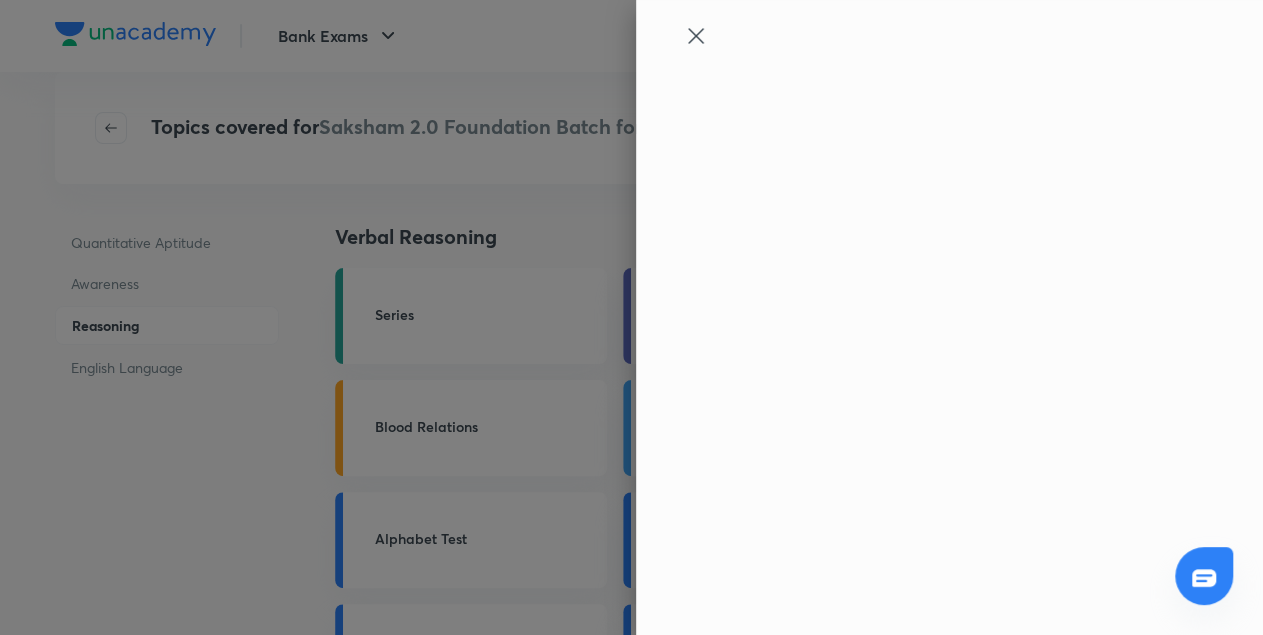 click at bounding box center (631, 317) 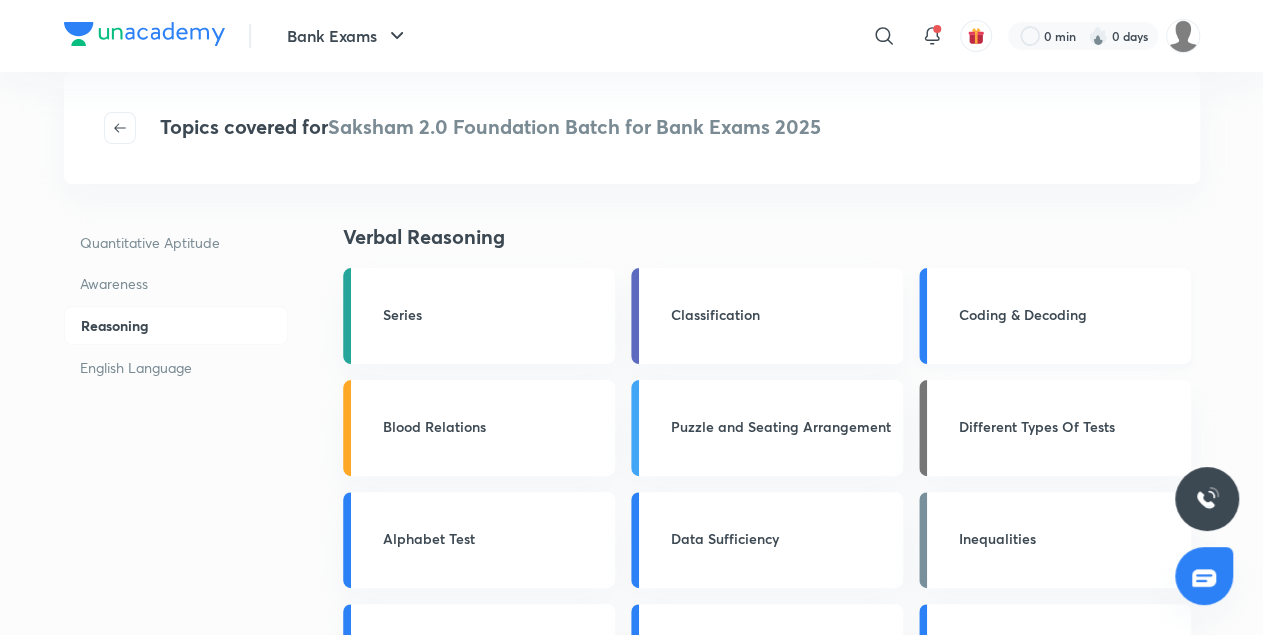 click on "Coding & Decoding" at bounding box center (1055, 316) 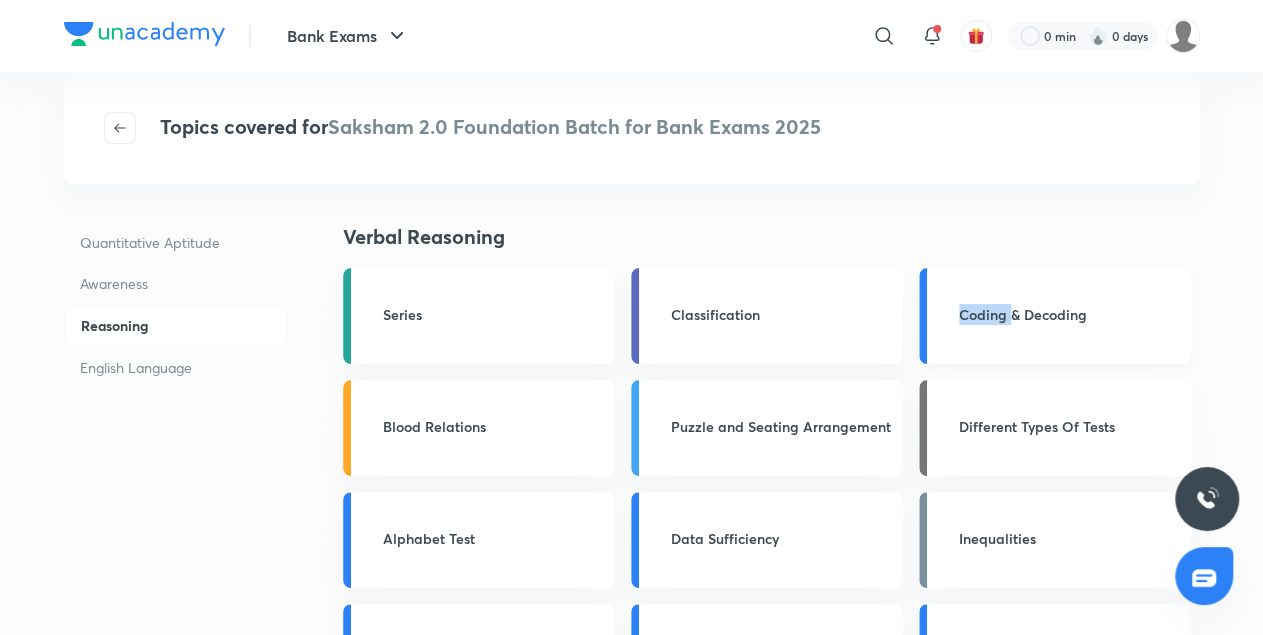 click on "Coding & Decoding" at bounding box center (1069, 314) 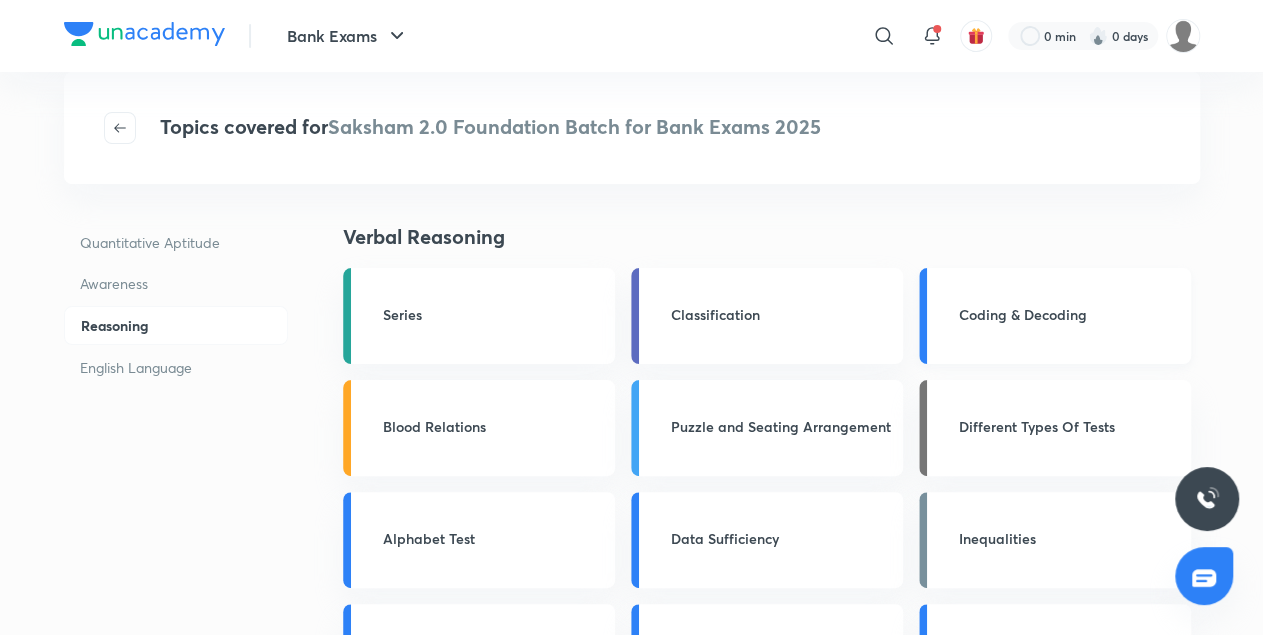 click on "Coding & Decoding" at bounding box center [1069, 316] 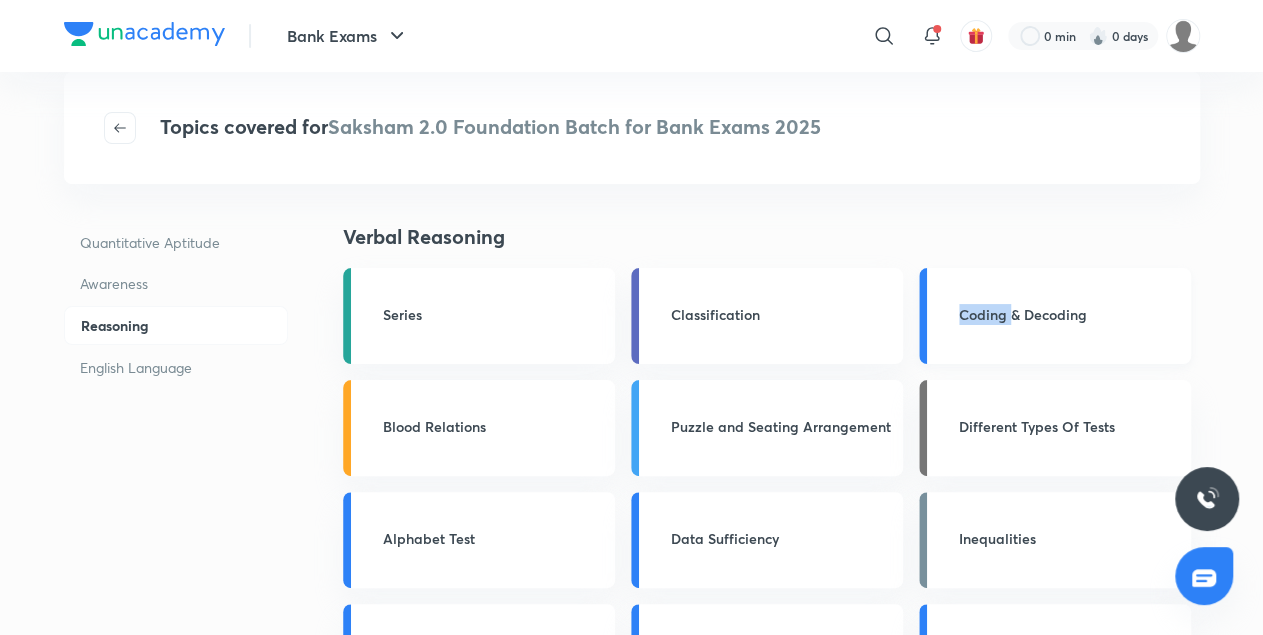 click on "Coding & Decoding" at bounding box center [1055, 316] 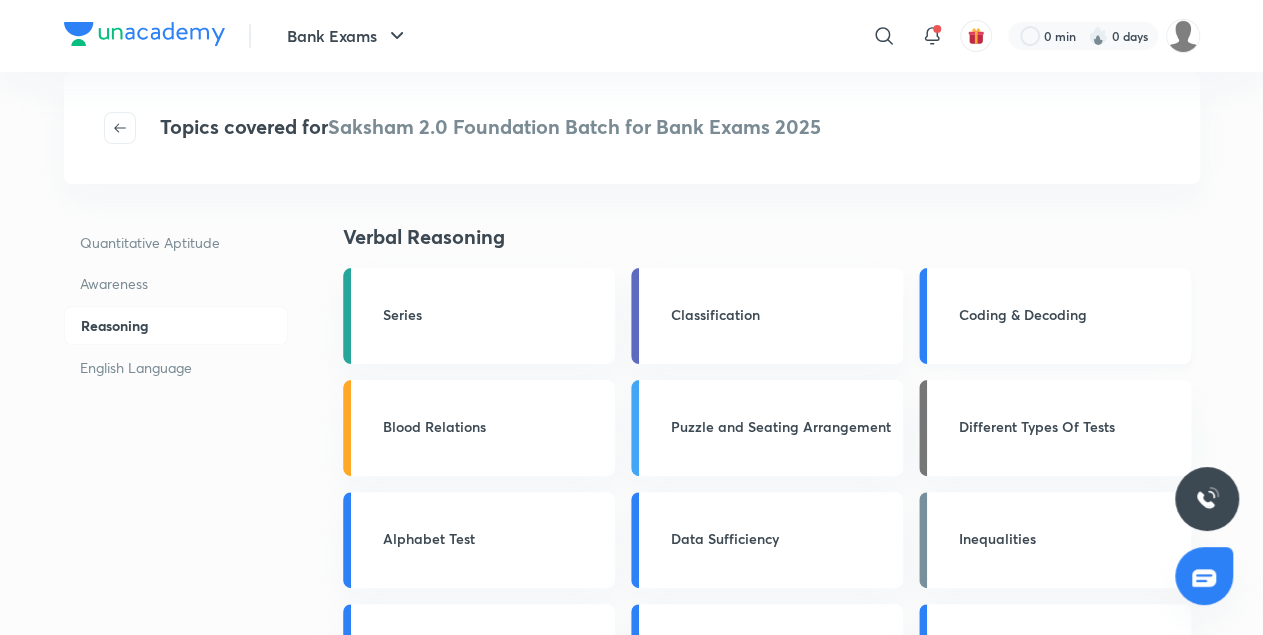 click on "Coding & Decoding" at bounding box center [1069, 314] 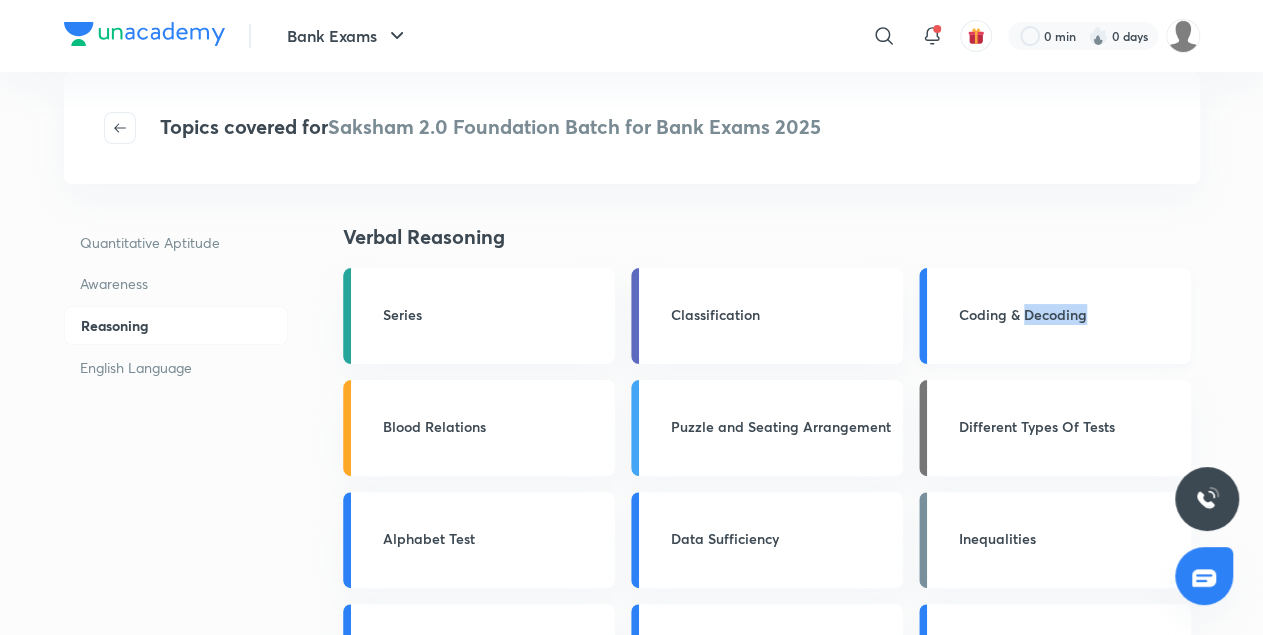click on "Coding & Decoding" at bounding box center [1069, 314] 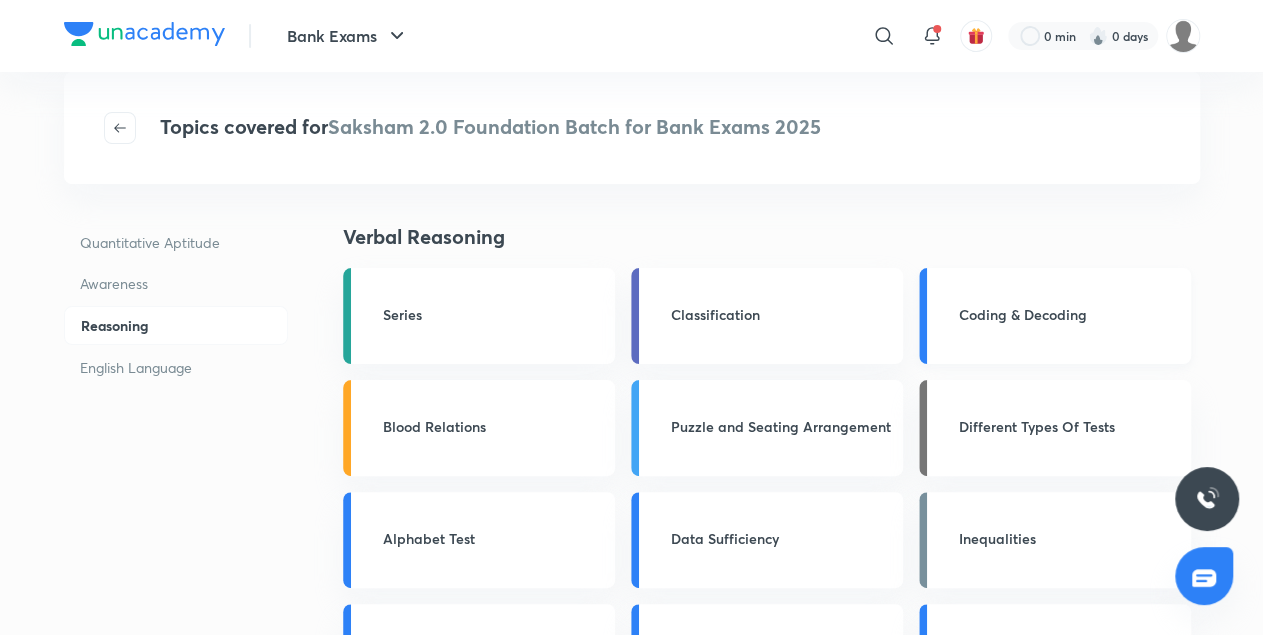 click on "Coding & Decoding" at bounding box center (1069, 314) 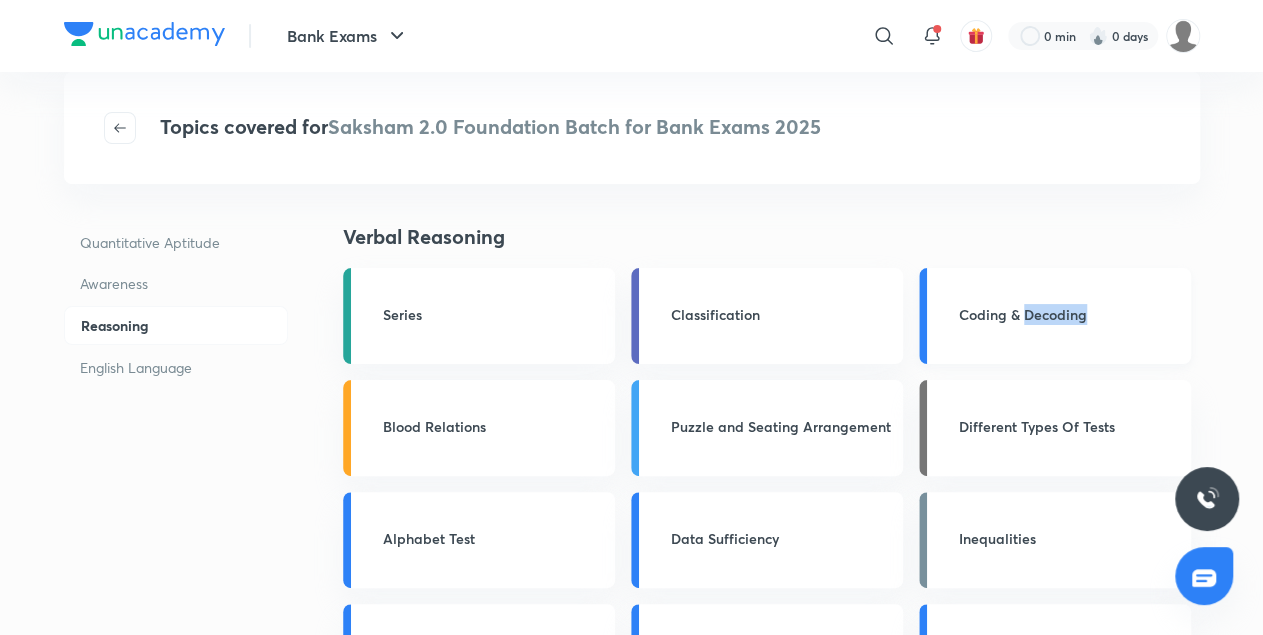 click on "Coding & Decoding" at bounding box center (1069, 314) 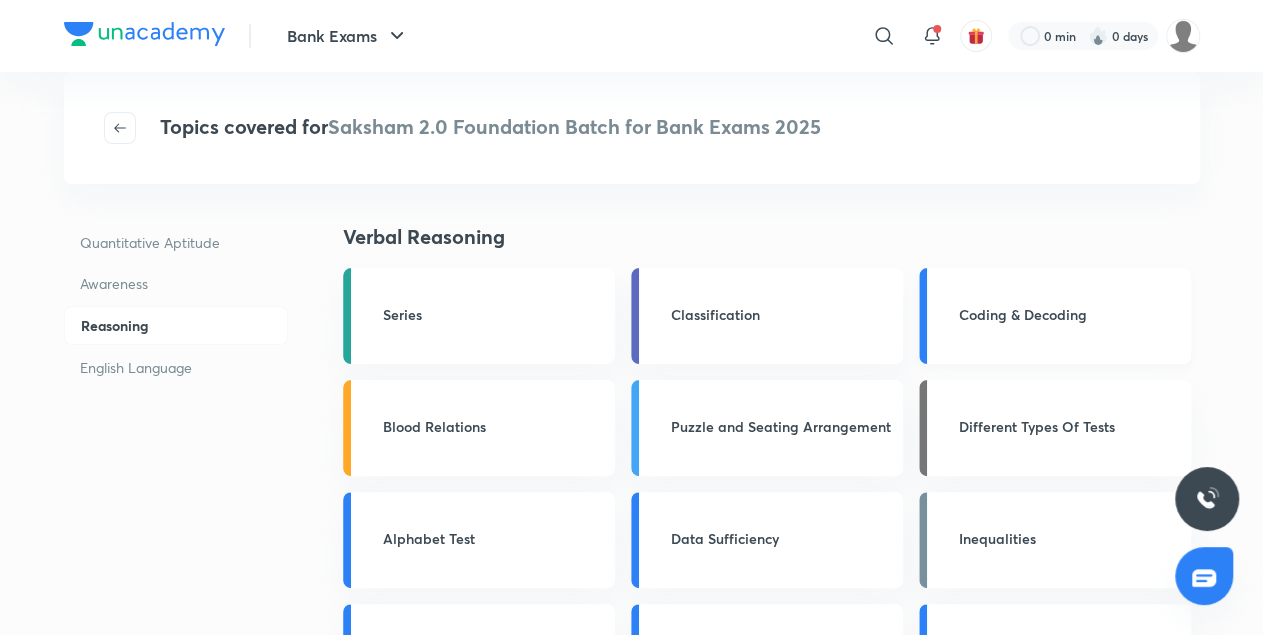 click on "Coding & Decoding" at bounding box center (1069, 314) 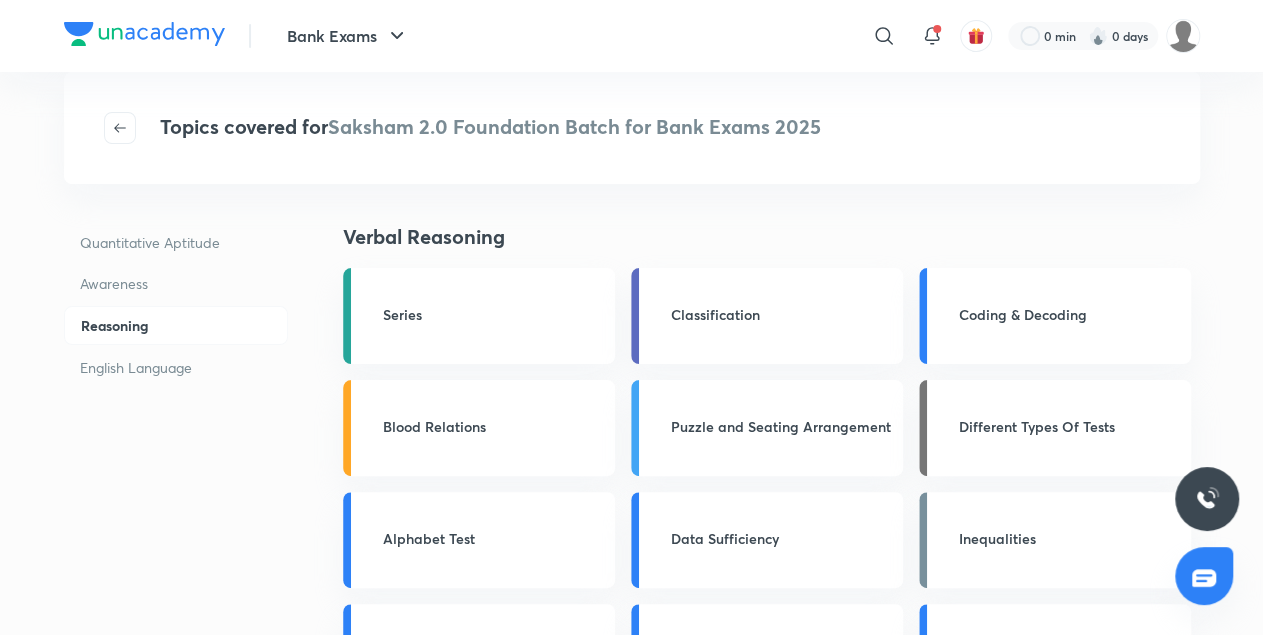 click on "Awareness" at bounding box center [176, 283] 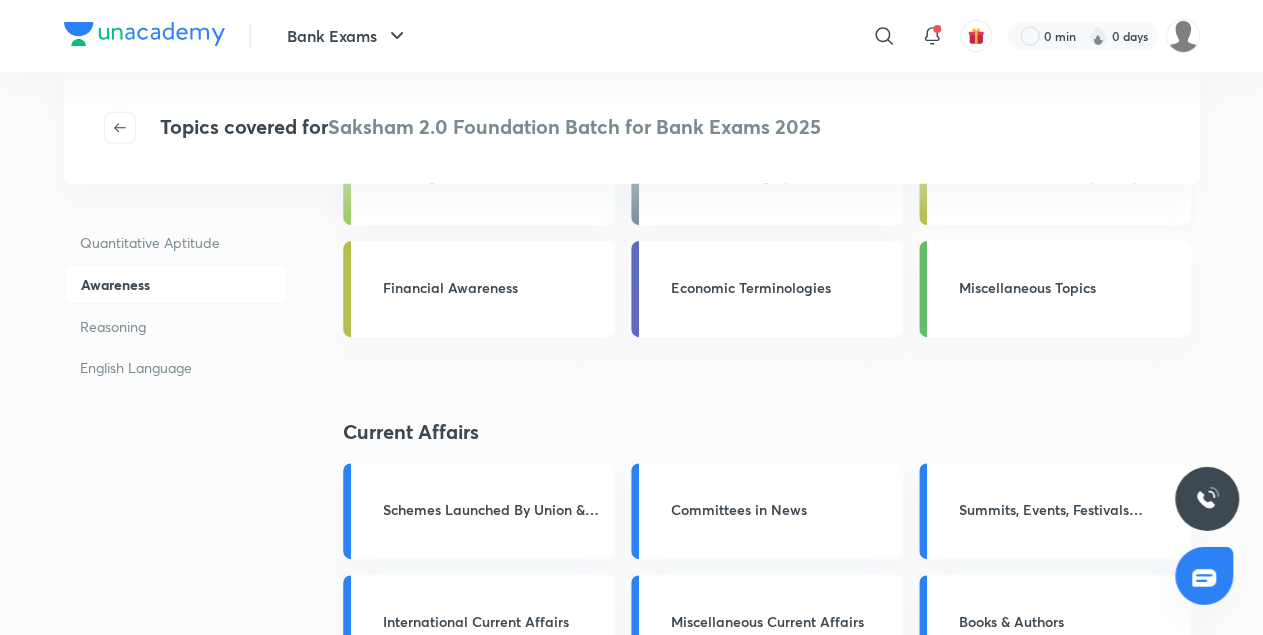 scroll, scrollTop: 0, scrollLeft: 0, axis: both 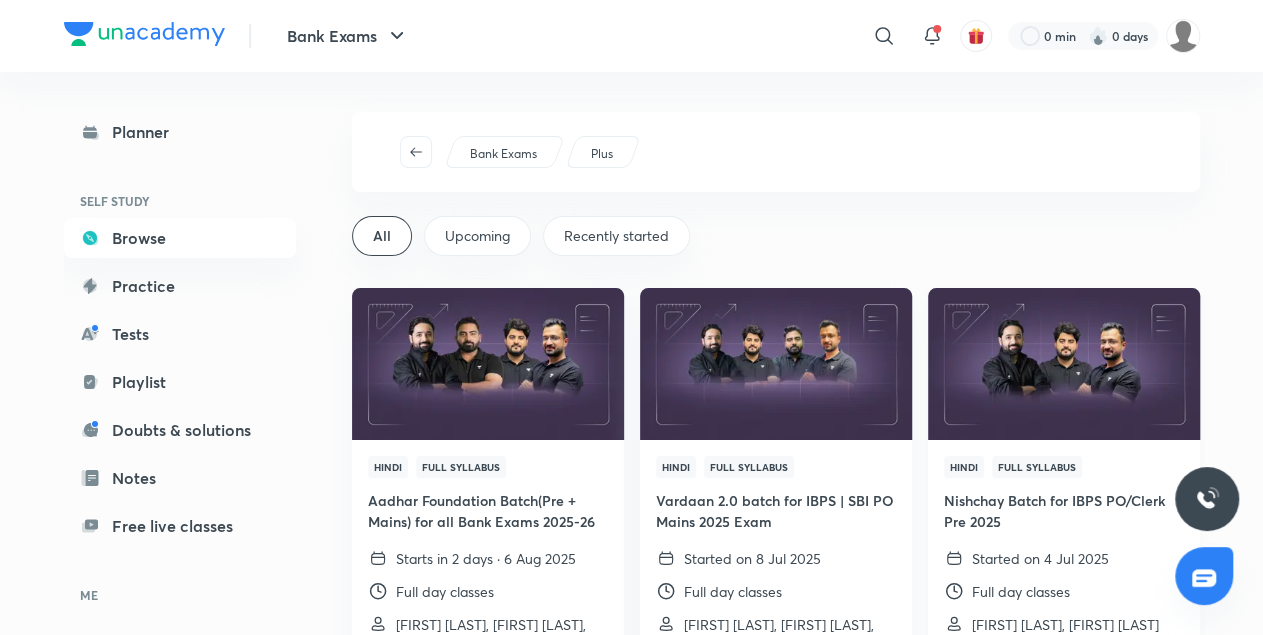 click at bounding box center [1063, 363] 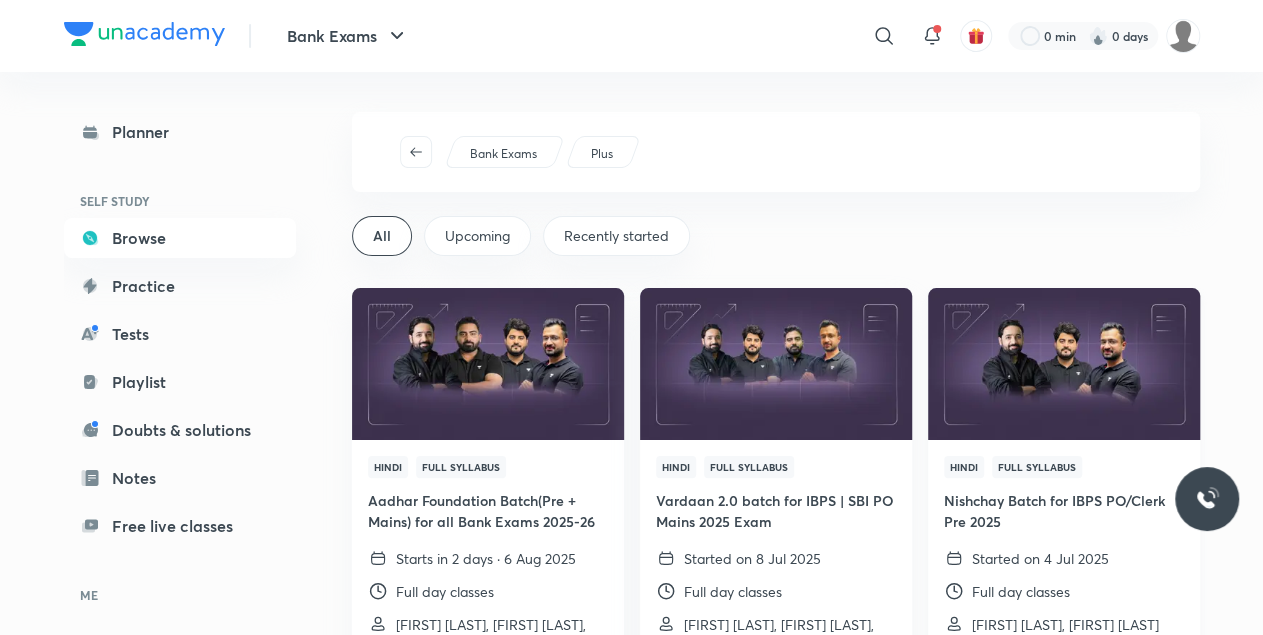 click at bounding box center [1063, 363] 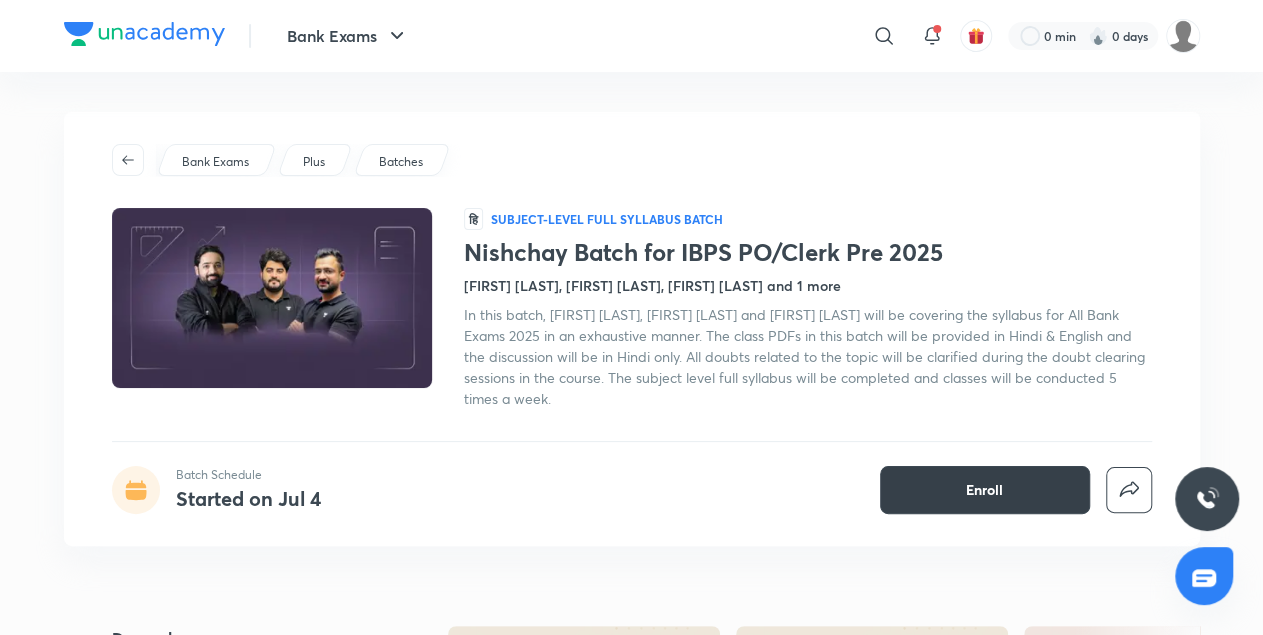 click on "Enroll" at bounding box center (984, 490) 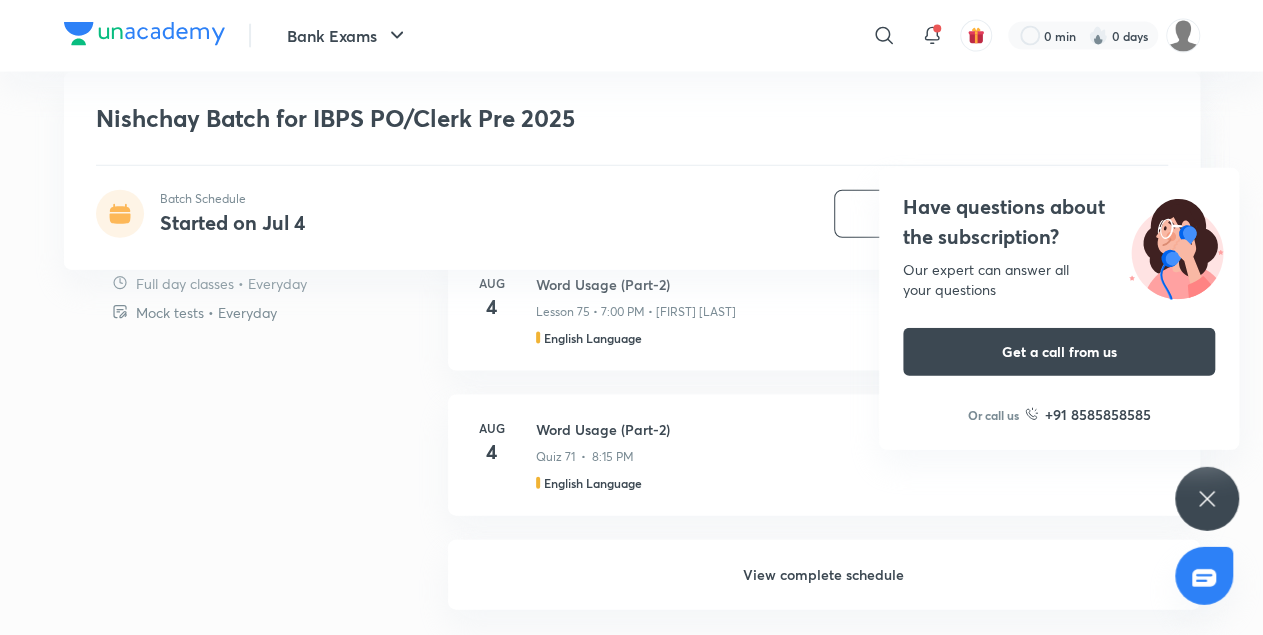 scroll, scrollTop: 1952, scrollLeft: 0, axis: vertical 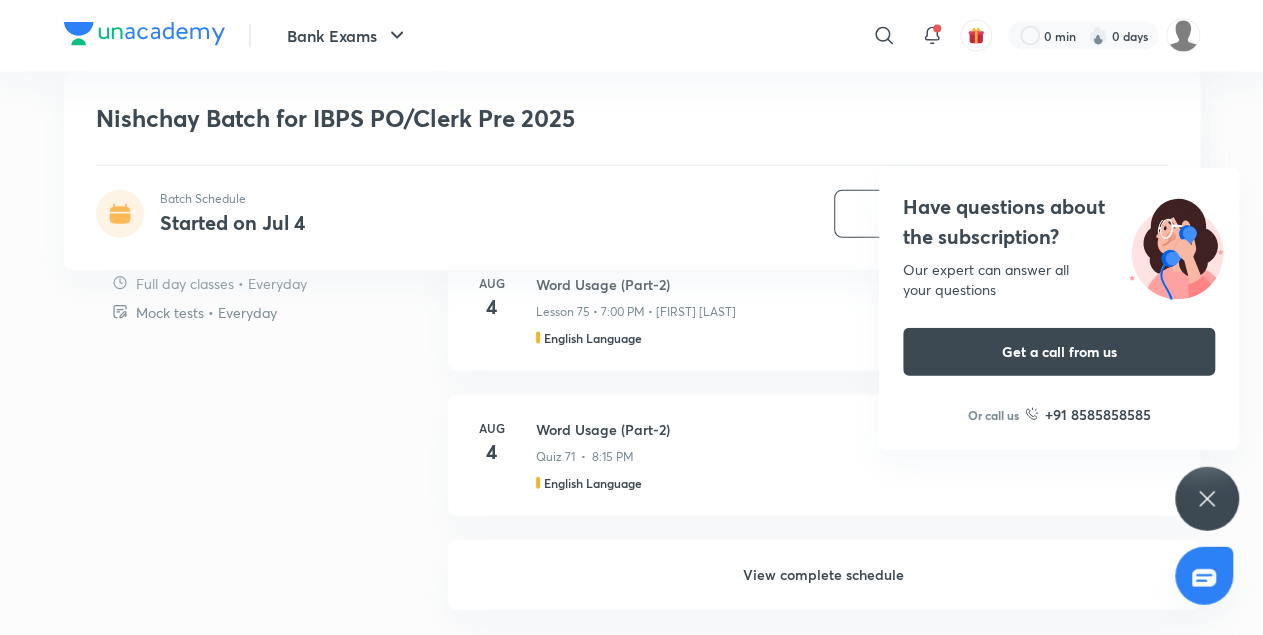 click on "View complete schedule" at bounding box center (824, 575) 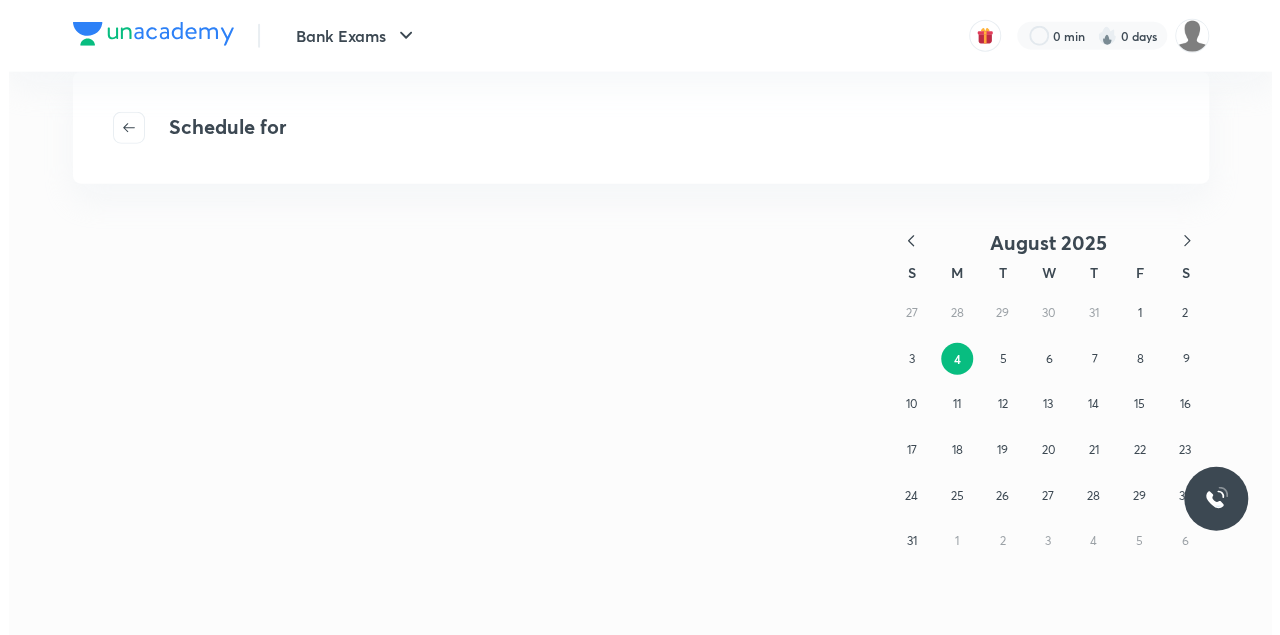 scroll, scrollTop: 0, scrollLeft: 0, axis: both 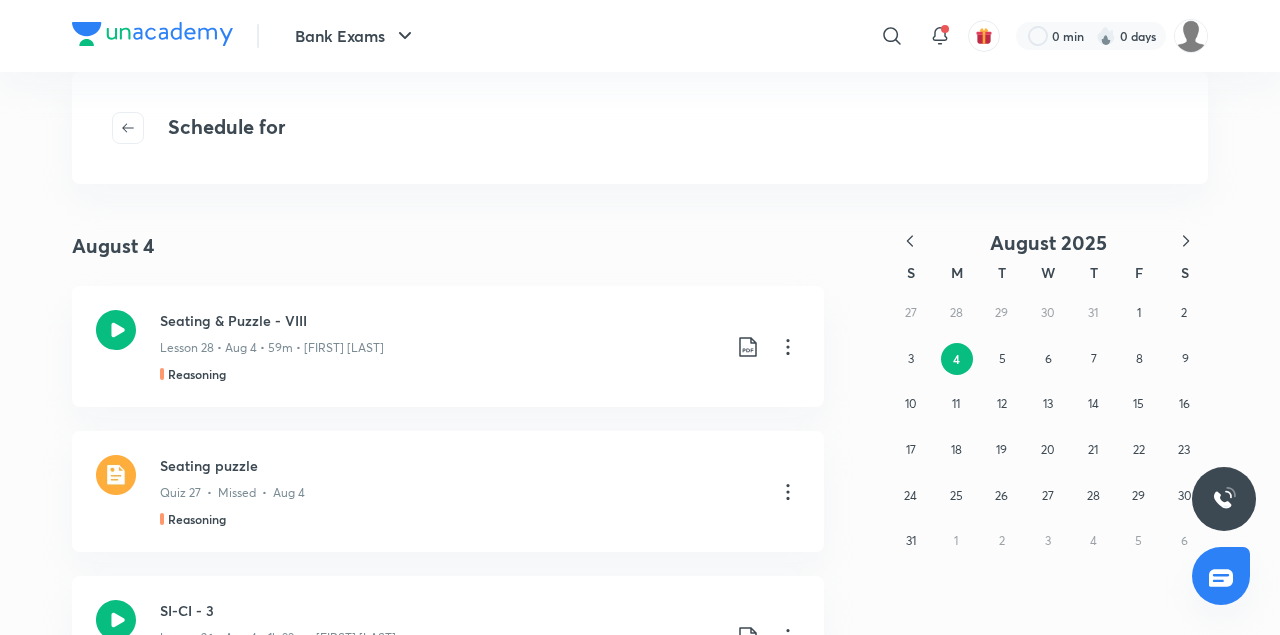click at bounding box center [910, 242] 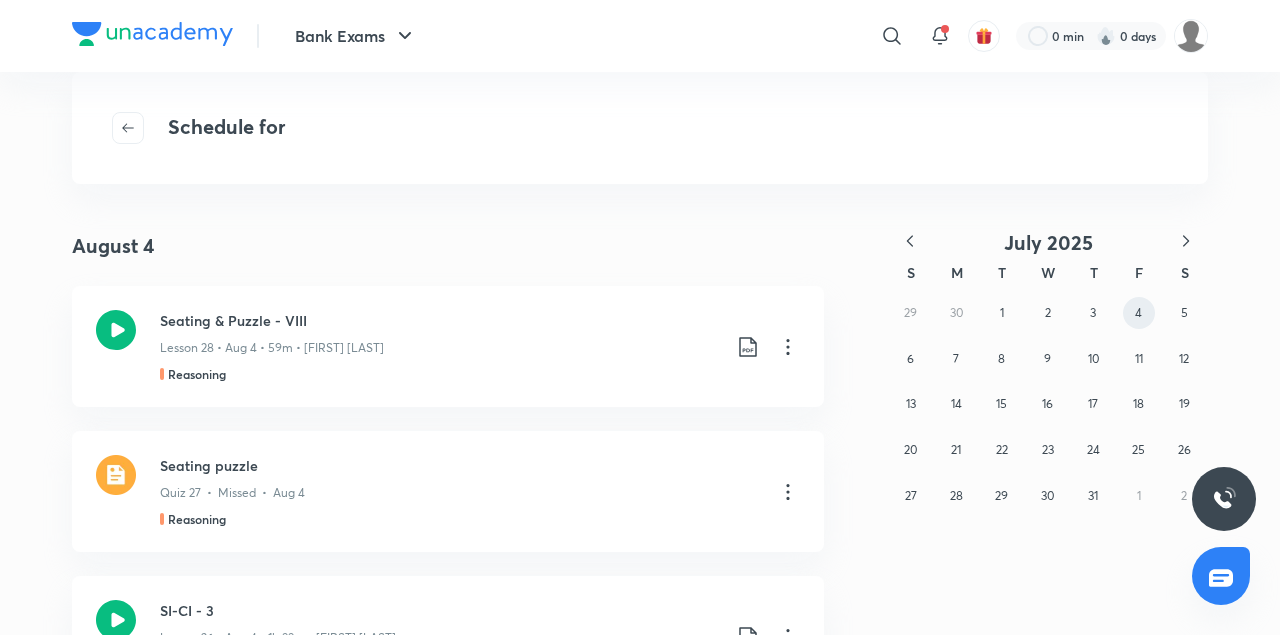 click on "4" at bounding box center (1139, 313) 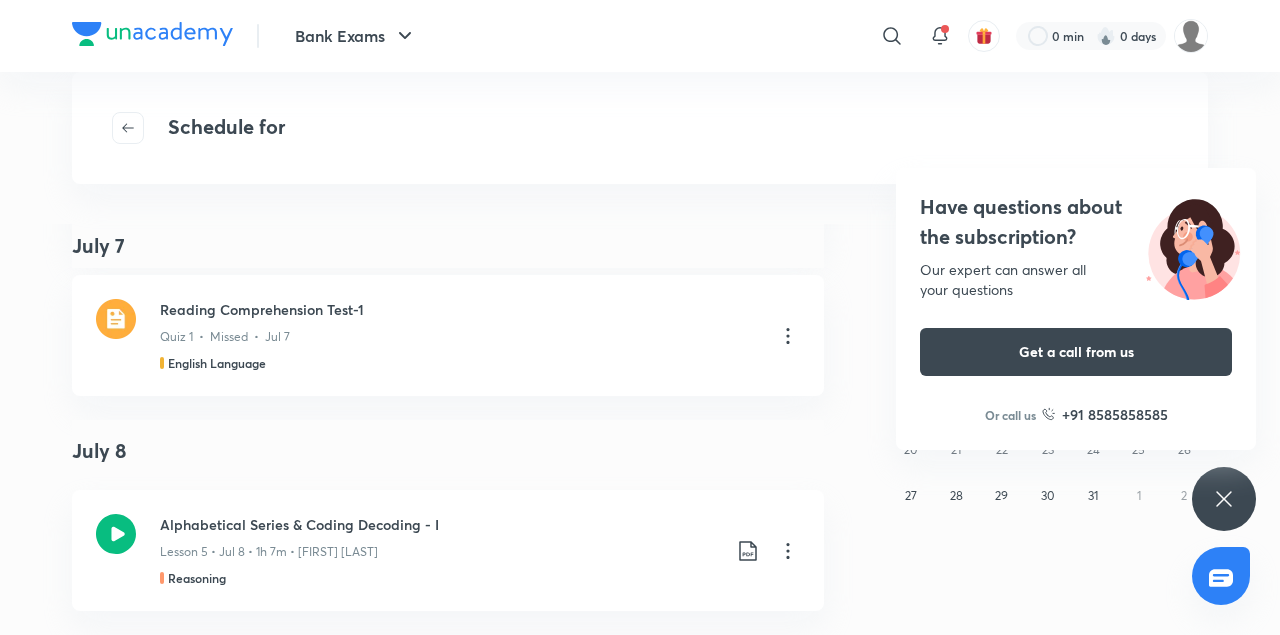 scroll, scrollTop: 2123, scrollLeft: 0, axis: vertical 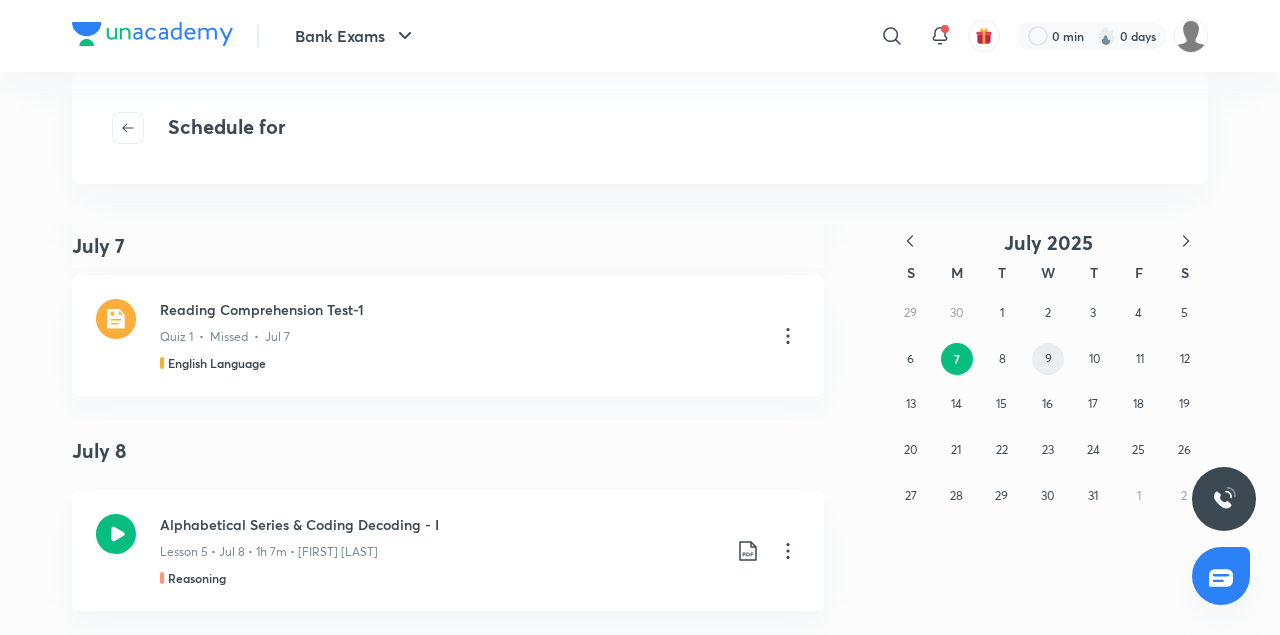 click on "9" at bounding box center (1048, 358) 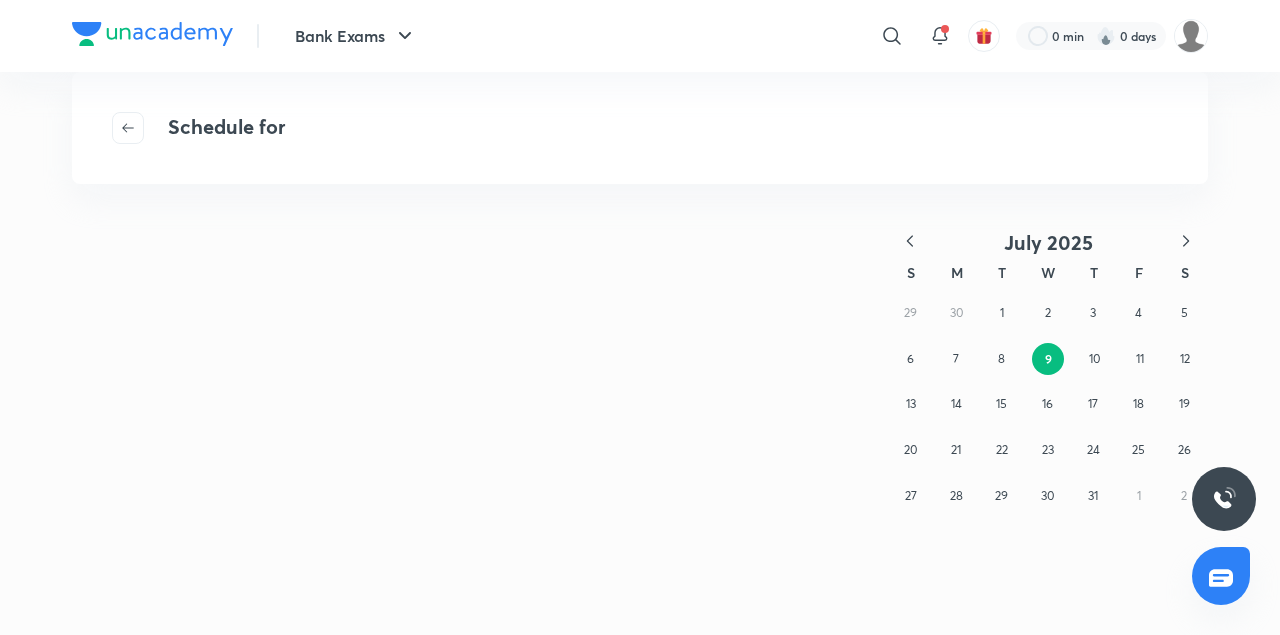 scroll, scrollTop: 0, scrollLeft: 0, axis: both 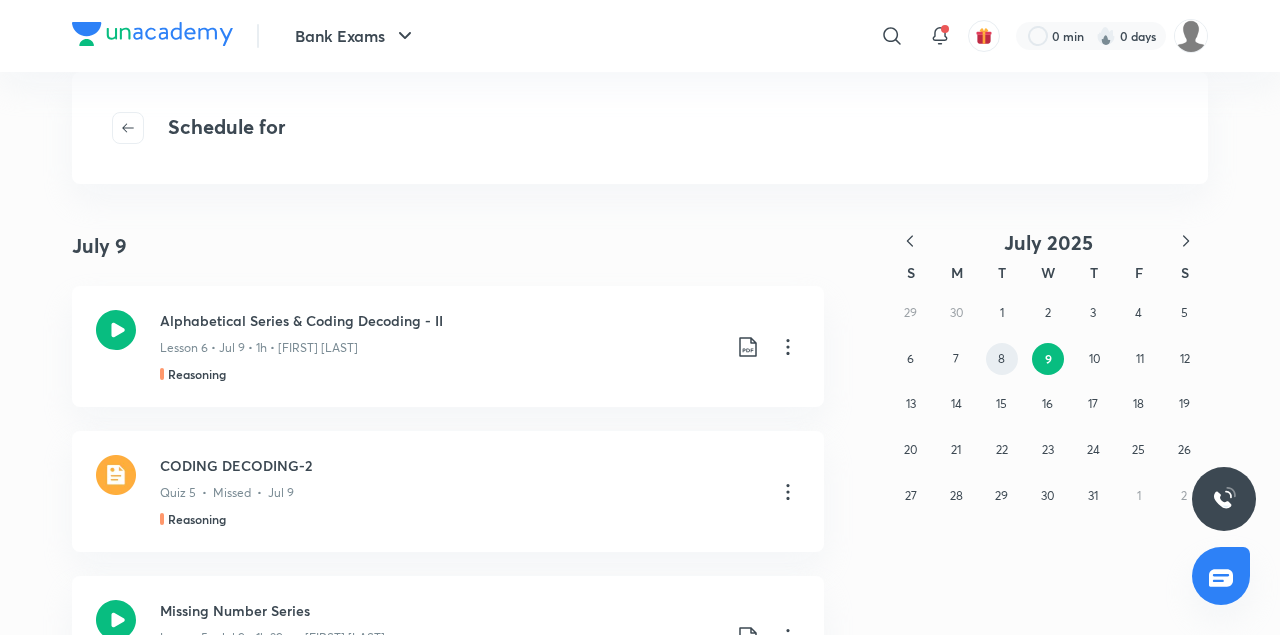 click on "29 30 1 2 3 4 5 6 7 8 9 10 11 12 13 14 15 16 17 18 19 20 21 22 23 24 25 26 27 28 29 30 31 1 2" at bounding box center [1048, 404] 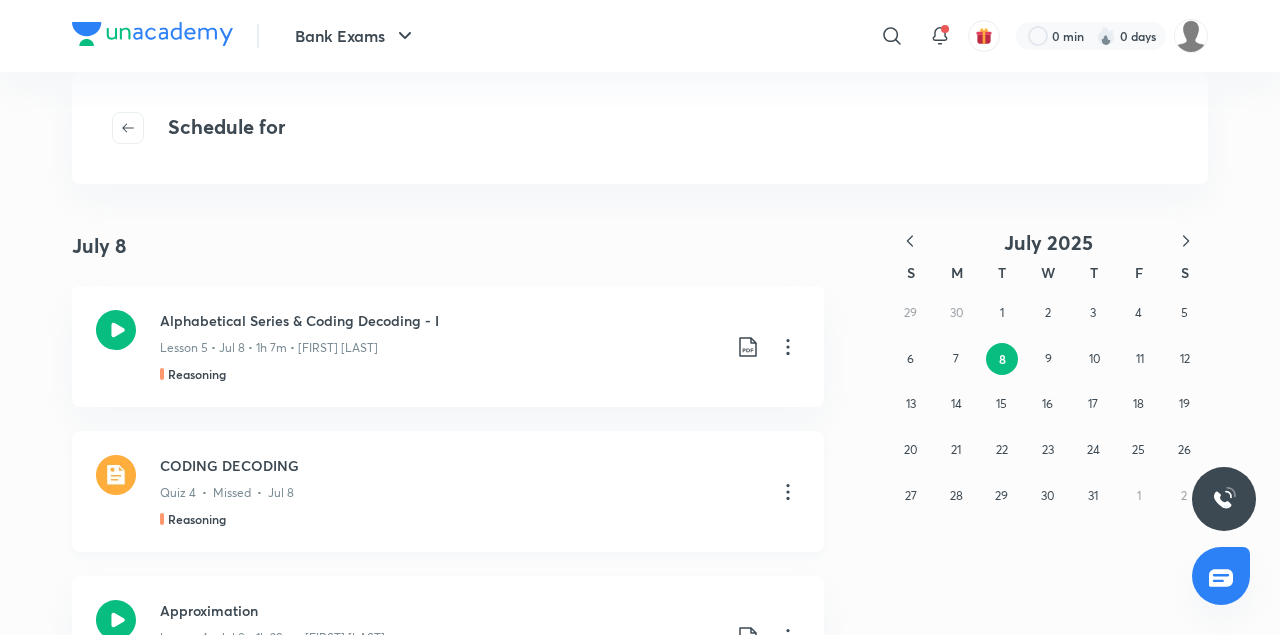 click on "Quiz 4  •  Missed  •  Jul 8" at bounding box center [227, 493] 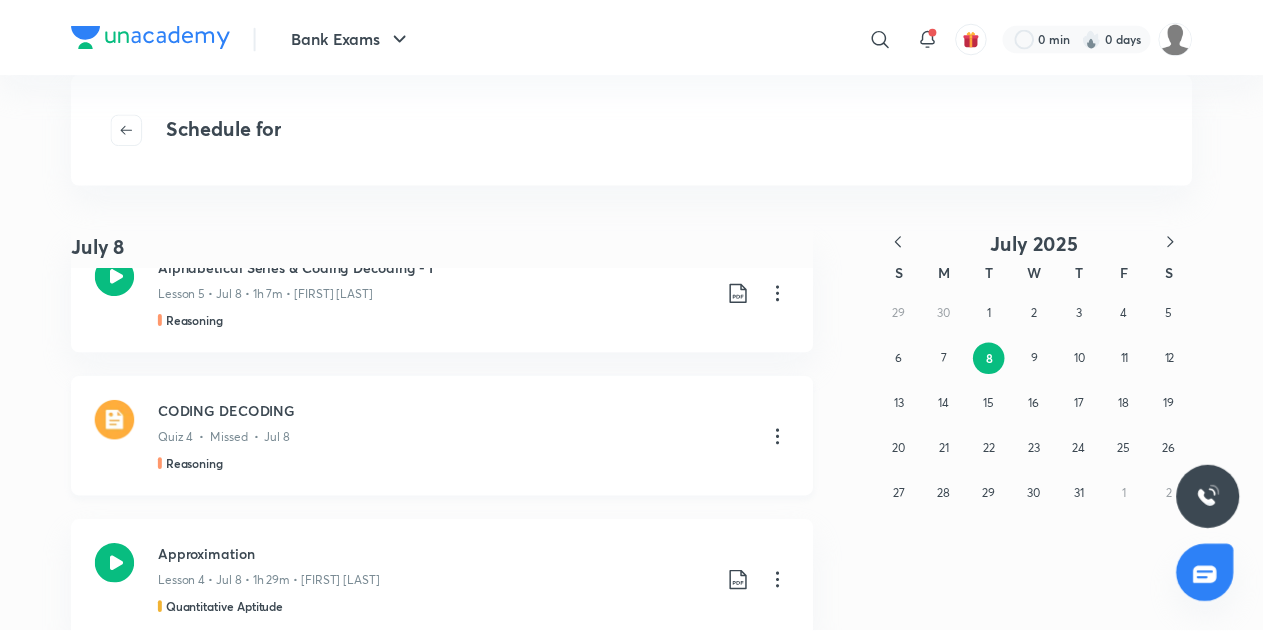 scroll, scrollTop: 59, scrollLeft: 0, axis: vertical 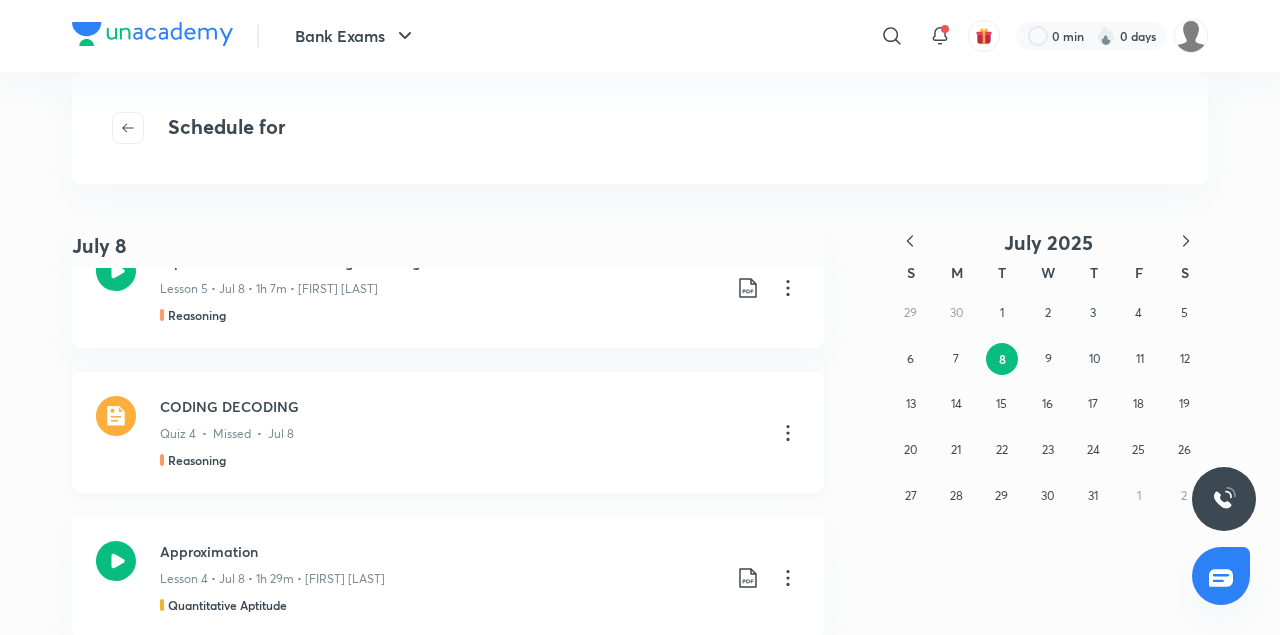 click 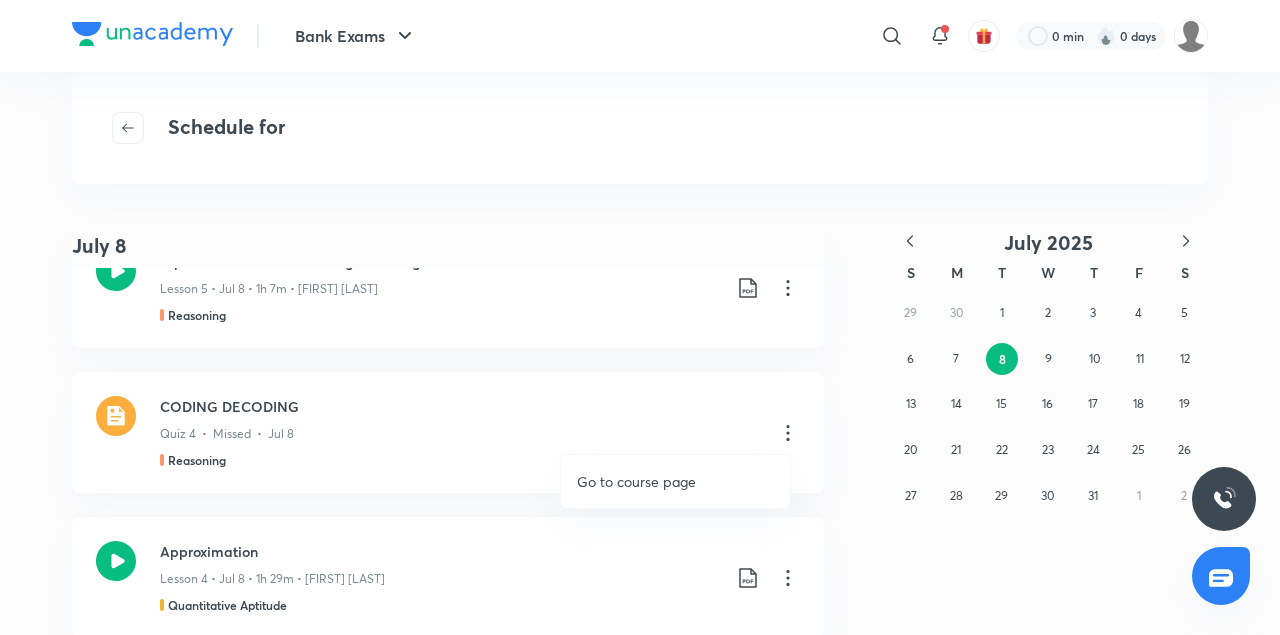 click on "Go to course page" at bounding box center (636, 481) 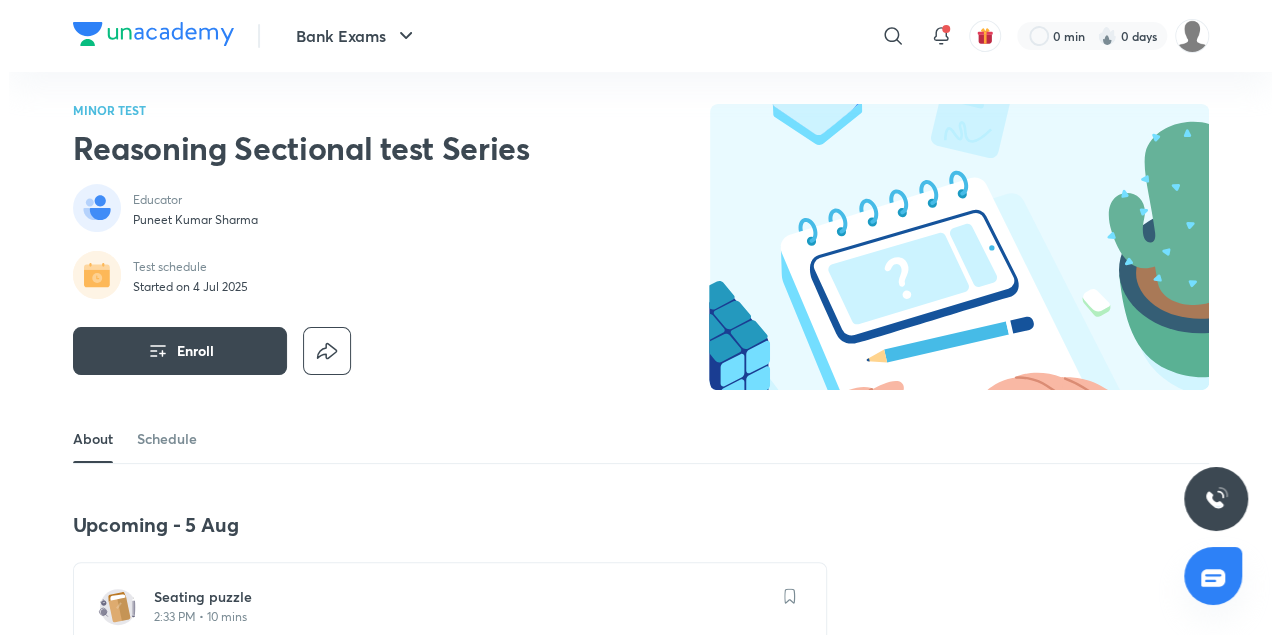 scroll, scrollTop: 0, scrollLeft: 0, axis: both 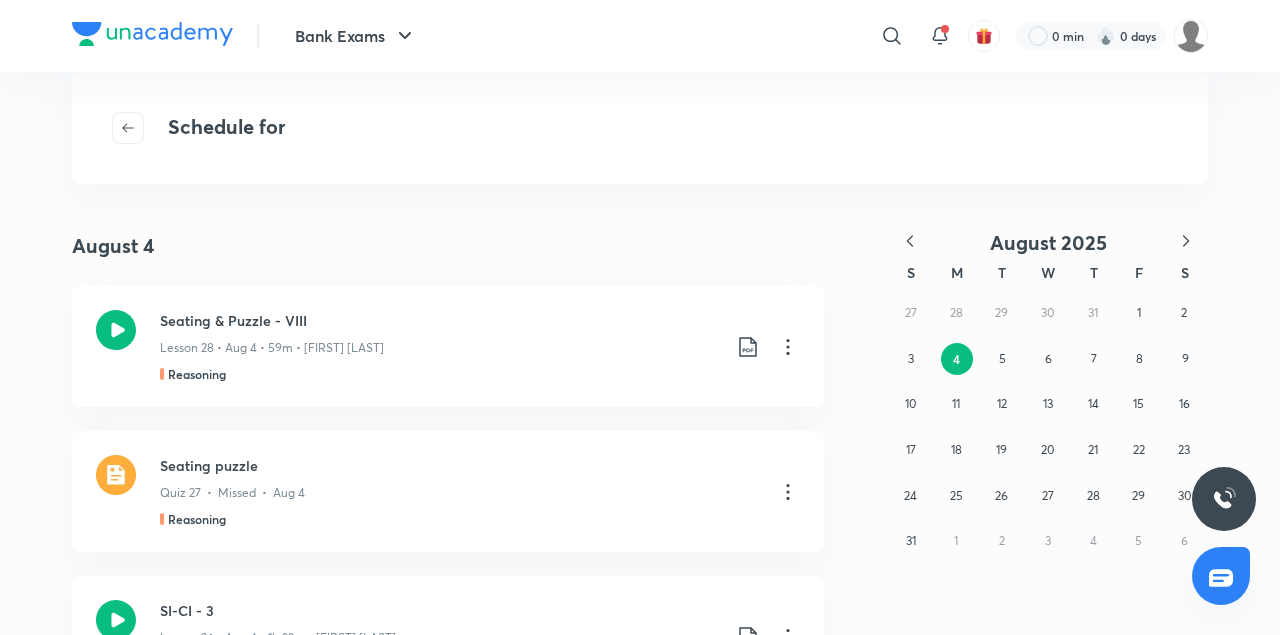 click 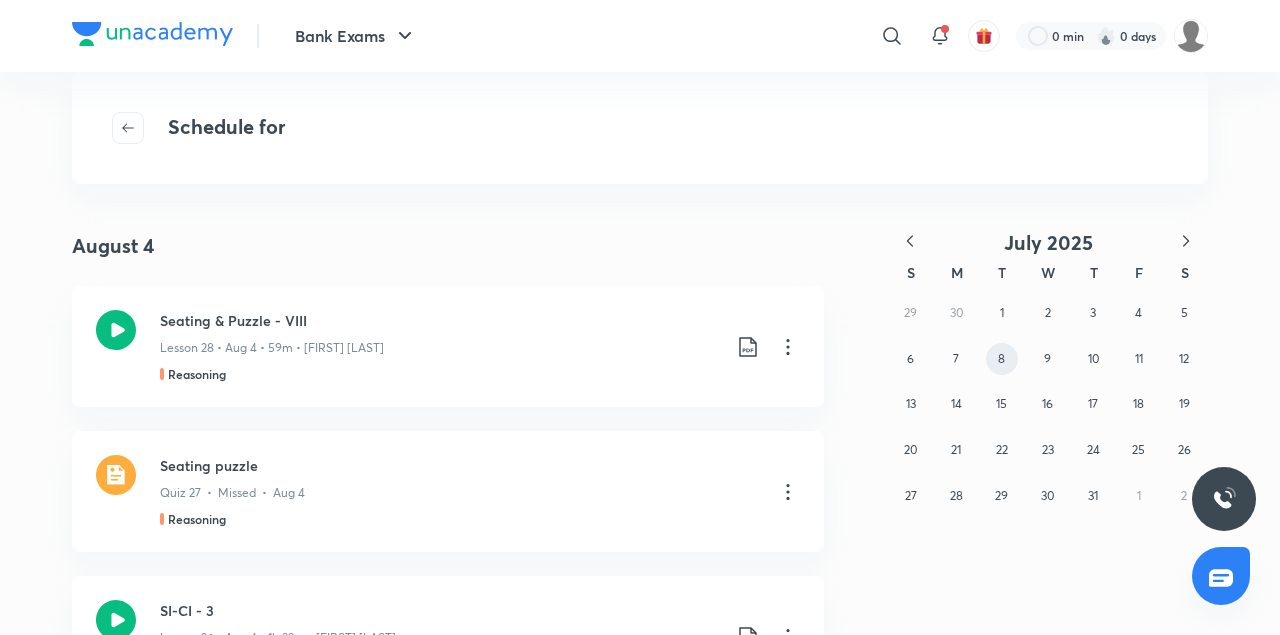 click on "8" at bounding box center [1002, 359] 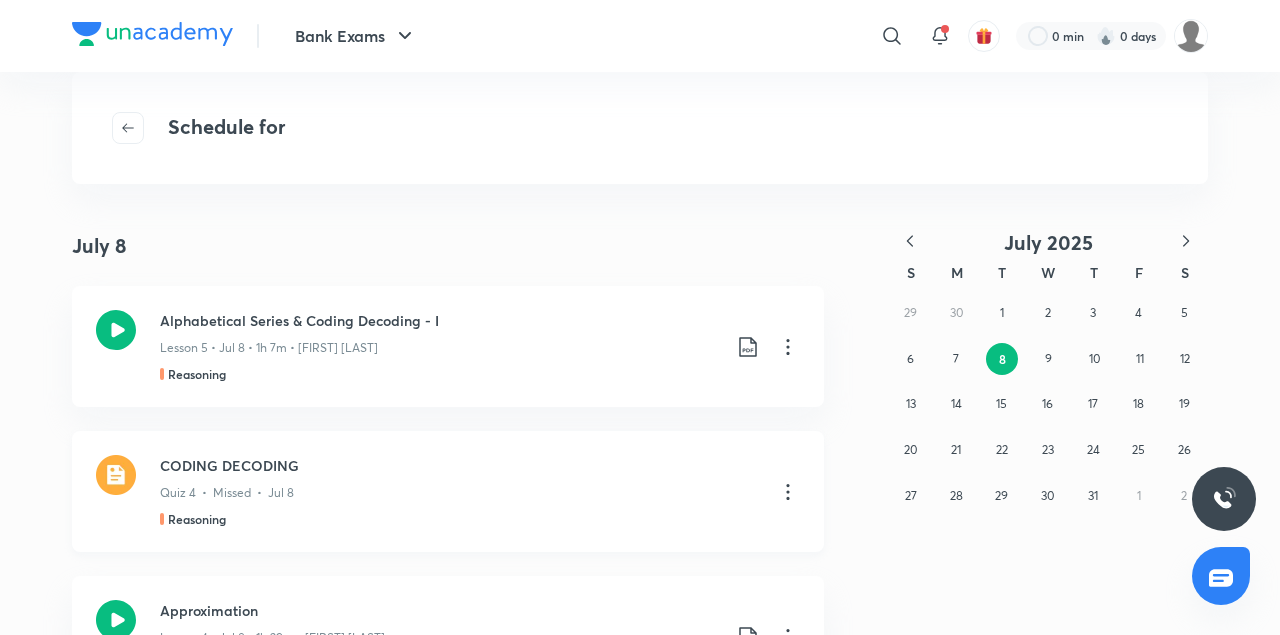 click at bounding box center (116, 475) 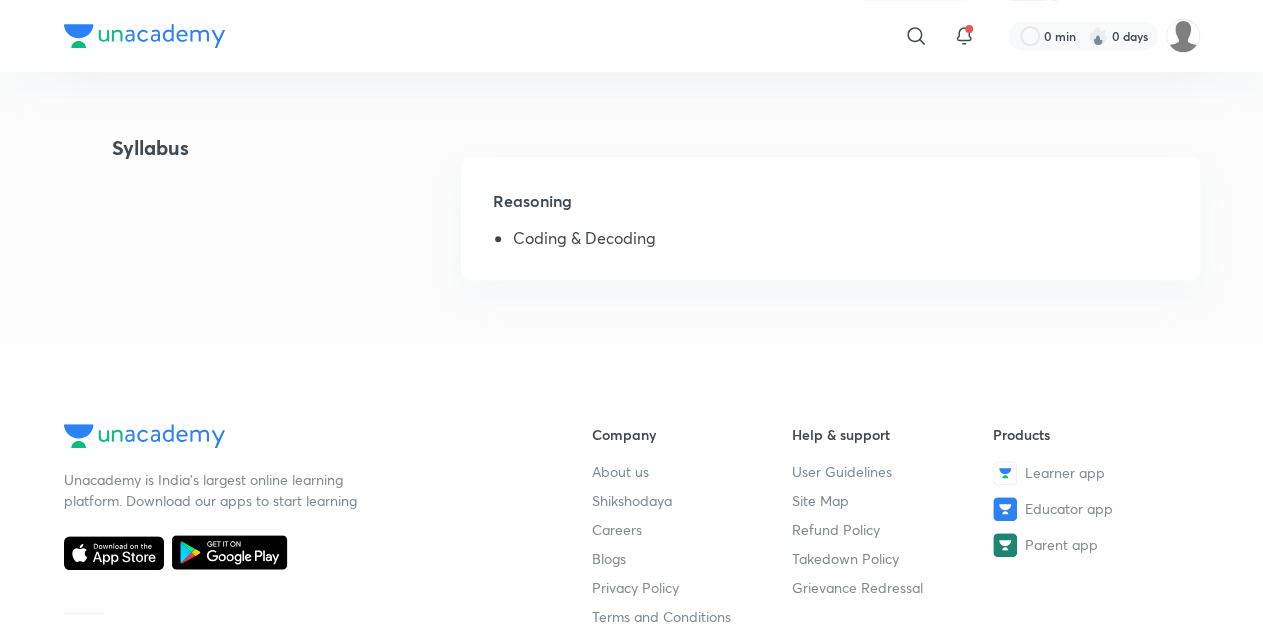 scroll, scrollTop: 422, scrollLeft: 0, axis: vertical 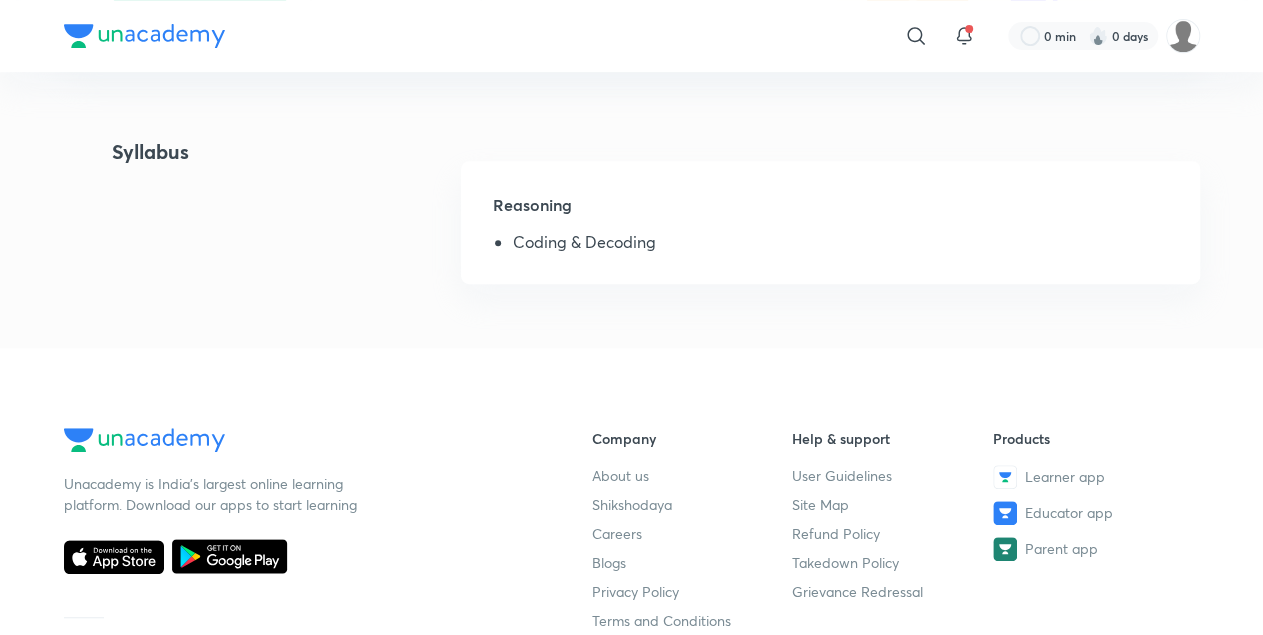 click on "Coding & Decoding" at bounding box center (840, 246) 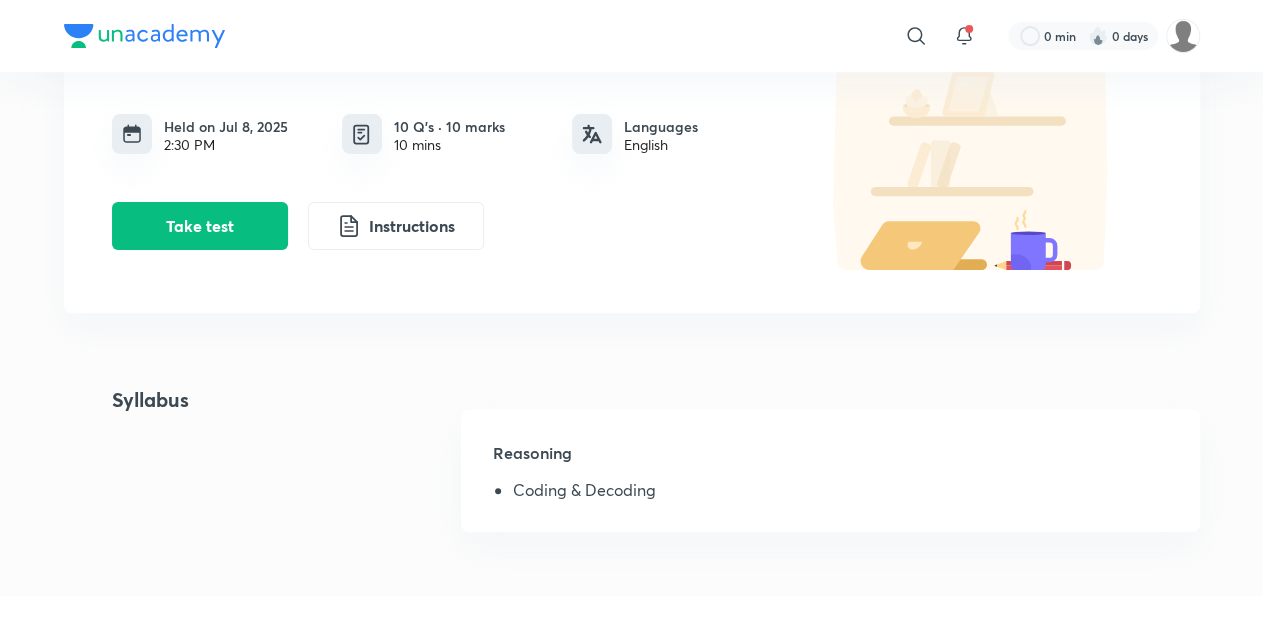 scroll, scrollTop: 190, scrollLeft: 0, axis: vertical 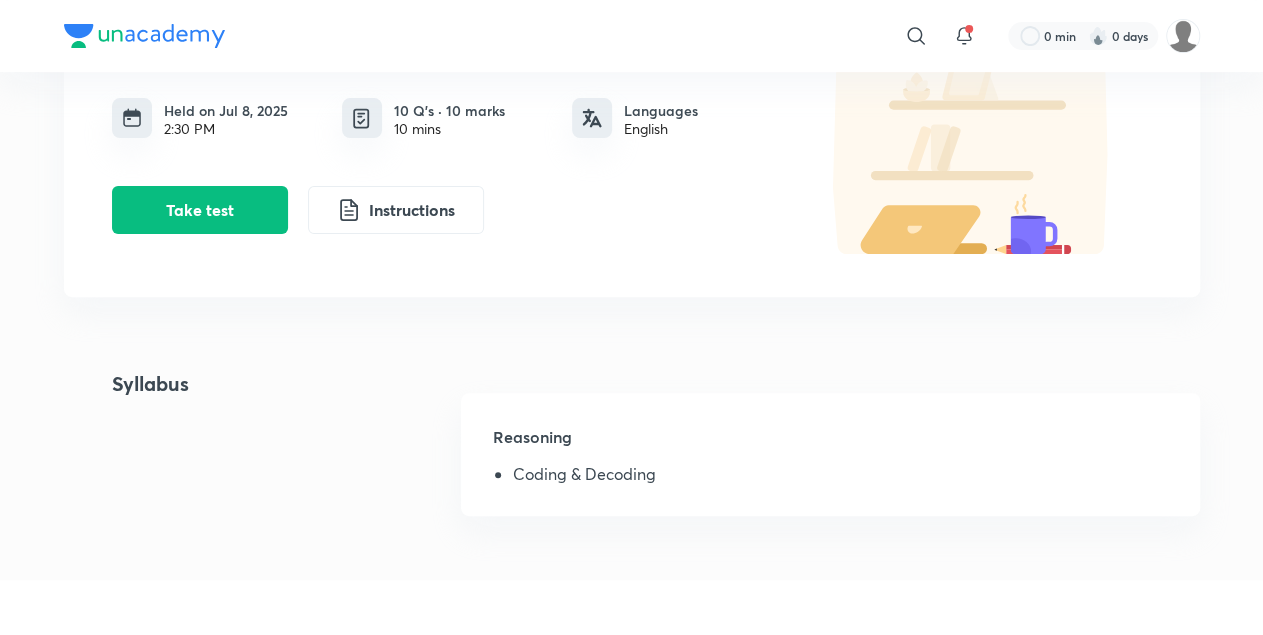 click on "Coding & Decoding" at bounding box center [840, 478] 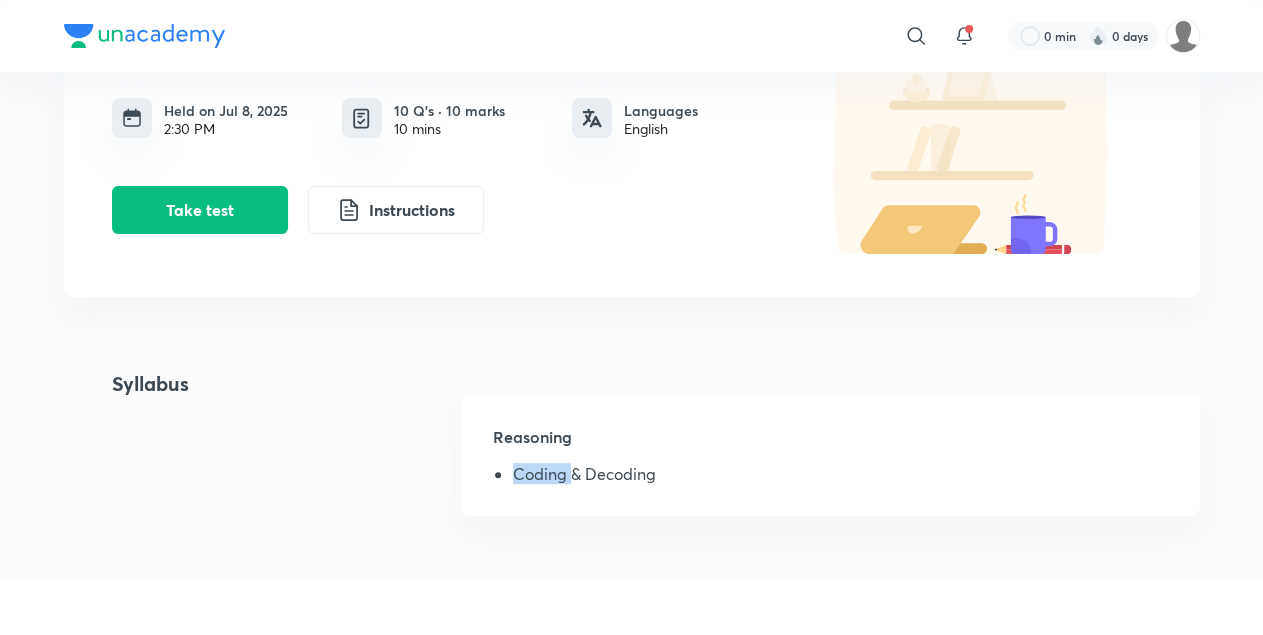 click on "Coding & Decoding" at bounding box center [840, 478] 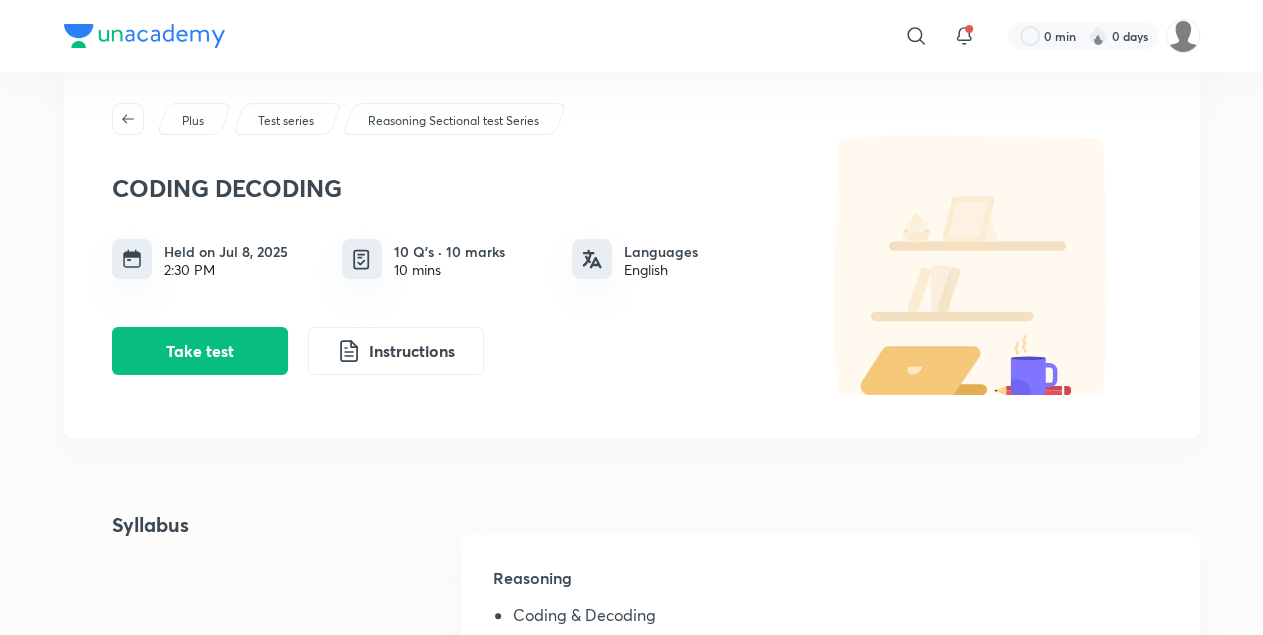 scroll, scrollTop: 0, scrollLeft: 0, axis: both 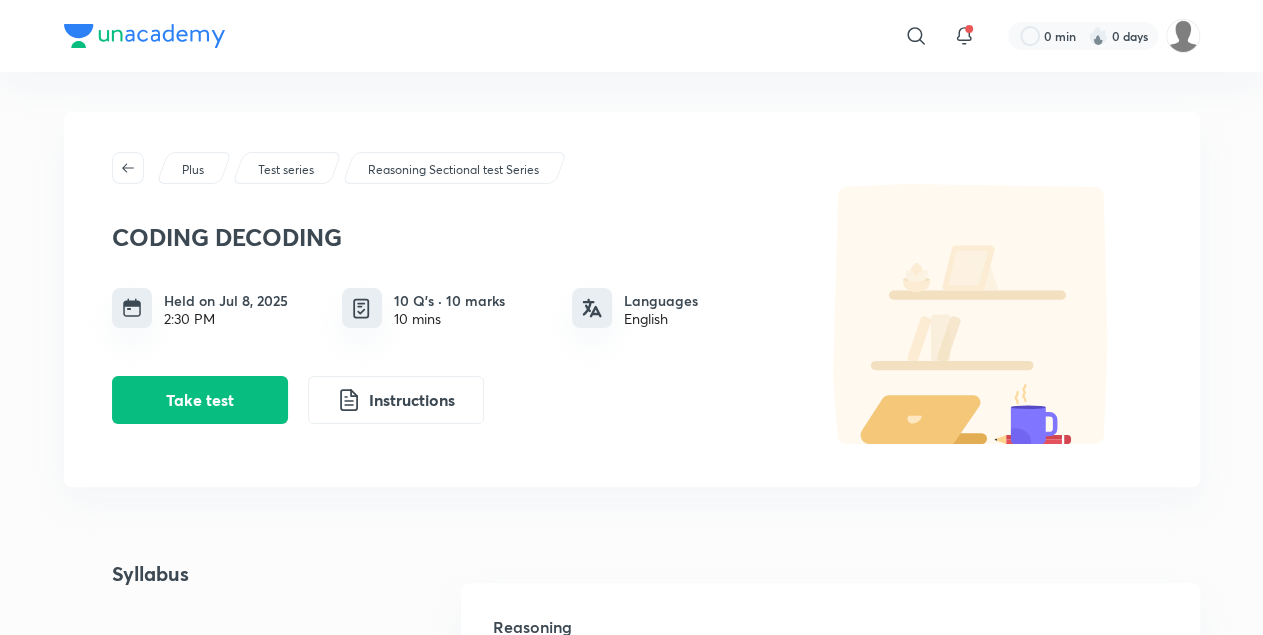 click on "Reasoning Sectional test Series" at bounding box center (453, 170) 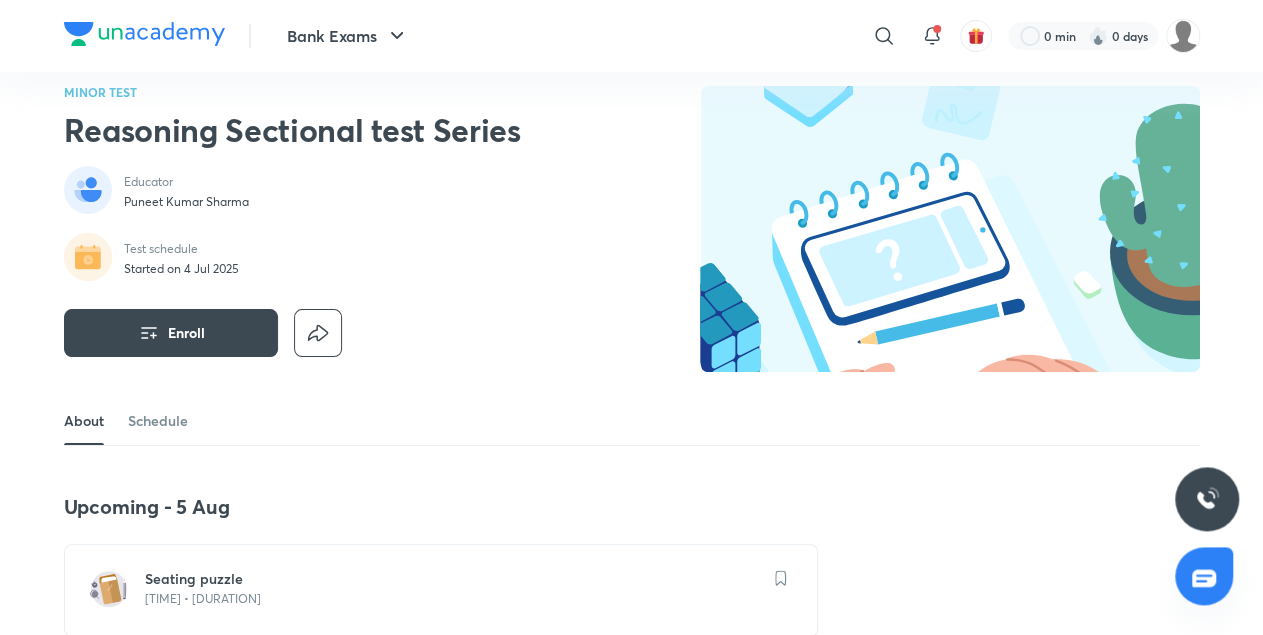 scroll, scrollTop: 0, scrollLeft: 0, axis: both 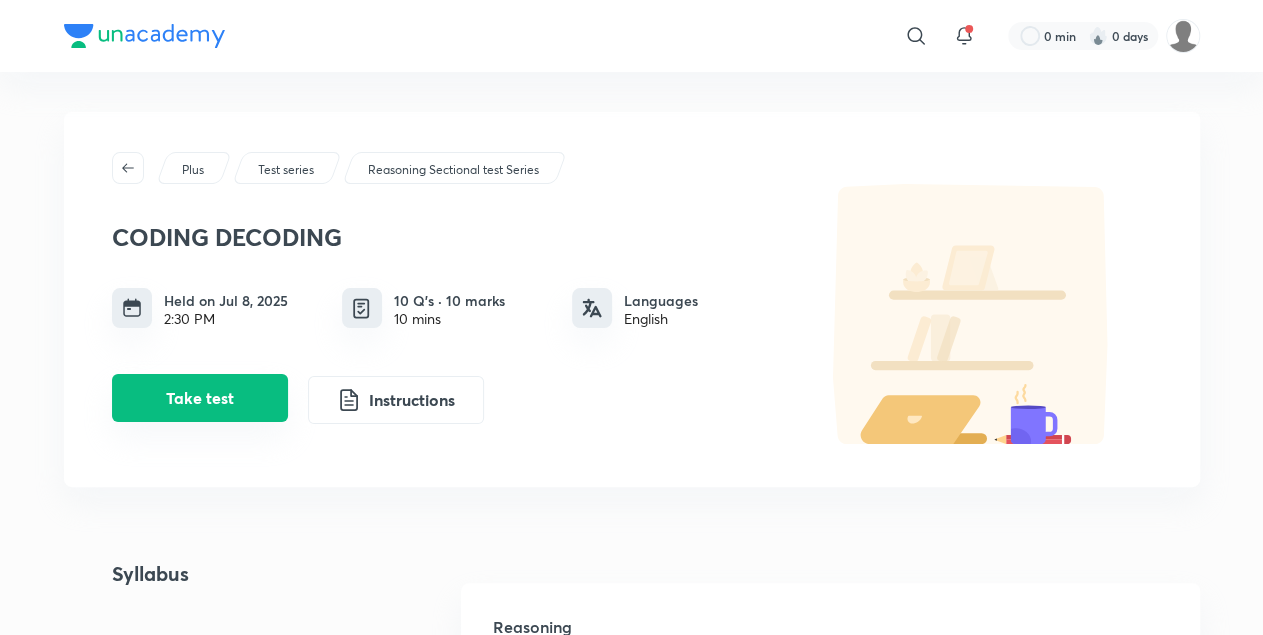 click on "Take test" at bounding box center (200, 398) 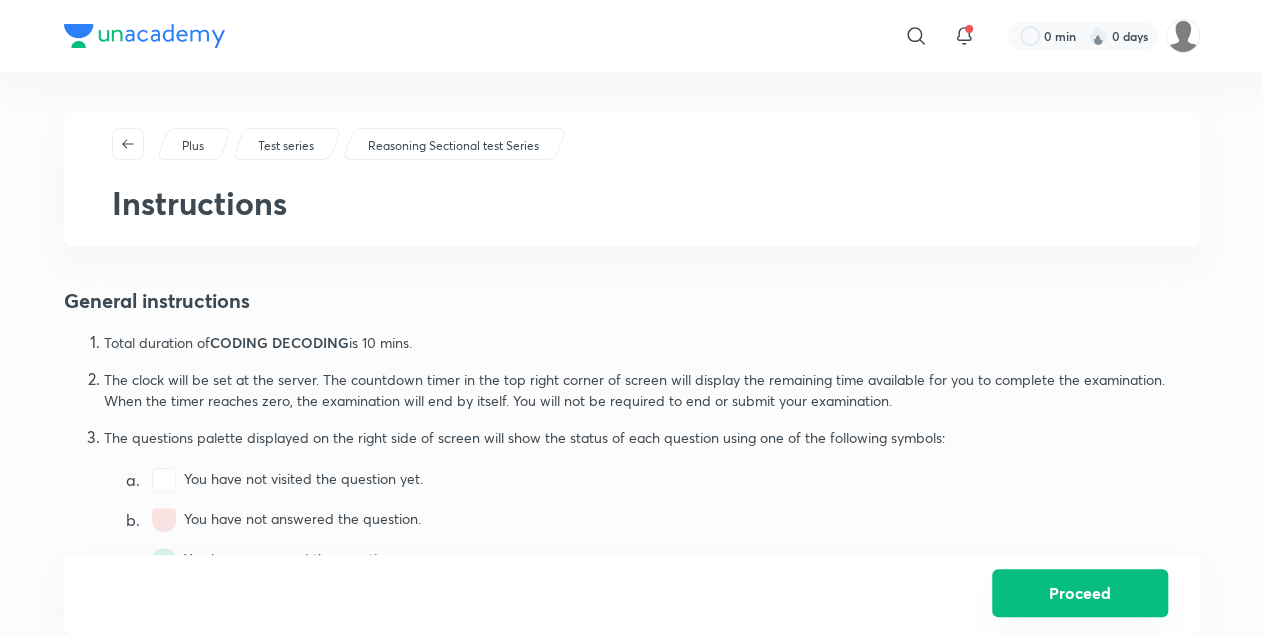 click on "Proceed" at bounding box center (1080, 593) 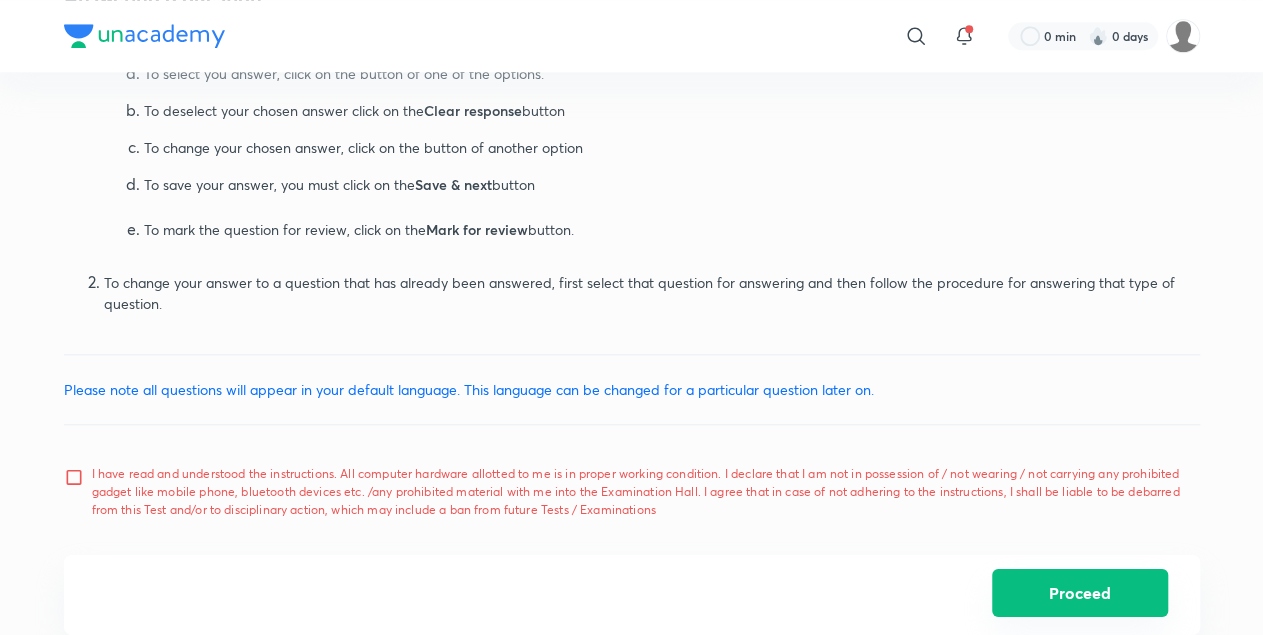 scroll, scrollTop: 1046, scrollLeft: 0, axis: vertical 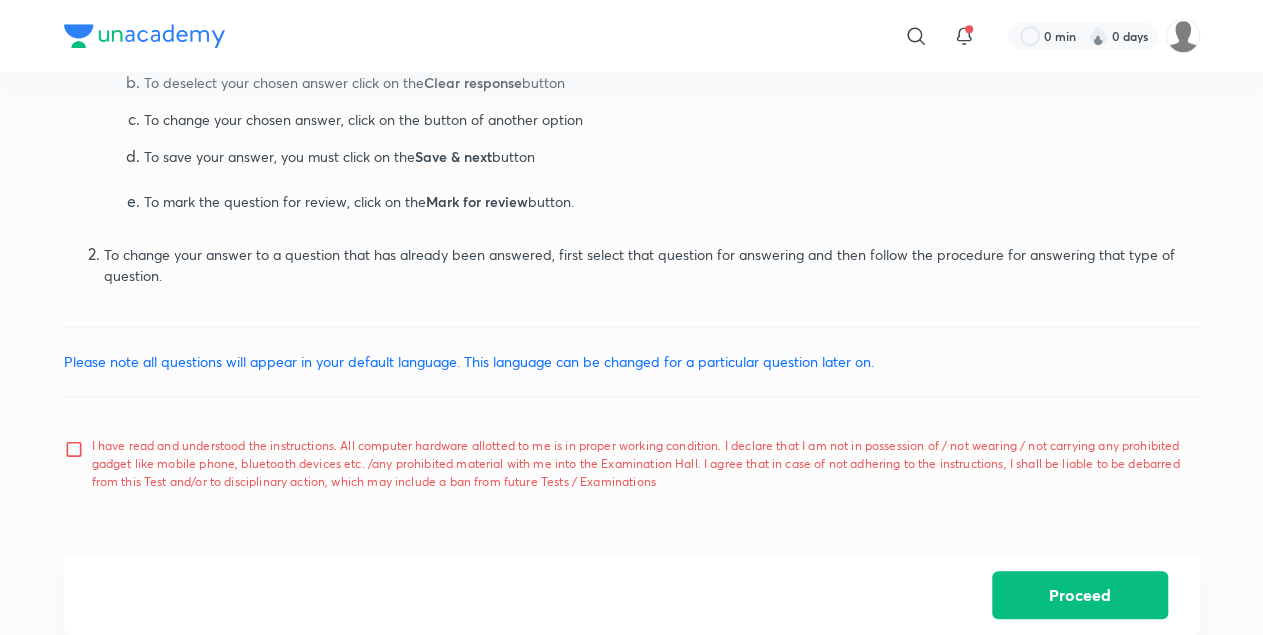 click on "I have read and understood the instructions. All computer hardware allotted to me is in proper working condition. I declare that I am not in possession of / not wearing / not carrying any prohibited gadget like mobile phone, bluetooth devices etc. /any prohibited material with me into the Examination Hall. I agree that in case of not adhering to the instructions, I shall be liable to be debarred from this Test and/or to disciplinary action, which may include a ban from future Tests / Examinations" at bounding box center (78, 464) 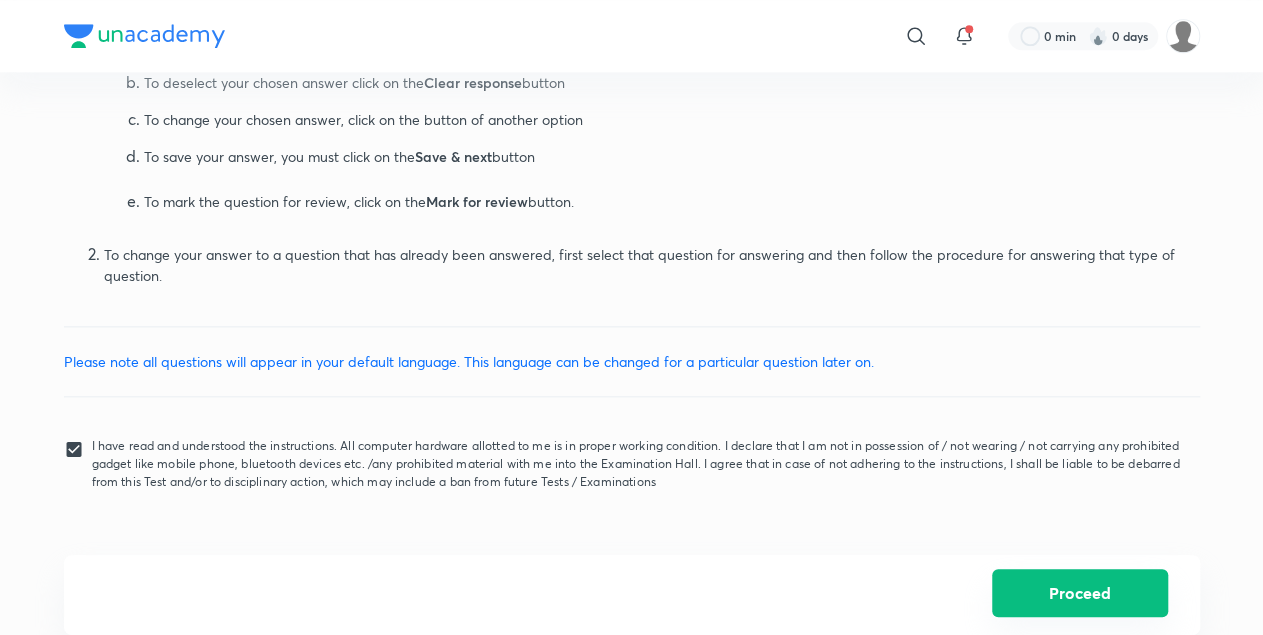 click on "Proceed" at bounding box center (1080, 593) 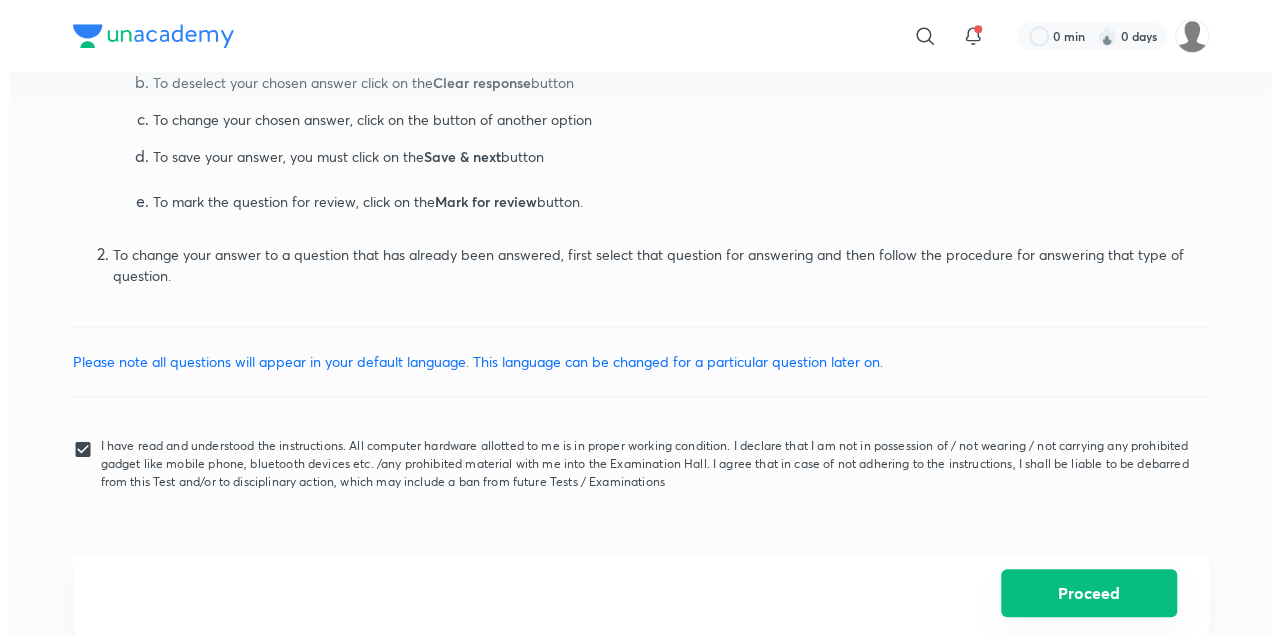 scroll, scrollTop: 0, scrollLeft: 0, axis: both 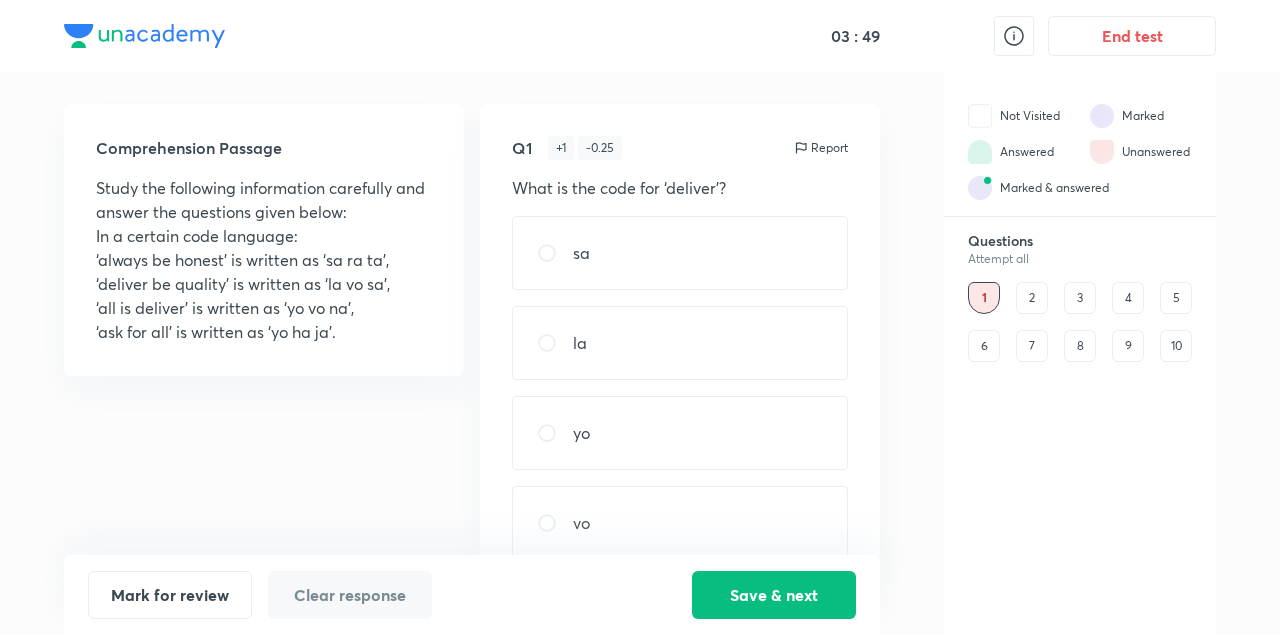 click on "vo" at bounding box center (680, 523) 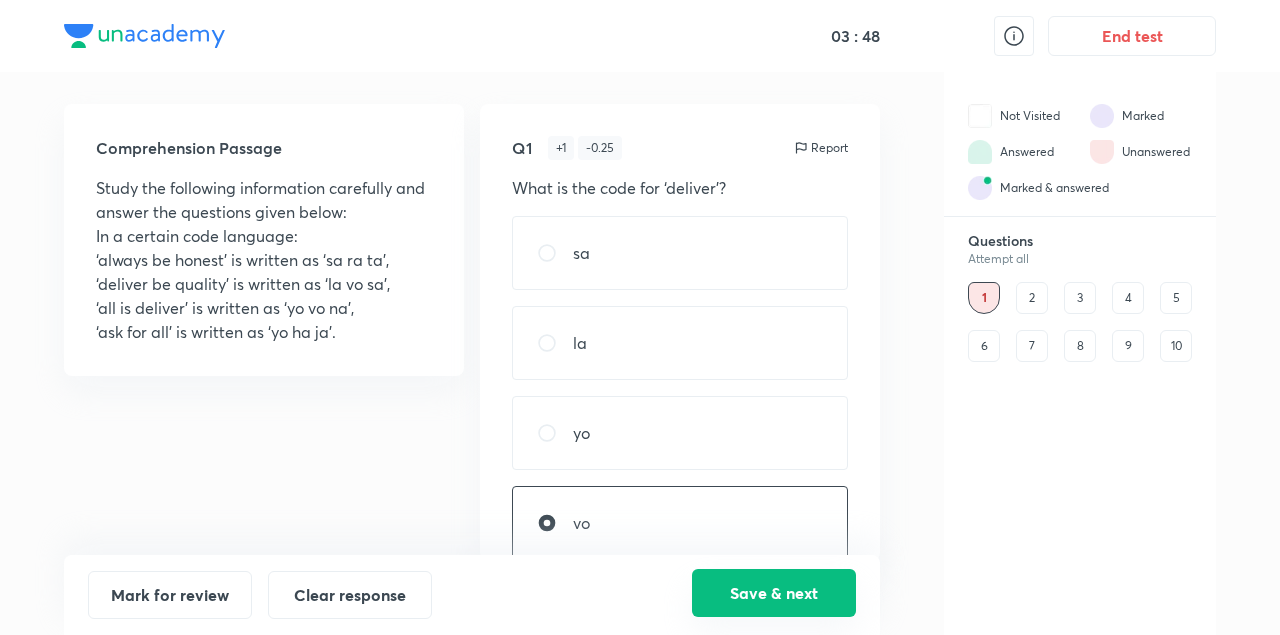 click on "Save & next" at bounding box center [774, 593] 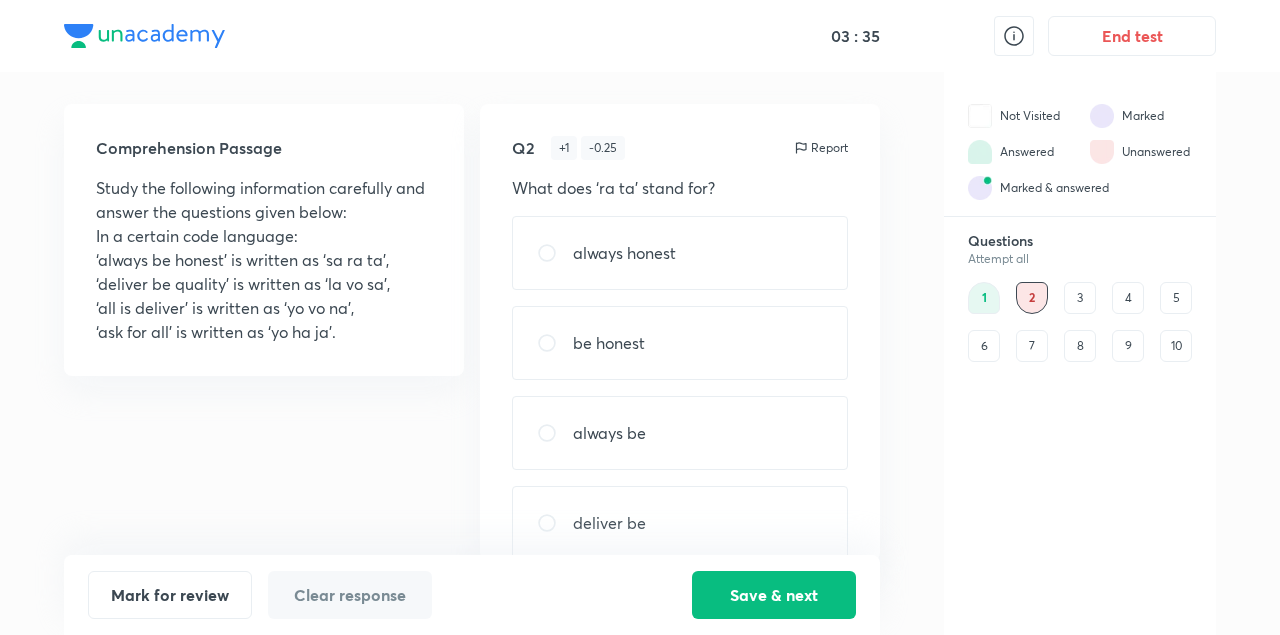 click on "always honest" at bounding box center [624, 253] 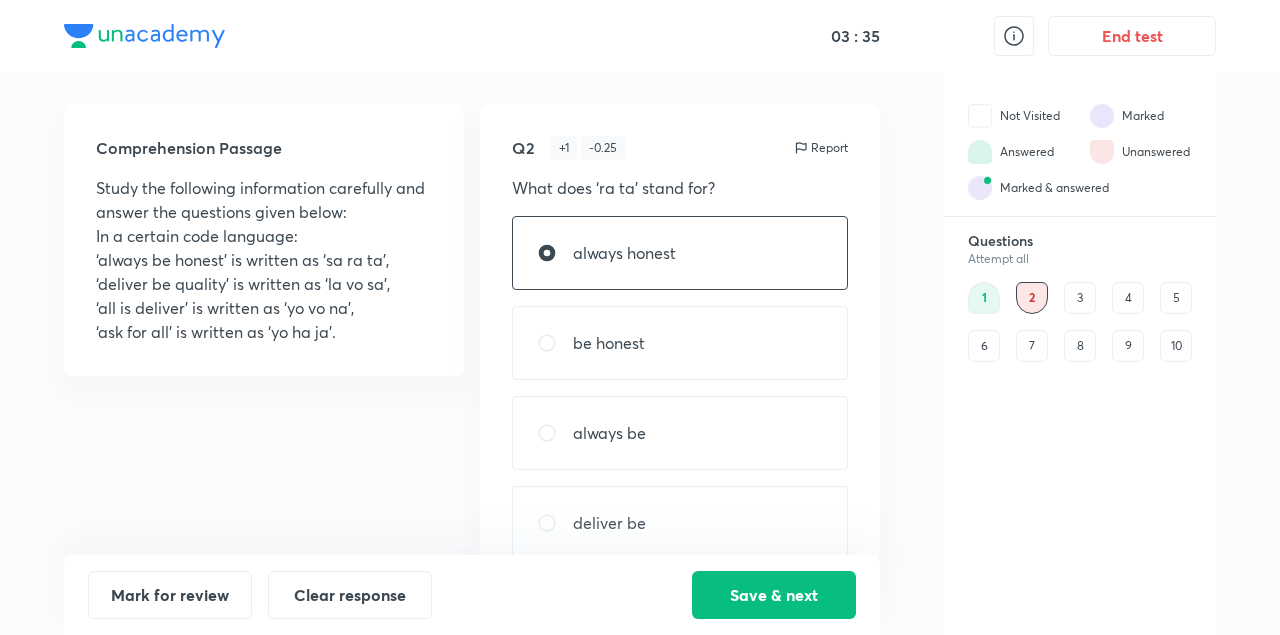 radio on "true" 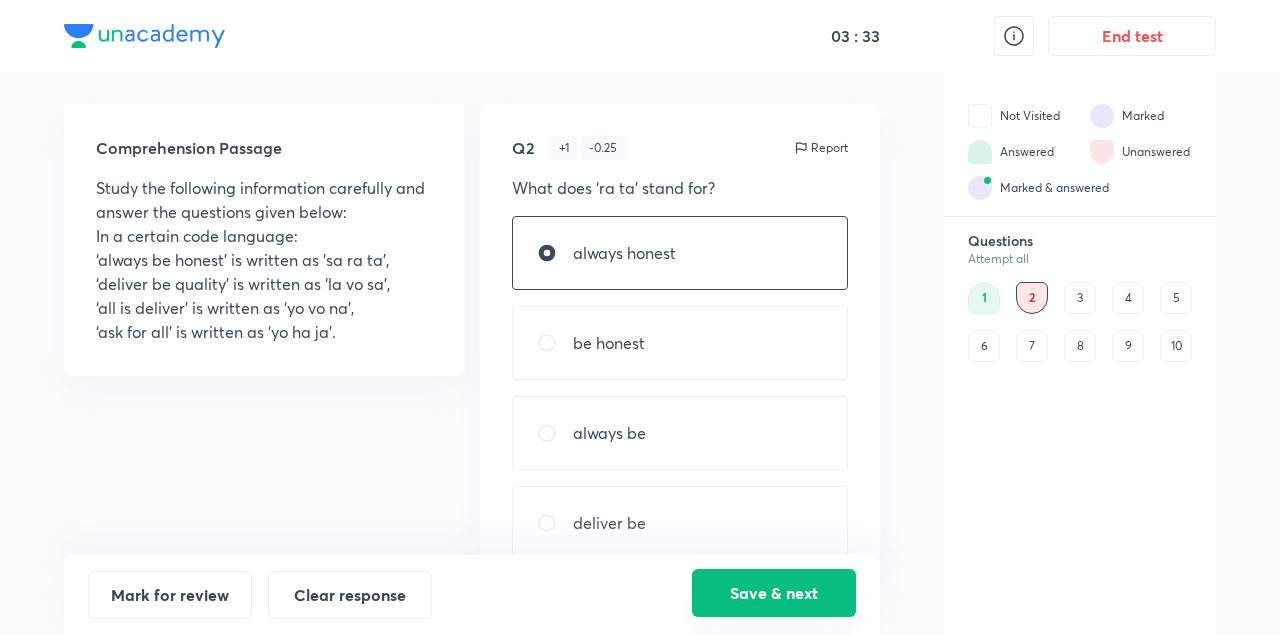 click on "Save & next" at bounding box center (774, 593) 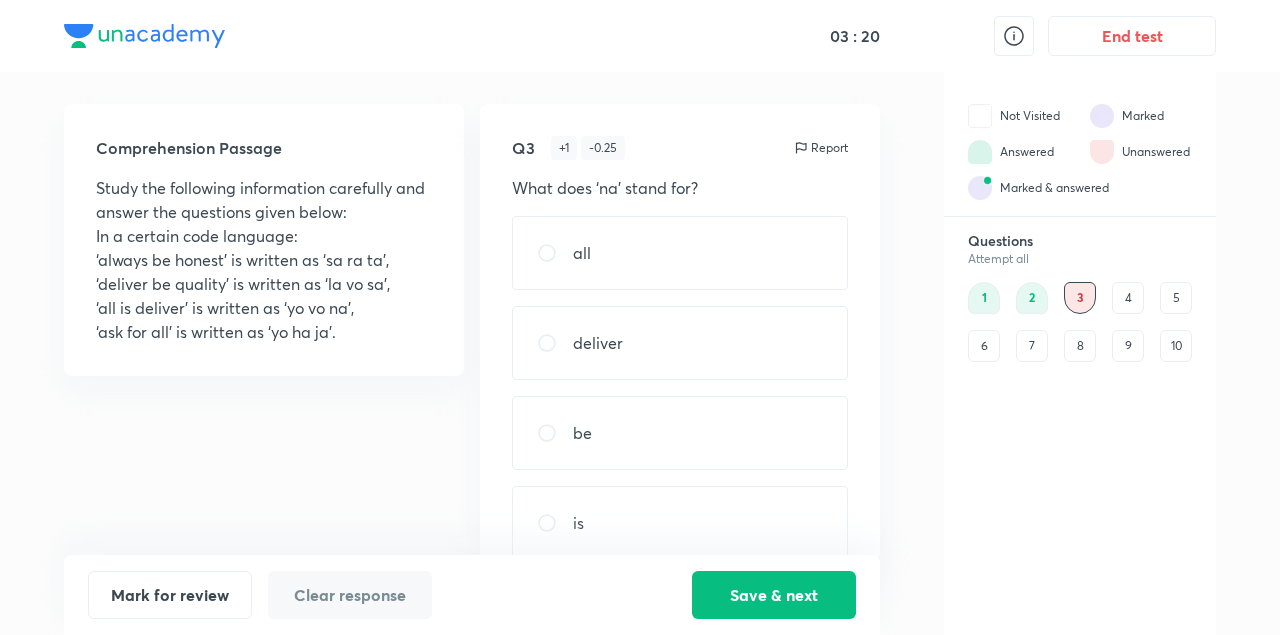 click at bounding box center [555, 253] 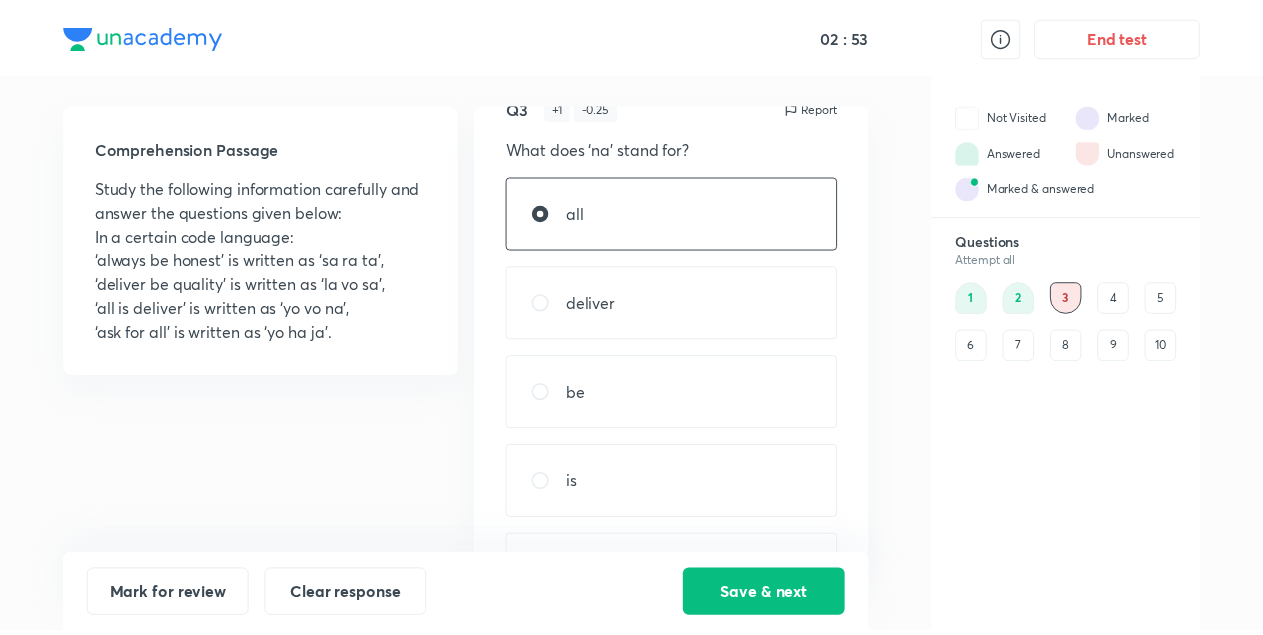 scroll, scrollTop: 39, scrollLeft: 0, axis: vertical 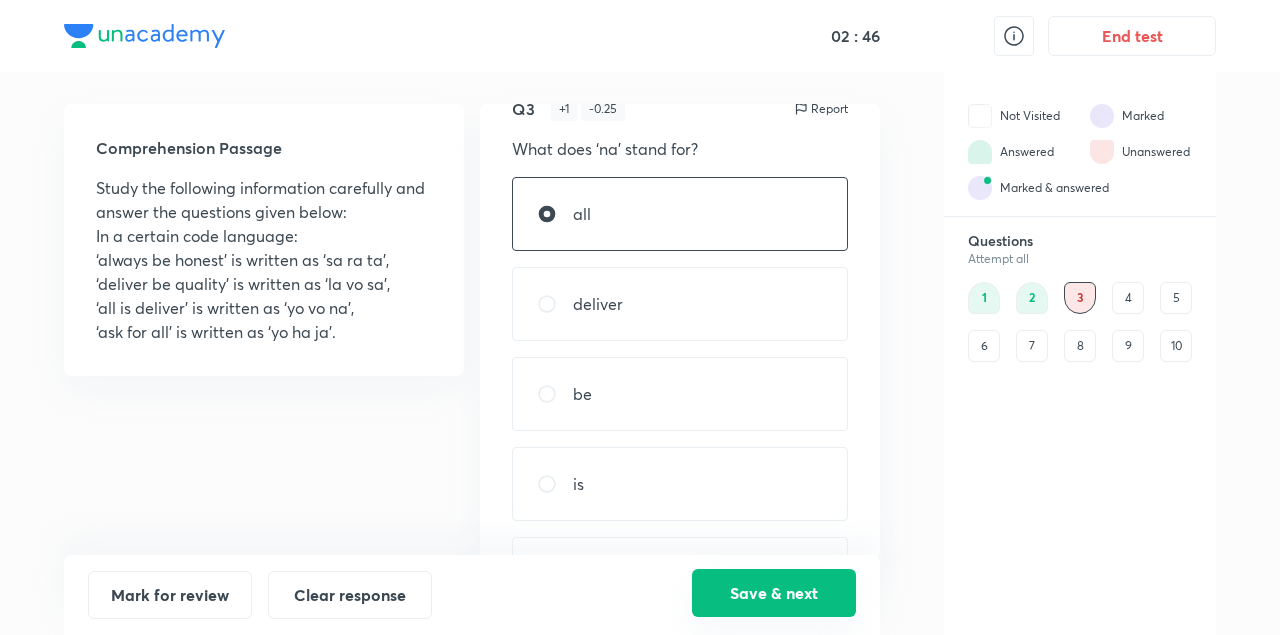 click on "Save & next" at bounding box center [774, 593] 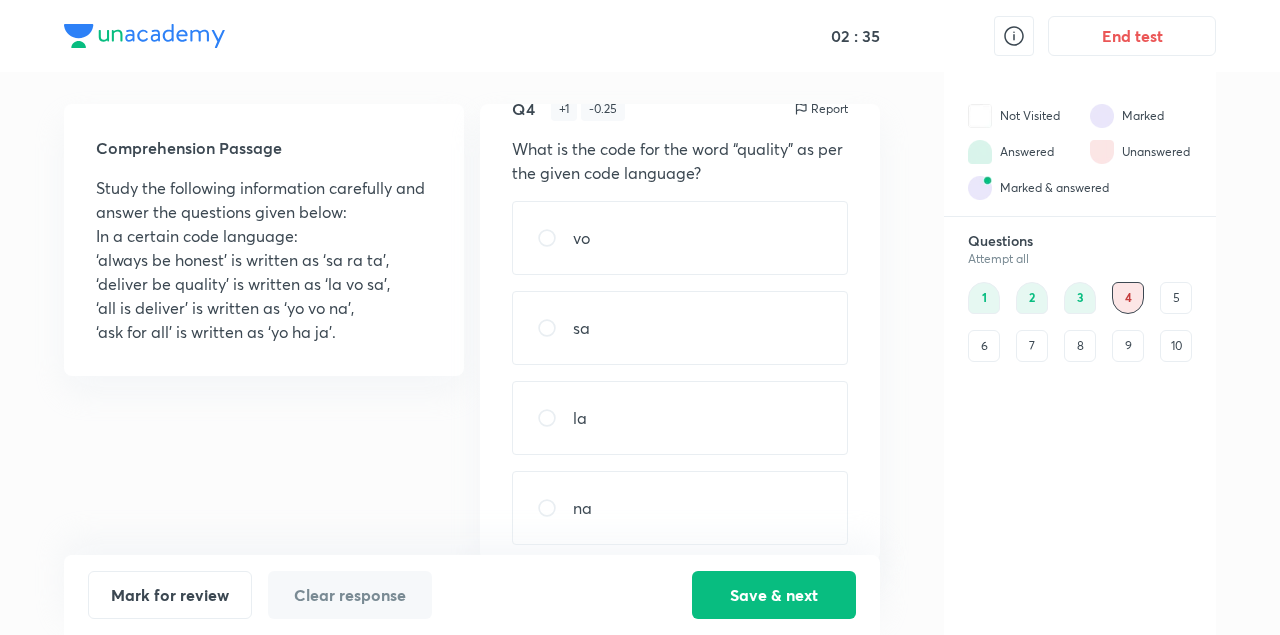 click on "la" at bounding box center [680, 418] 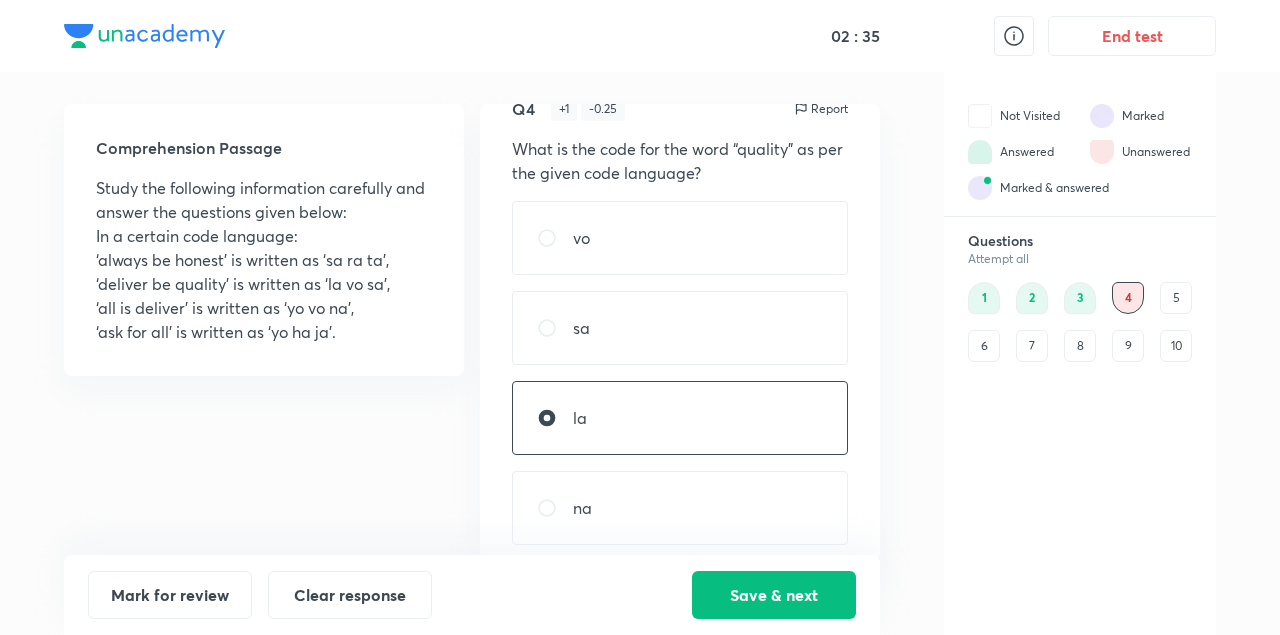 radio on "true" 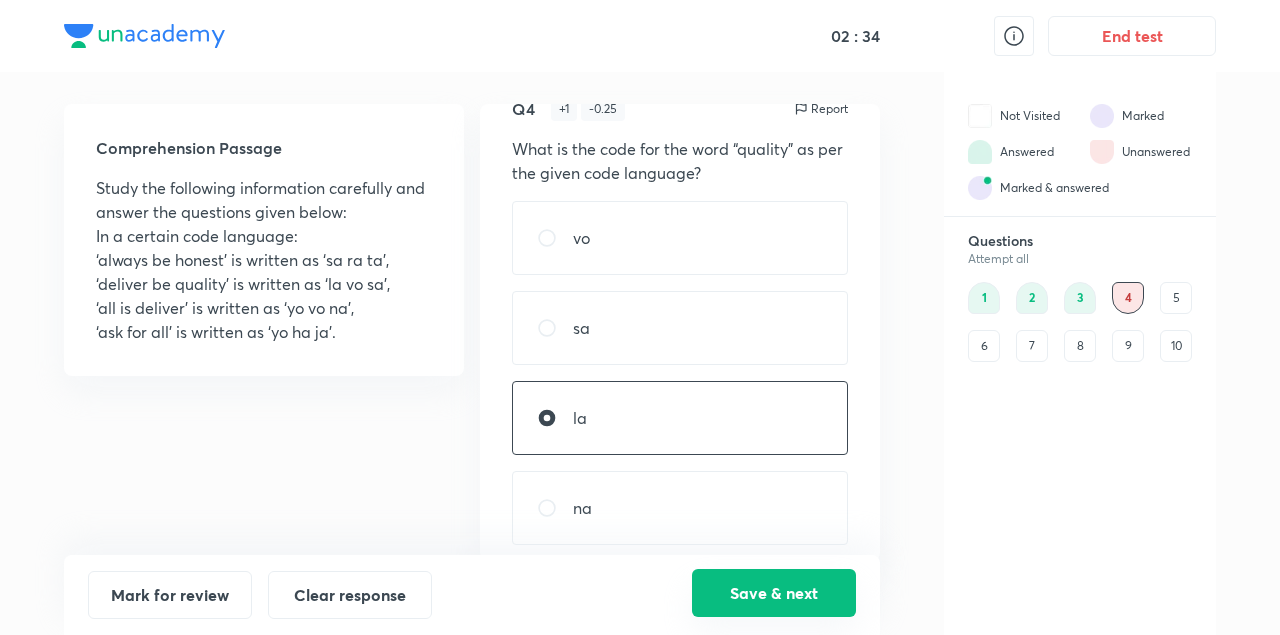 click on "Save & next" at bounding box center [774, 593] 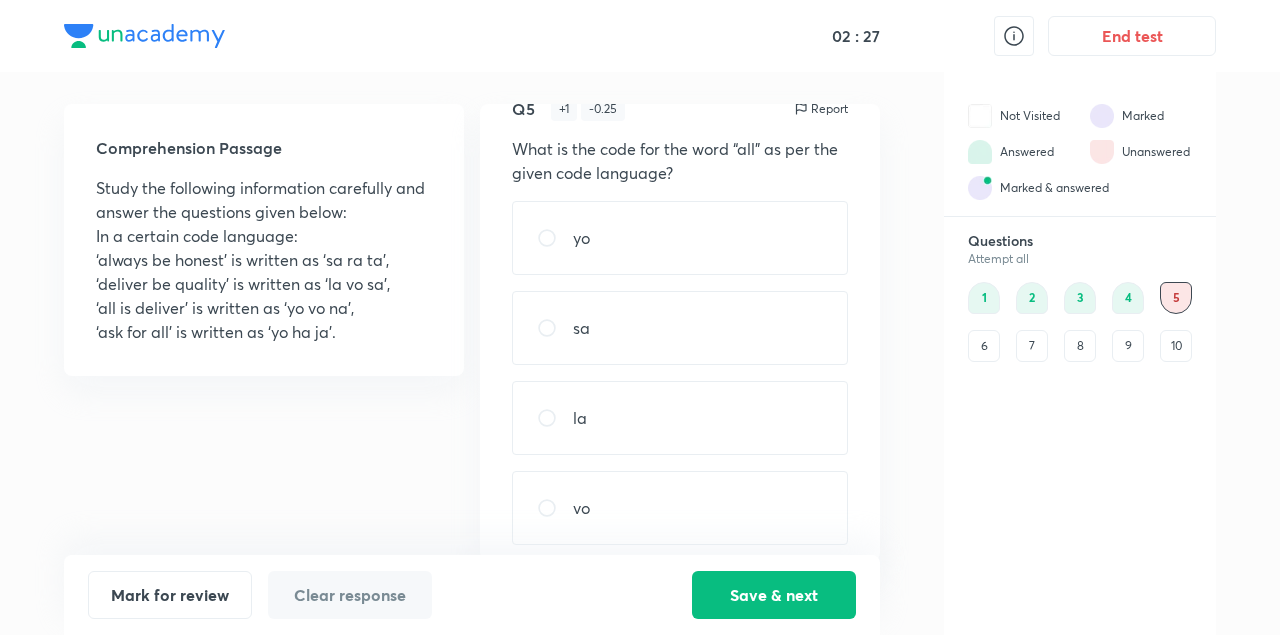 click at bounding box center (555, 238) 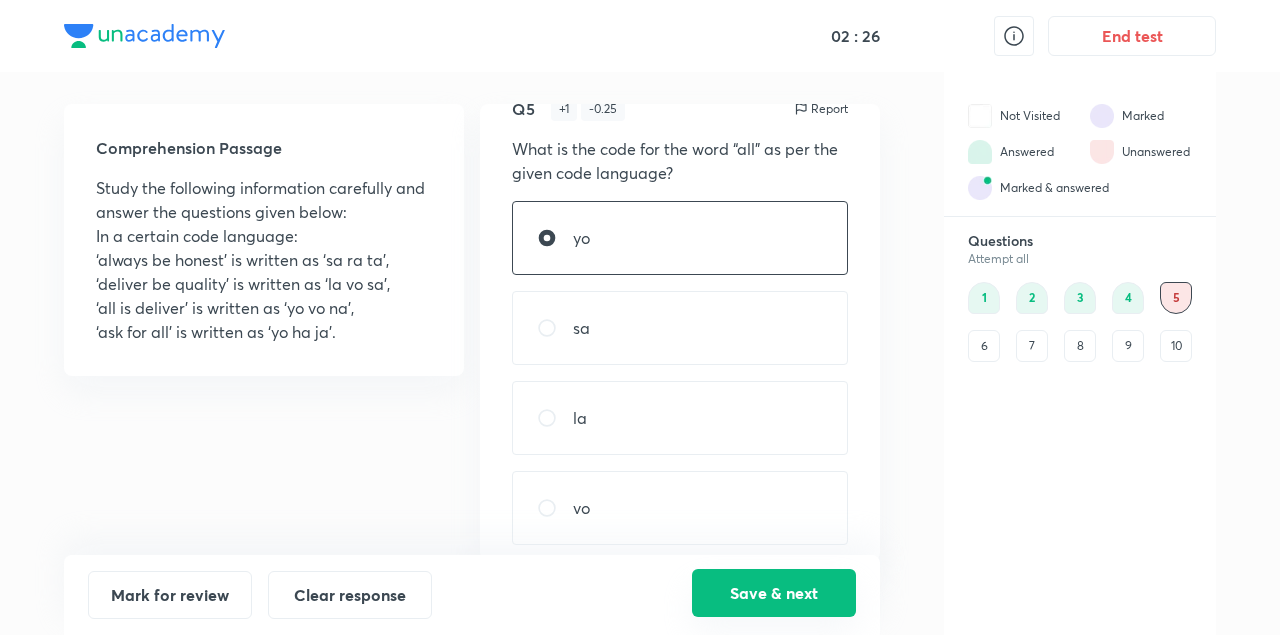 click on "Save & next" at bounding box center (774, 593) 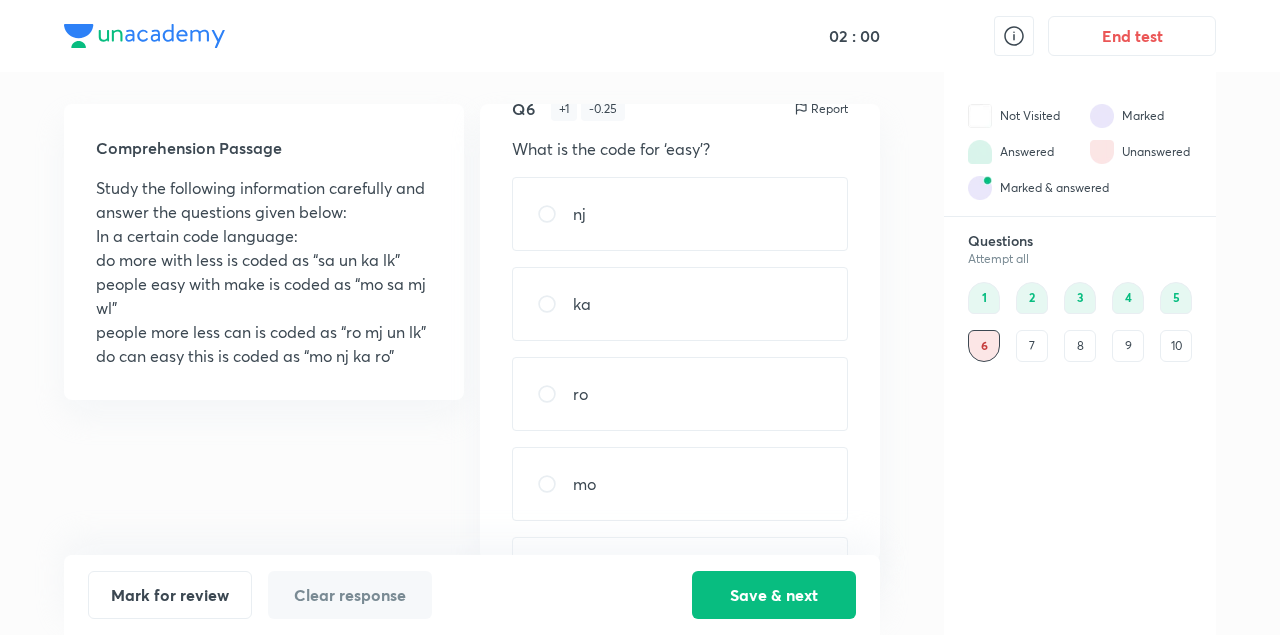 click on "mo" at bounding box center [584, 484] 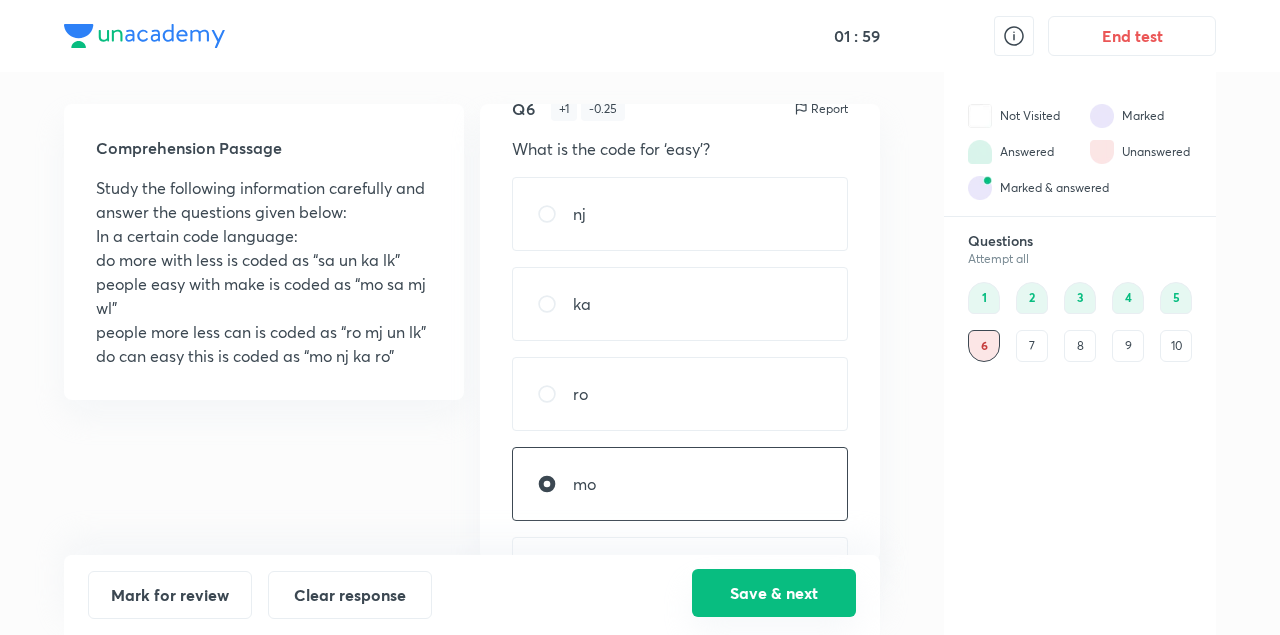 click on "Save & next" at bounding box center (774, 593) 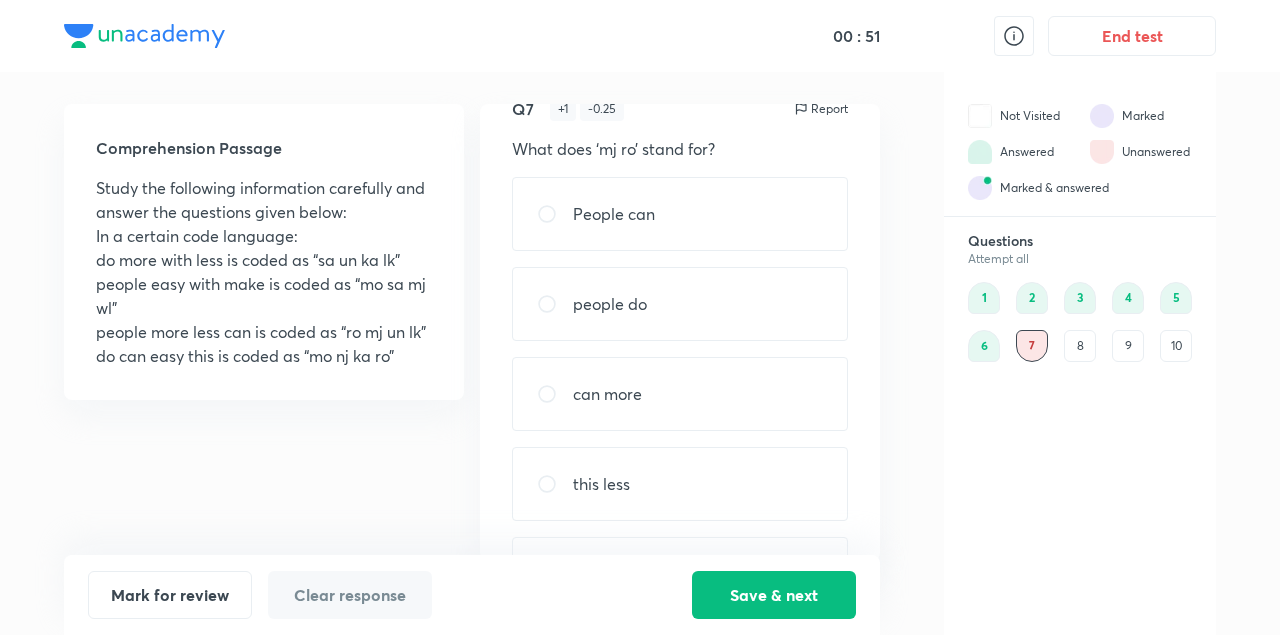 click at bounding box center (555, 394) 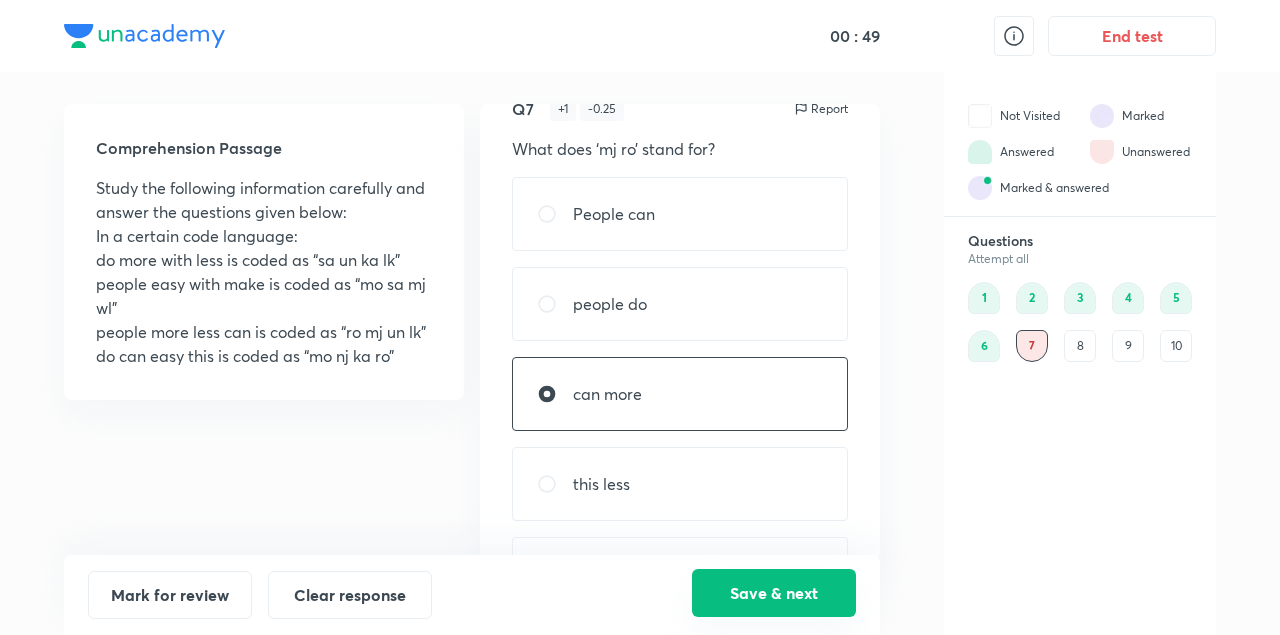 click on "Save & next" at bounding box center (774, 593) 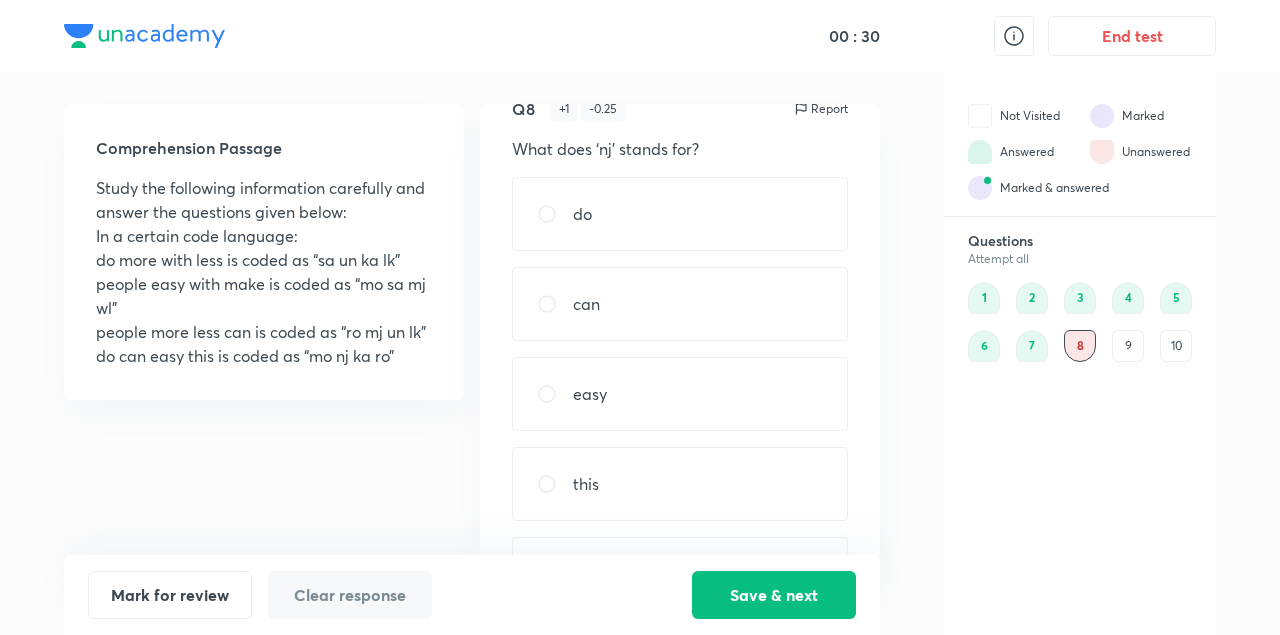 click at bounding box center (555, 214) 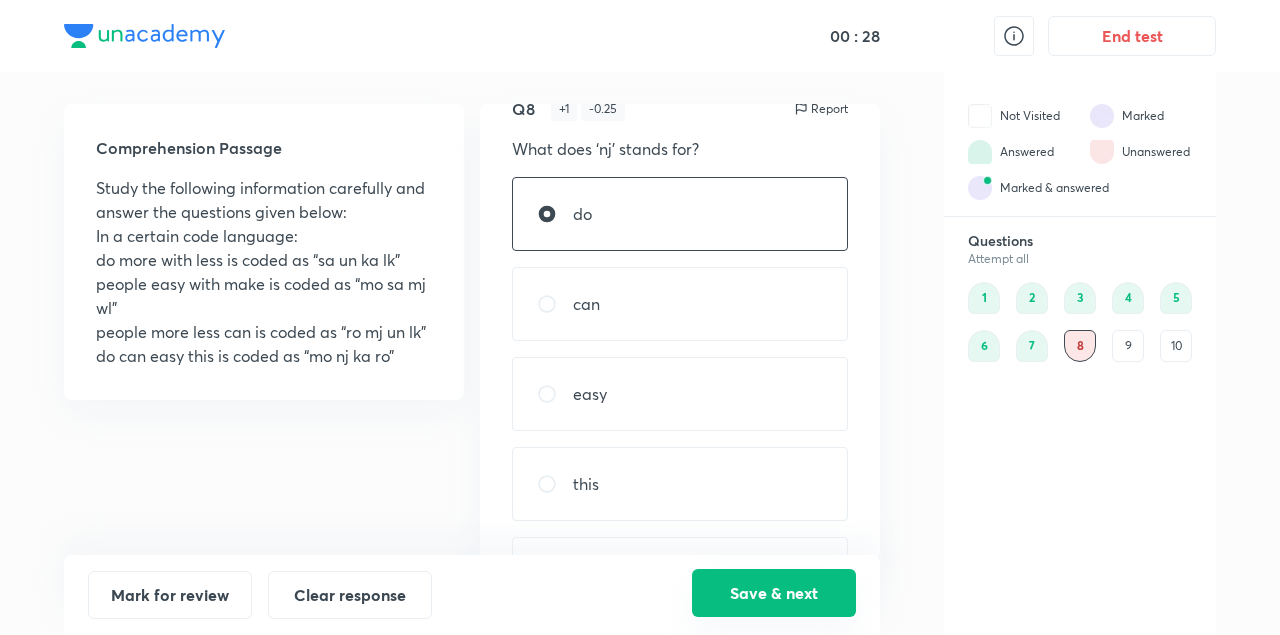 click on "Save & next" at bounding box center [774, 593] 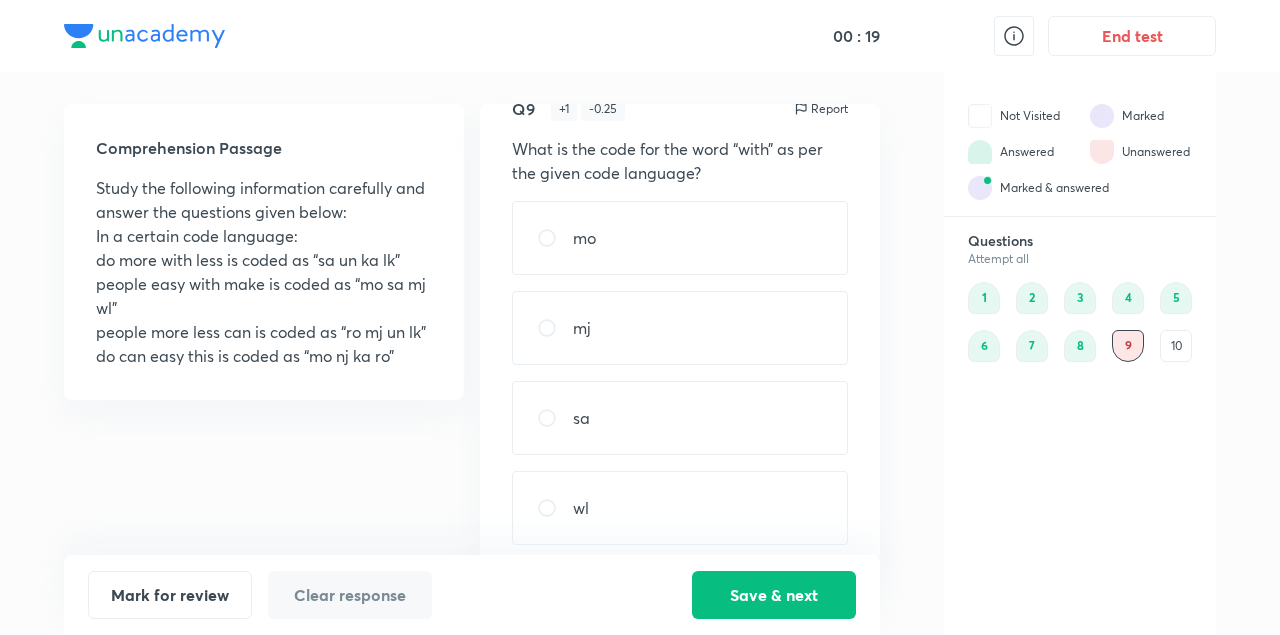 click at bounding box center (555, 328) 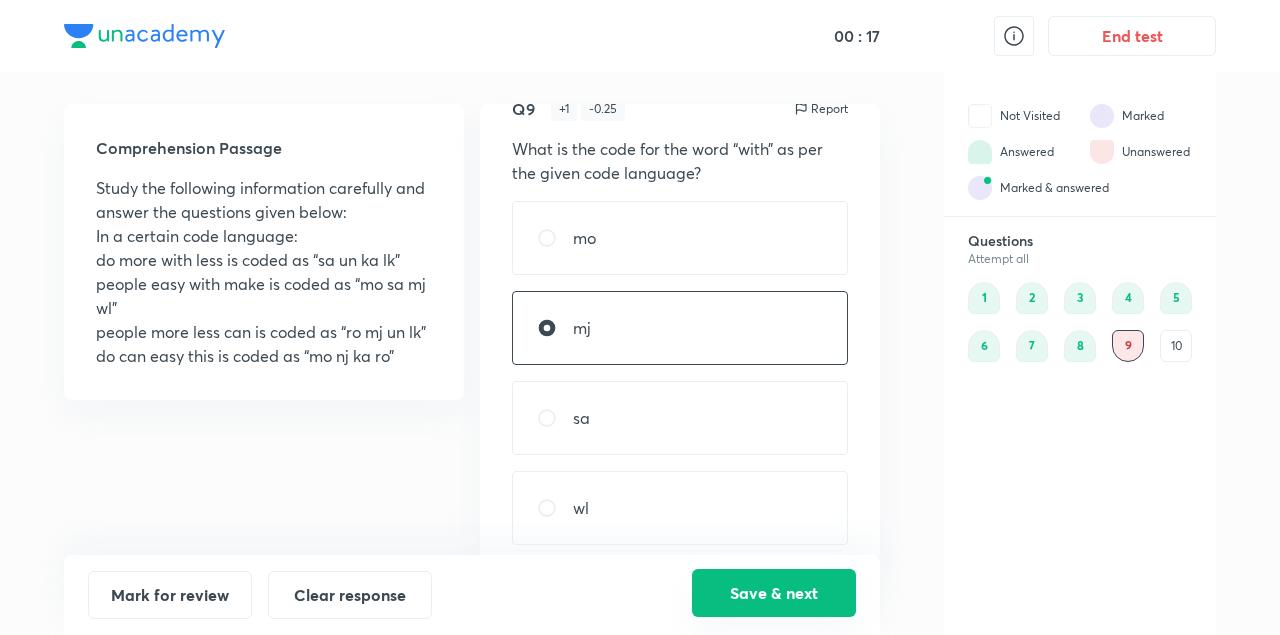 click on "Save & next" at bounding box center (774, 593) 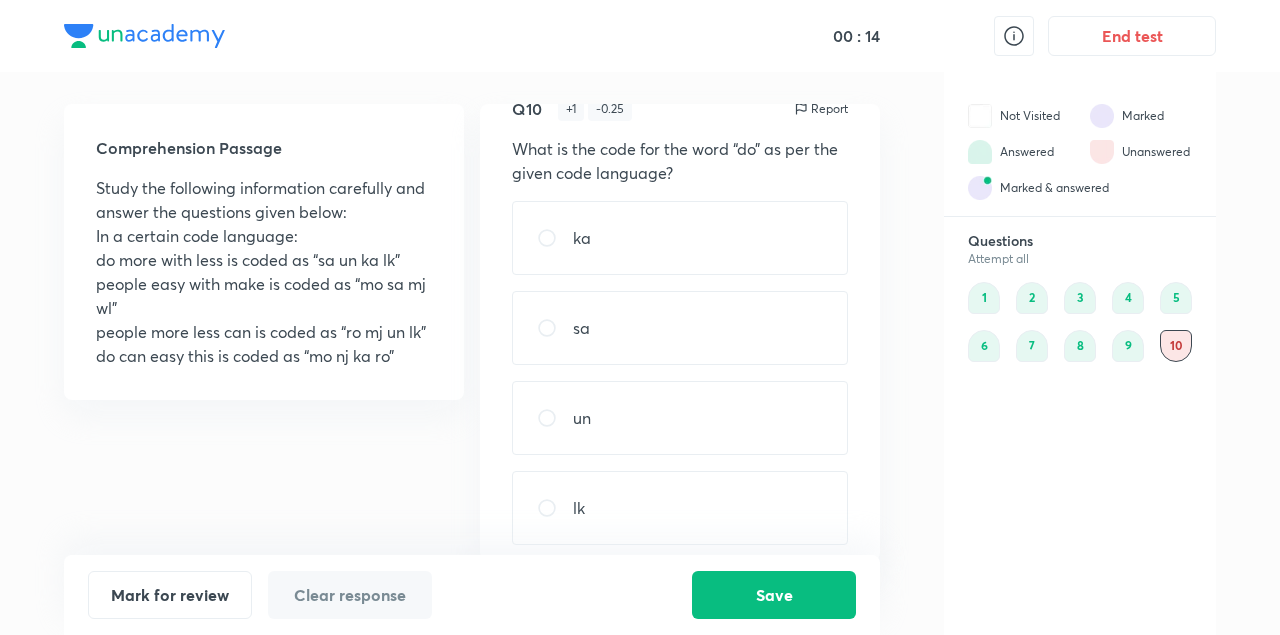 click at bounding box center [555, 238] 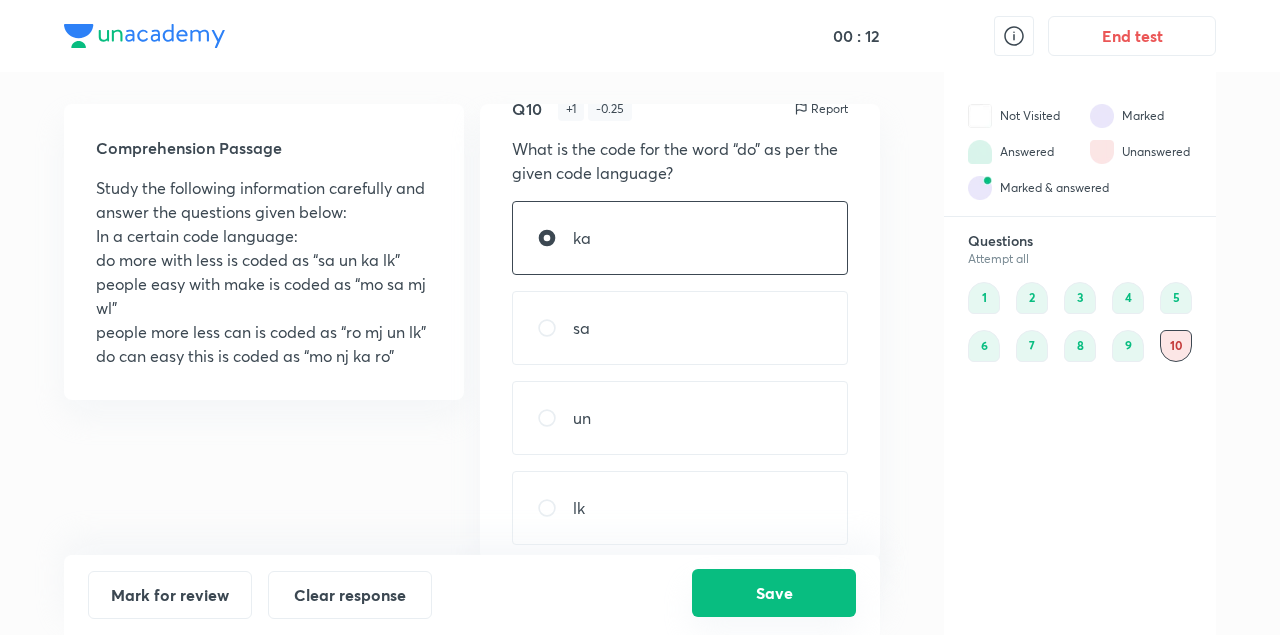click on "Save" at bounding box center [774, 593] 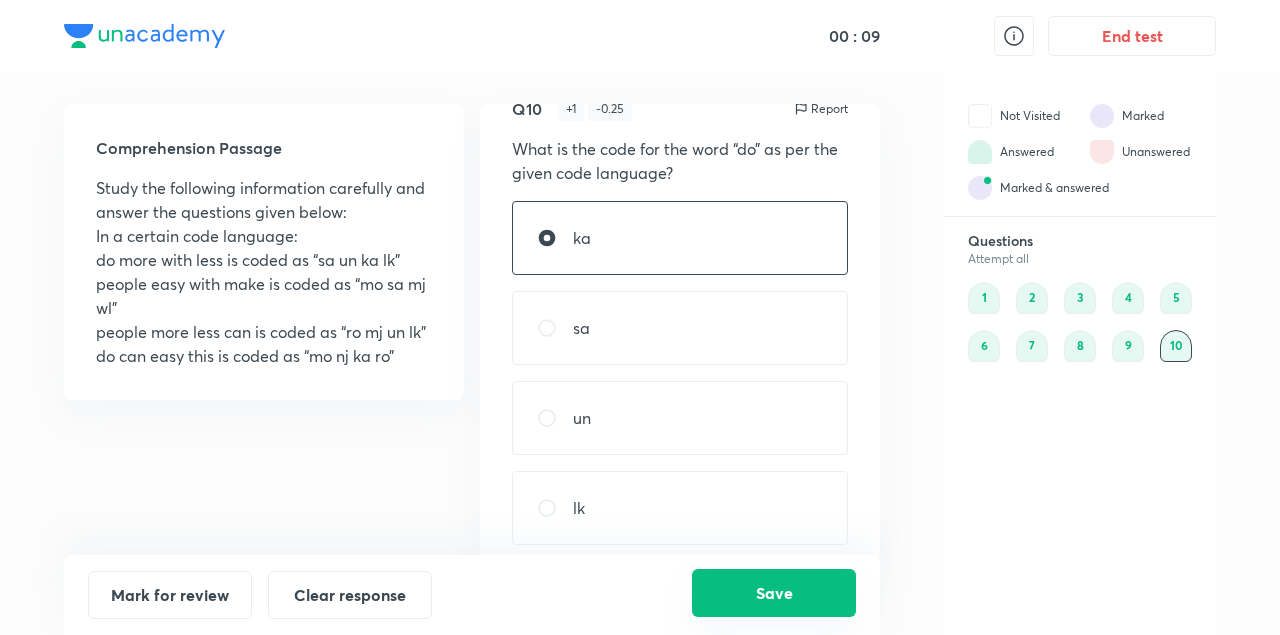 click on "Save" at bounding box center [774, 593] 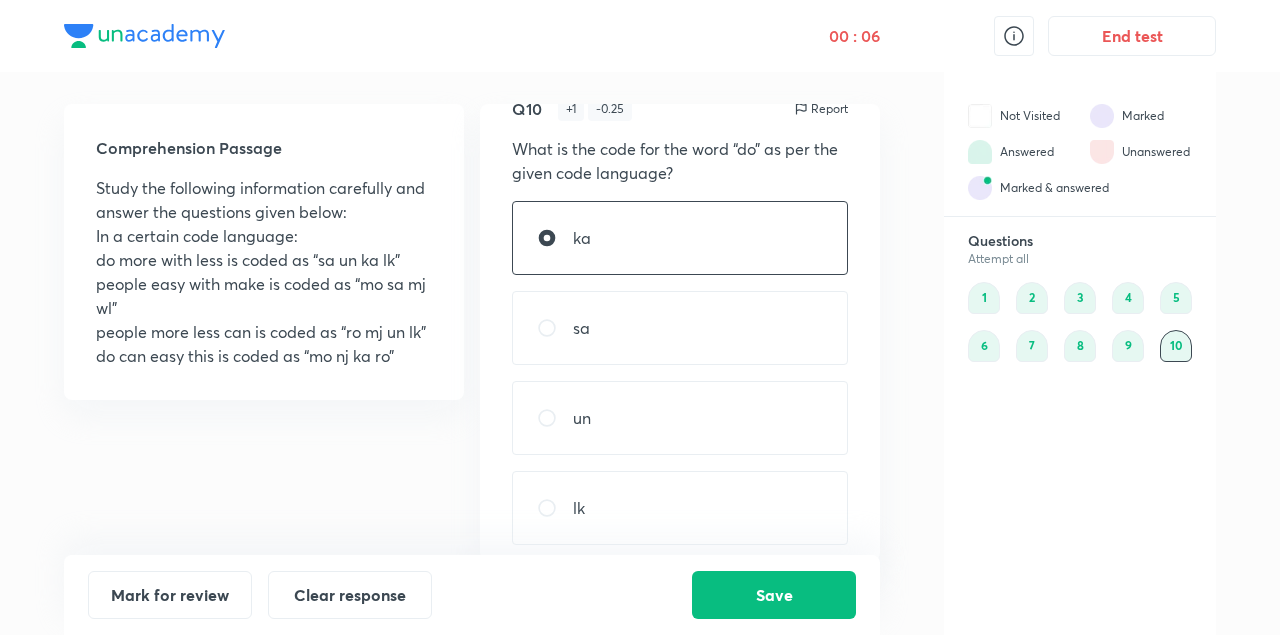 click at bounding box center (555, 328) 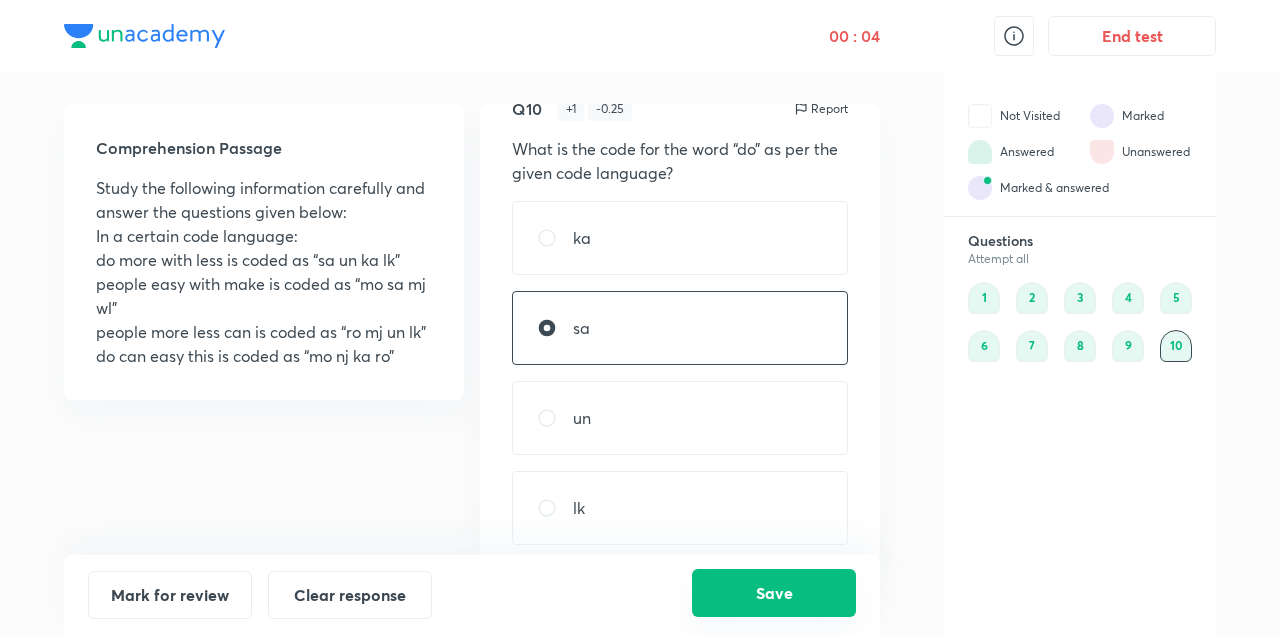 click on "Save" at bounding box center [774, 593] 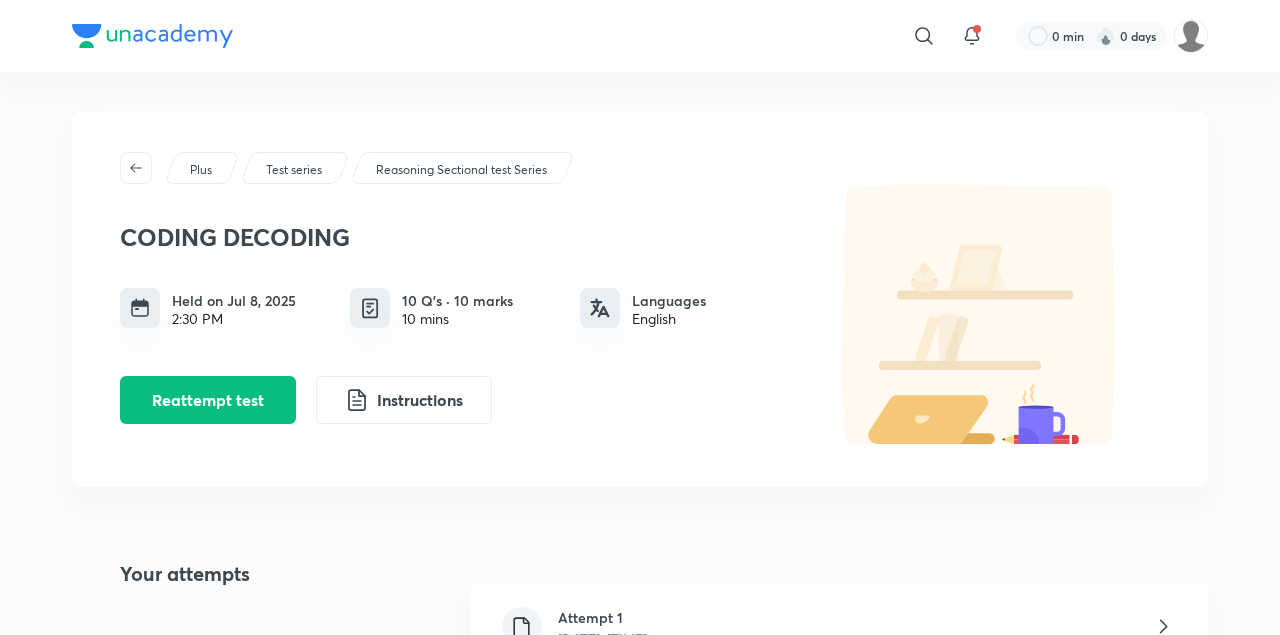 click on "[ATTEMPT] [DATE], [TIME]" at bounding box center (839, 628) 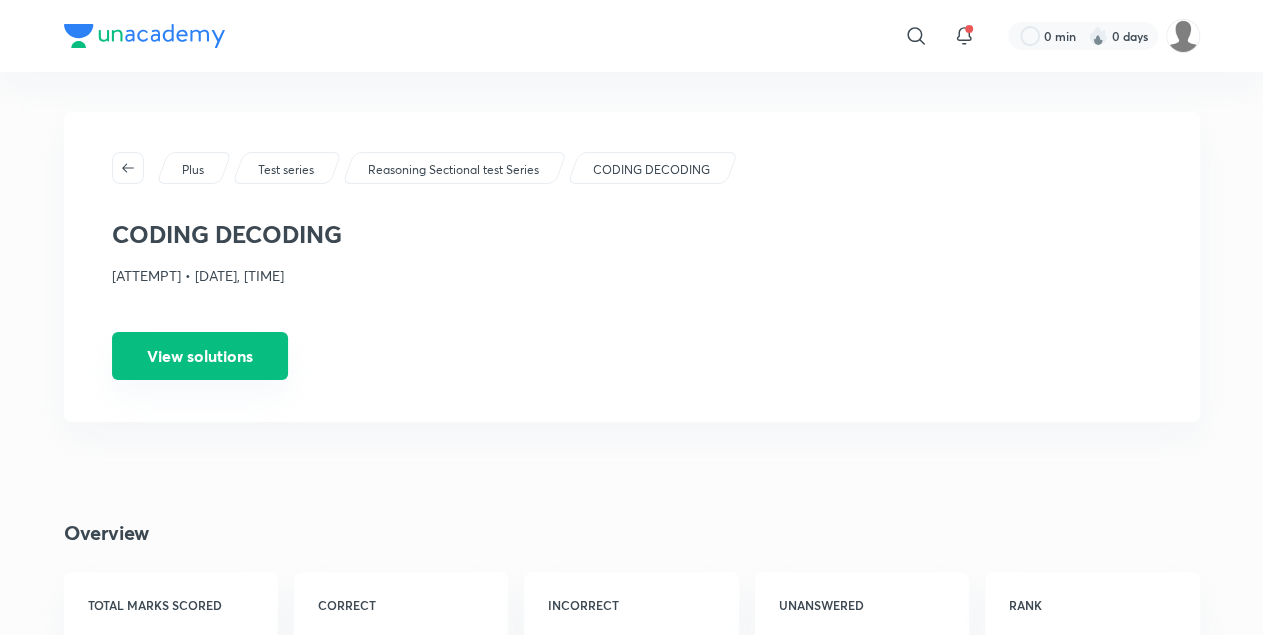 click on "View solutions" at bounding box center [200, 356] 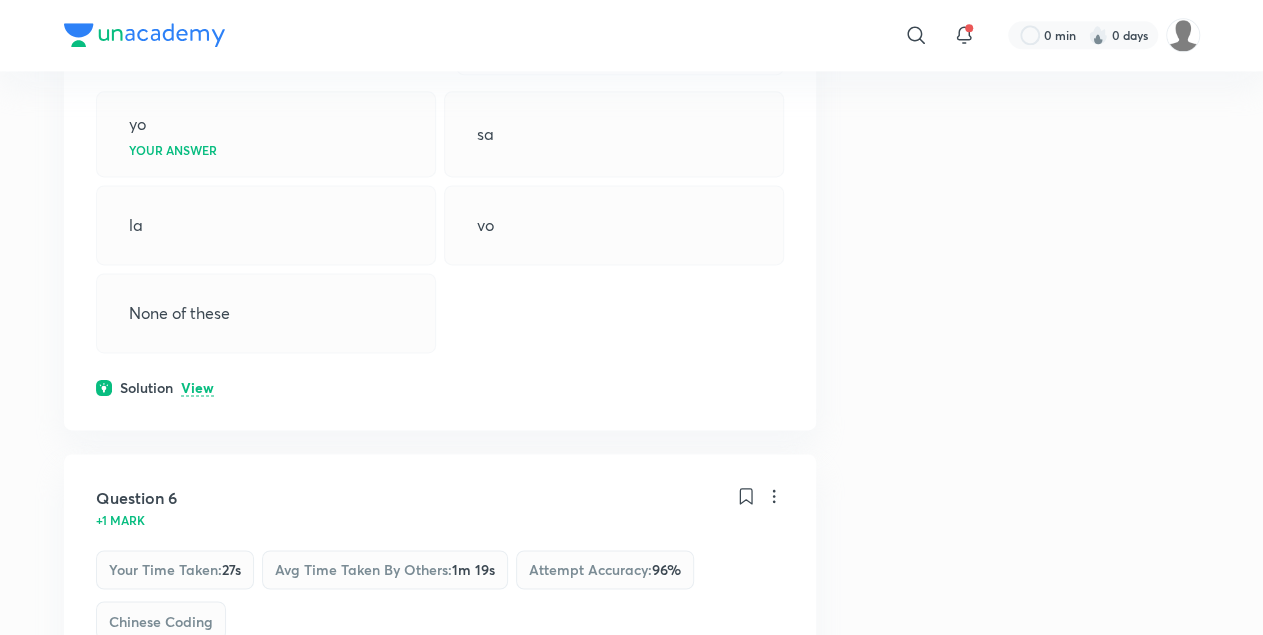 scroll, scrollTop: 5092, scrollLeft: 0, axis: vertical 